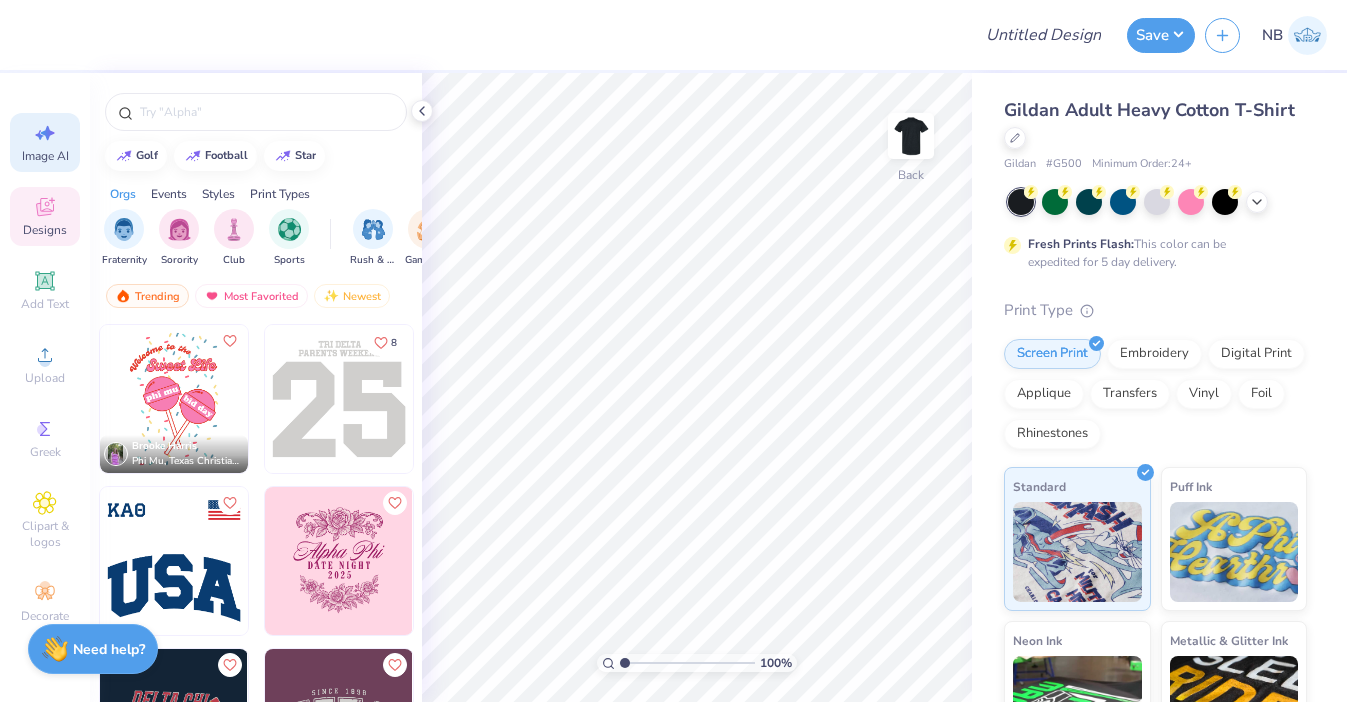 scroll, scrollTop: 0, scrollLeft: 0, axis: both 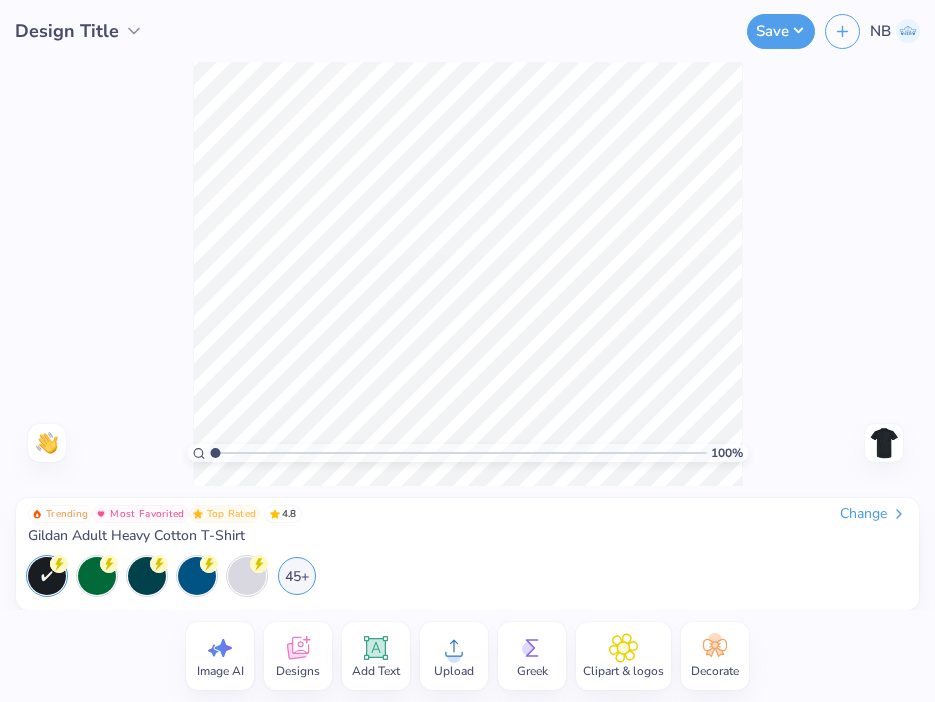 click on "Design Title" at bounding box center [79, 31] 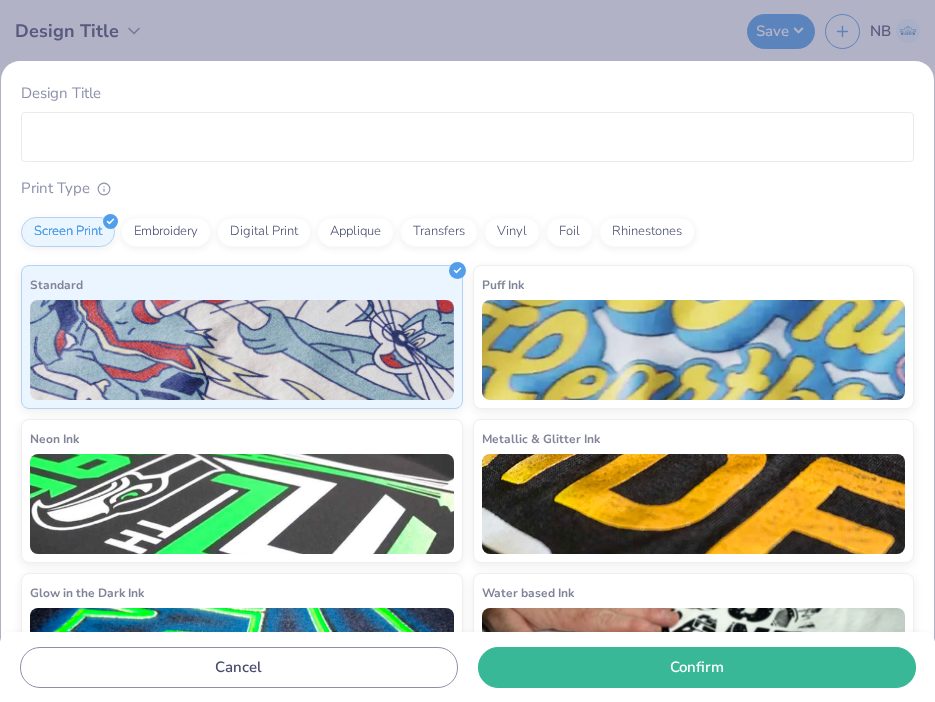 click on "Design Title Print Type Screen Print Embroidery Digital Print Applique Transfers Vinyl Foil Rhinestones Standard Puff Ink Neon Ink Metallic & Glitter Ink Glow in the Dark Ink Water based Ink Cancel Confirm" at bounding box center [467, 351] 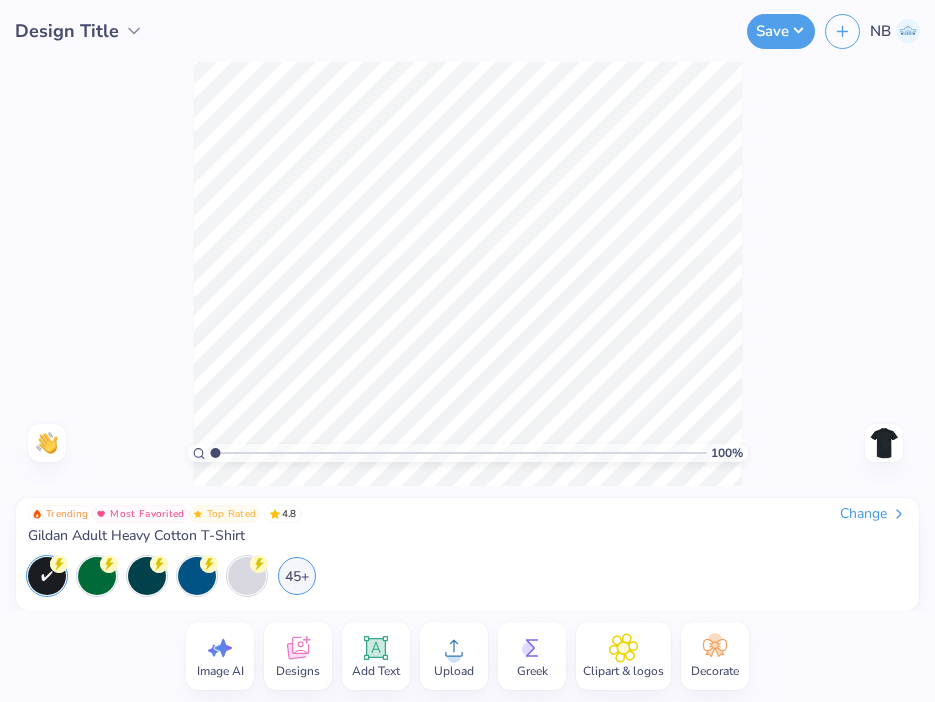 click 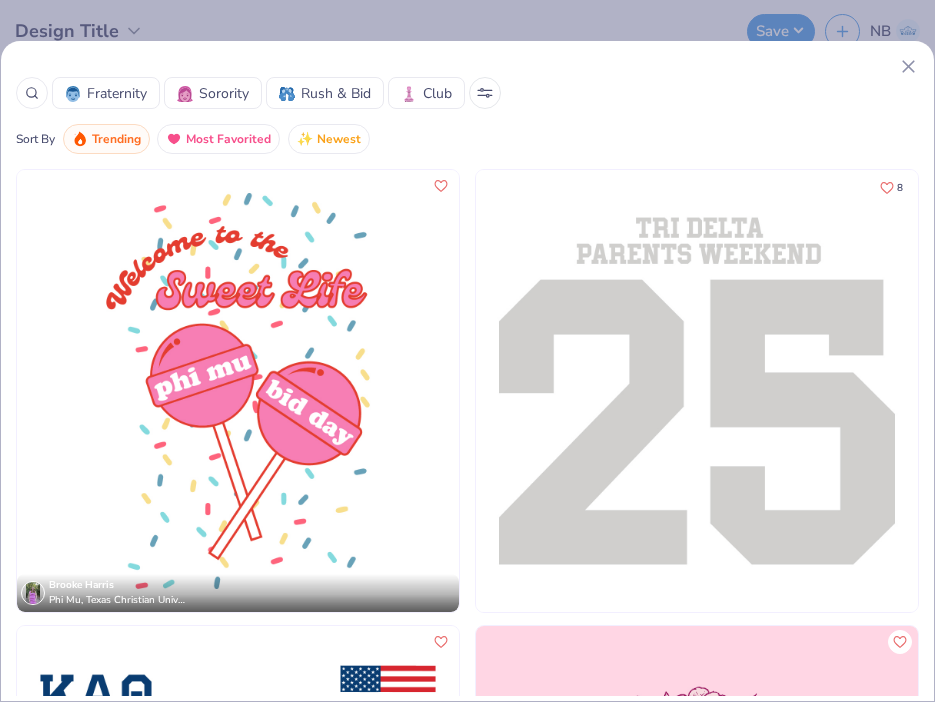 click 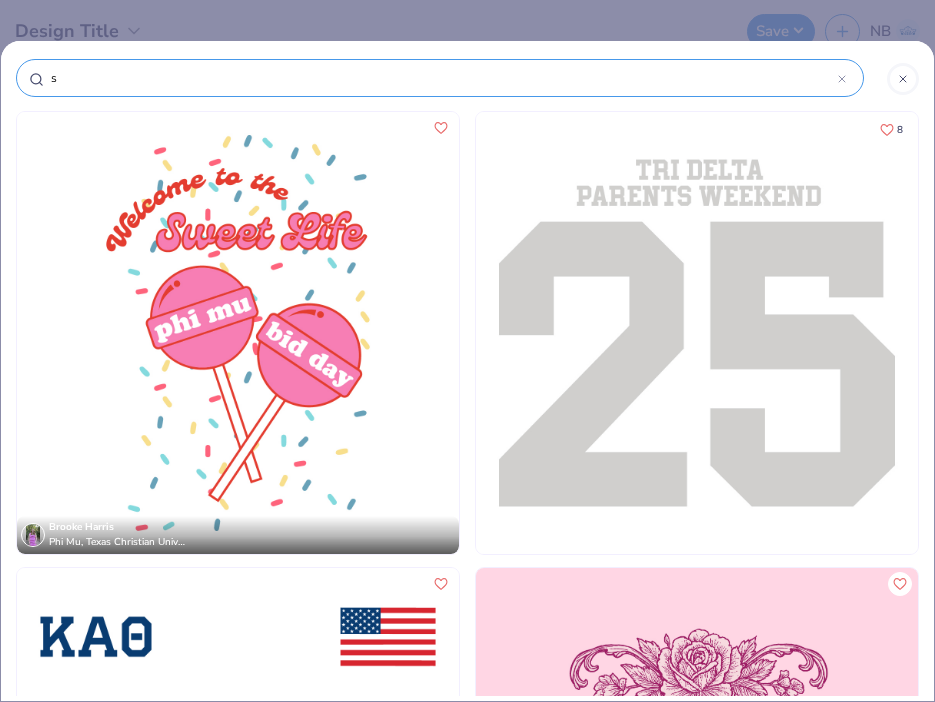 type on "sh" 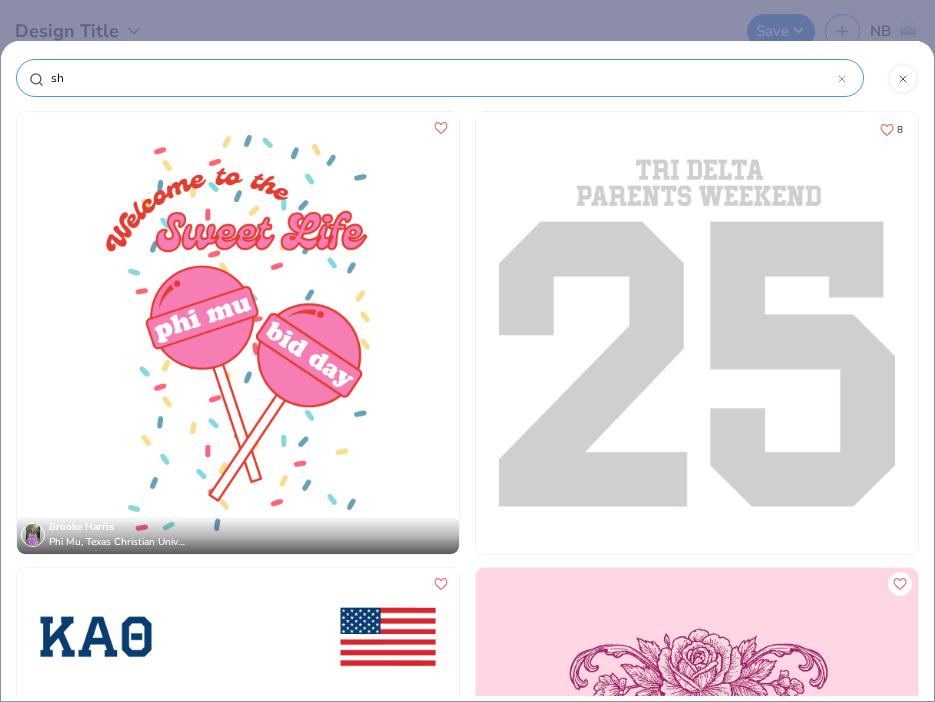 type on "sho" 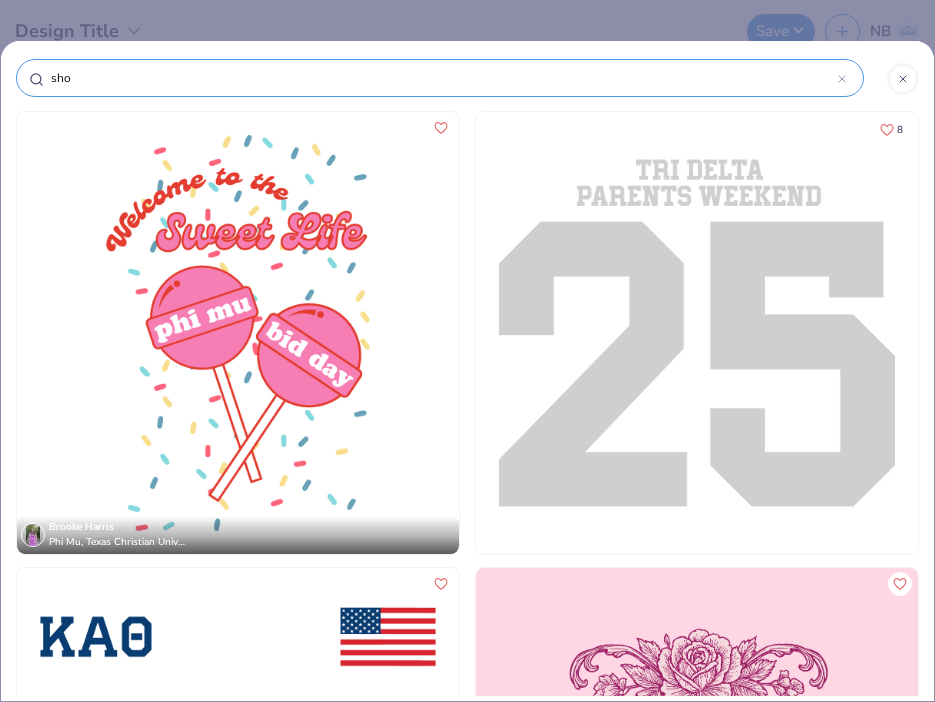 type on "shoe" 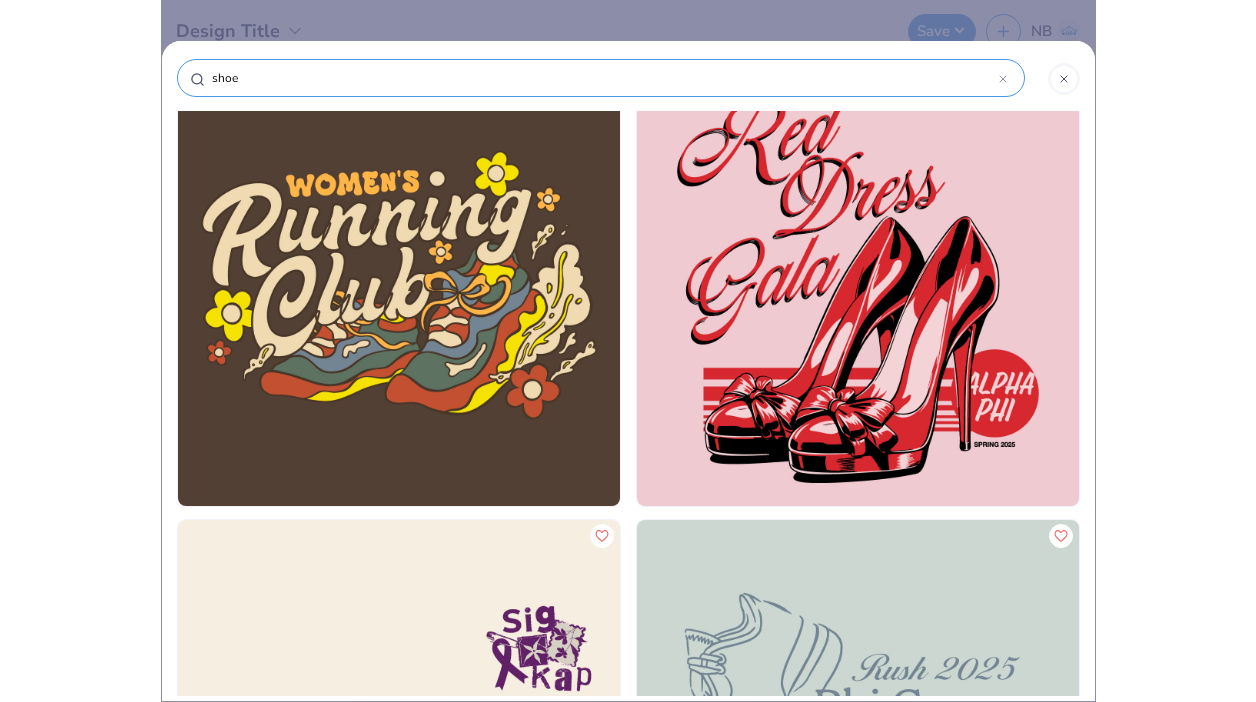 scroll, scrollTop: 1177, scrollLeft: 0, axis: vertical 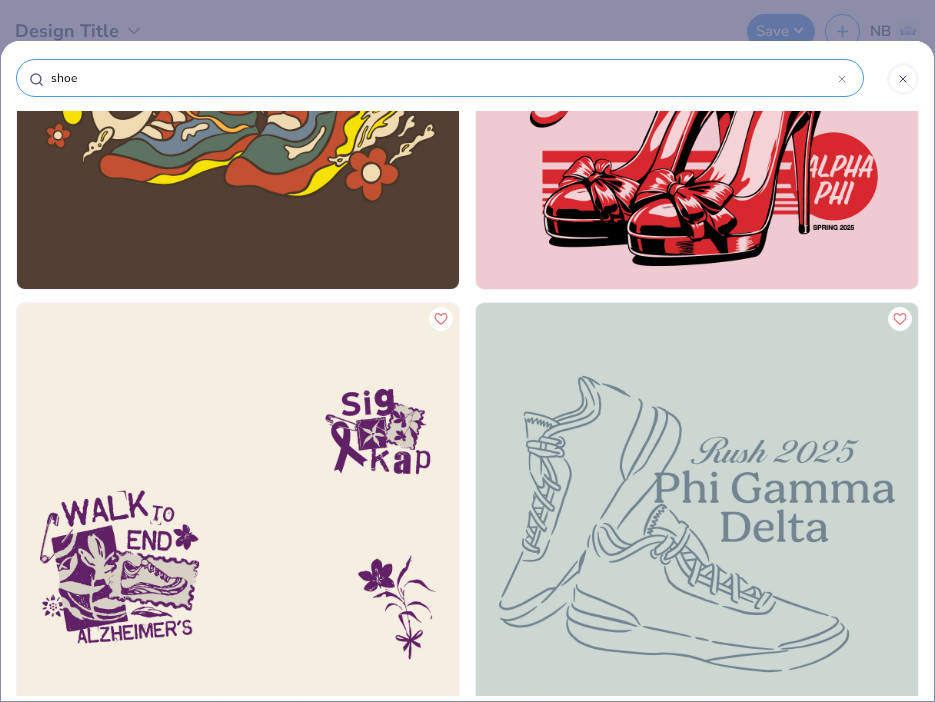 type on "shoe" 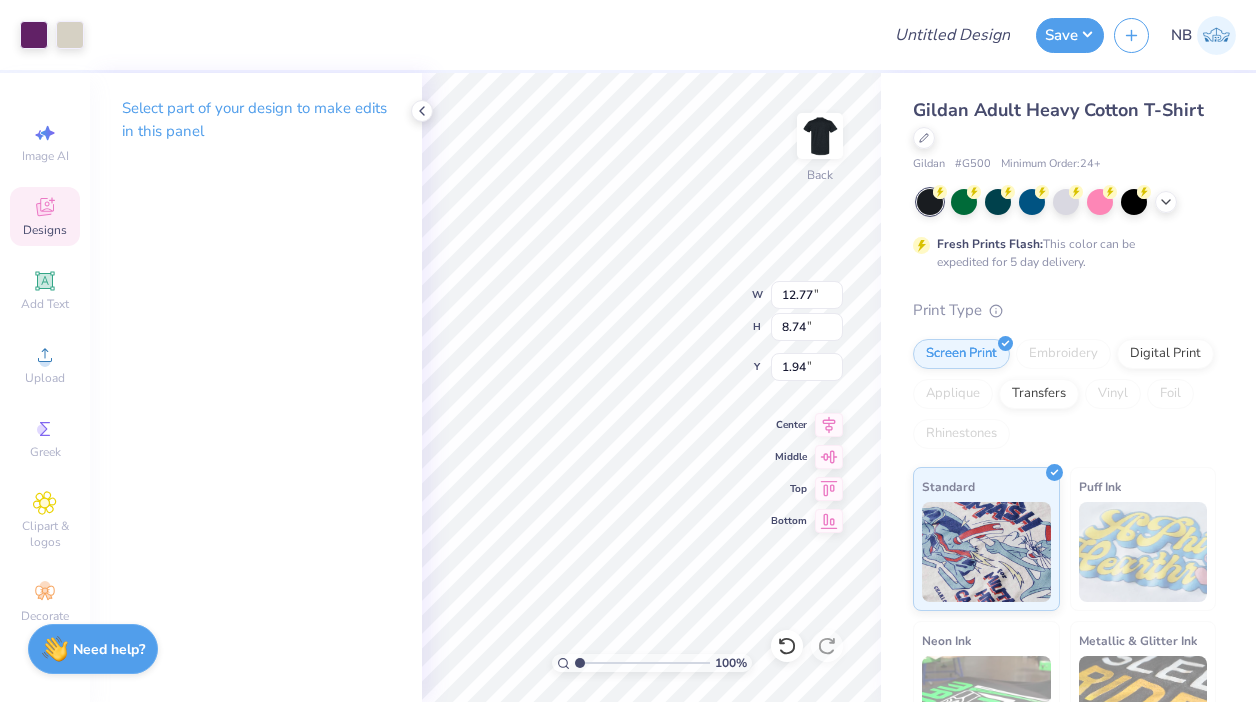 type on "1.94" 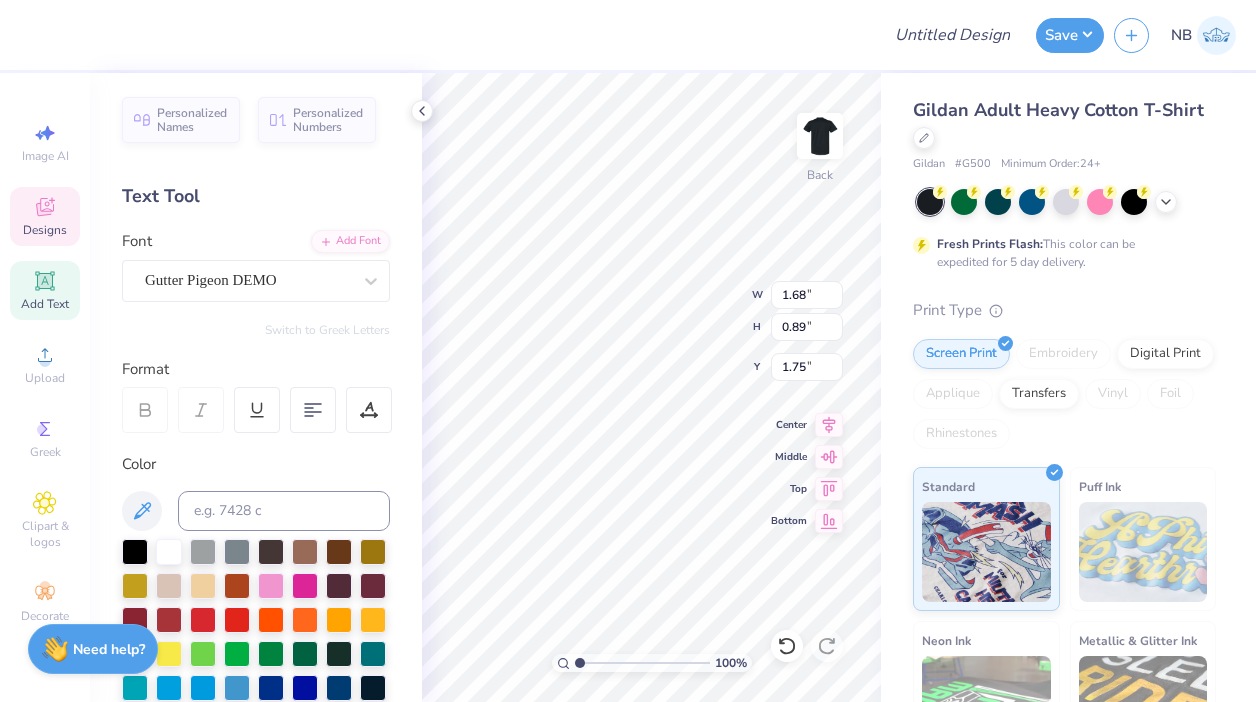 scroll, scrollTop: 0, scrollLeft: 1, axis: horizontal 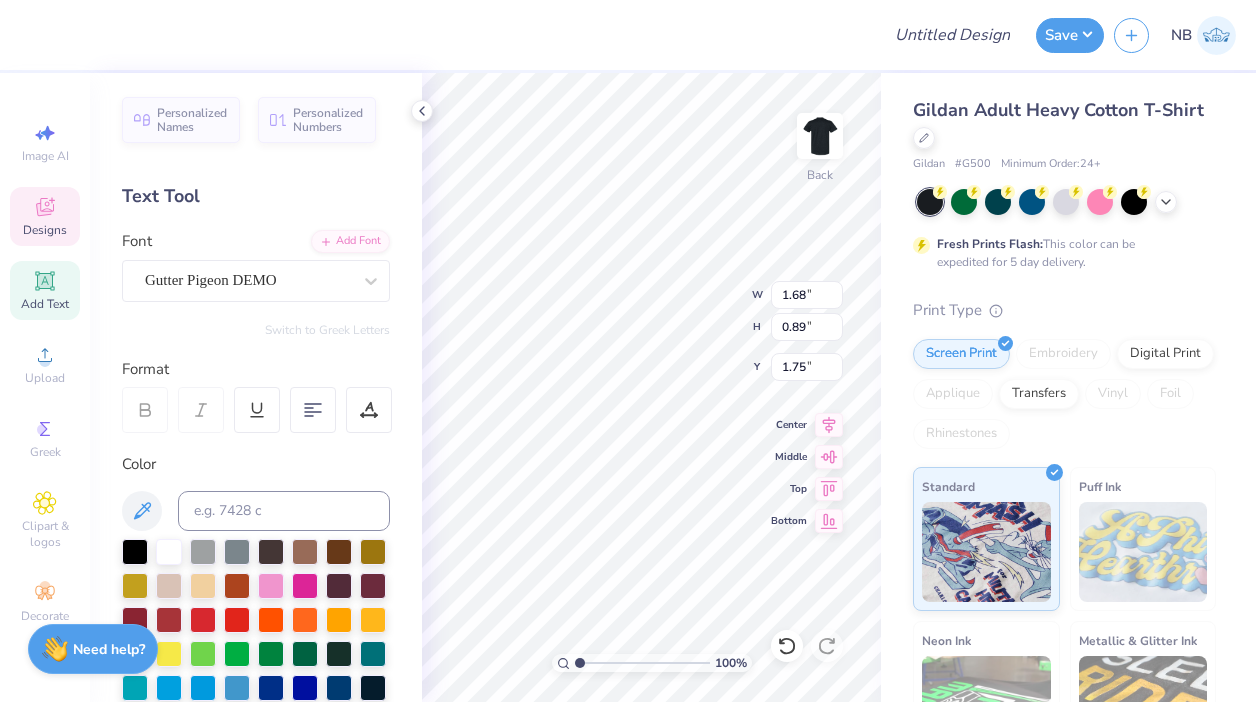 type on "S" 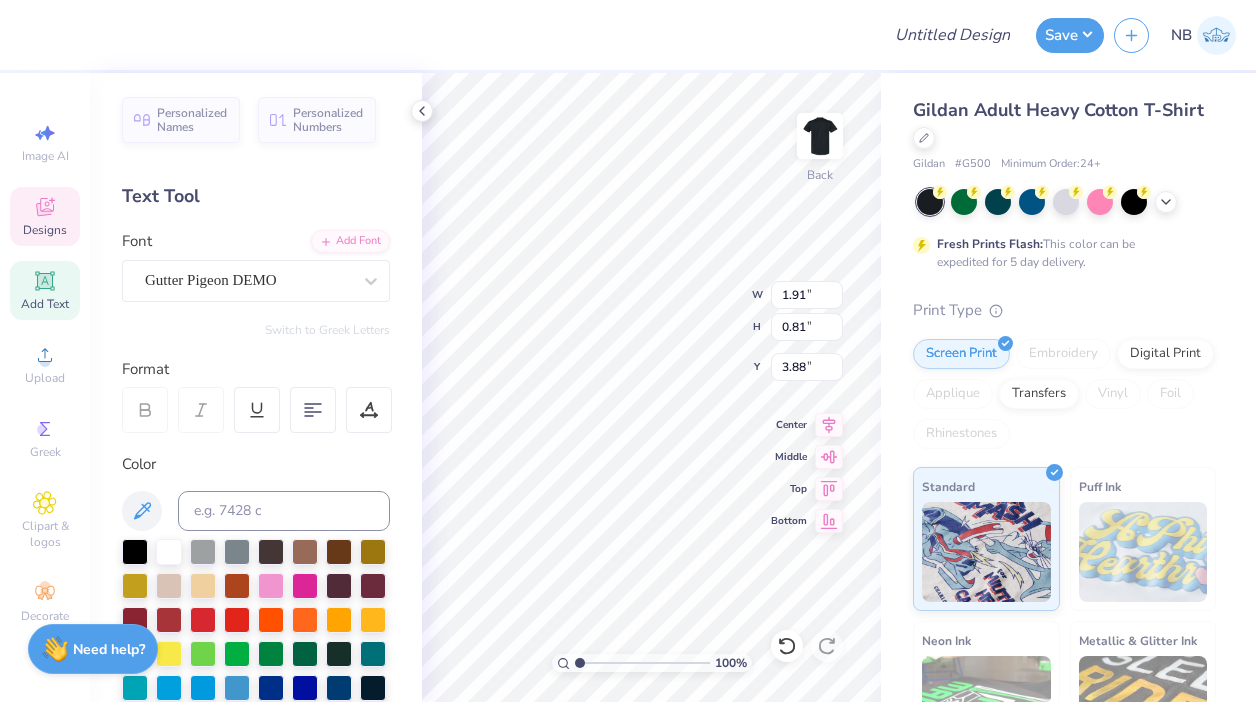 type on "1.91" 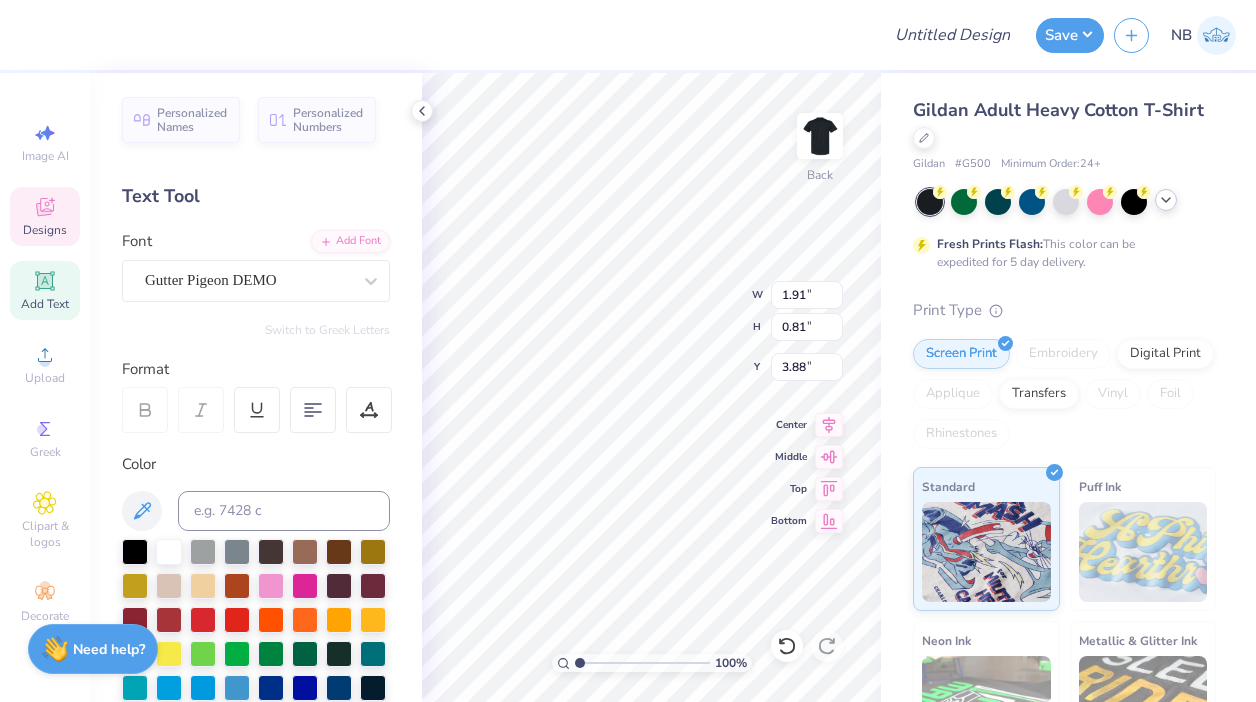 click 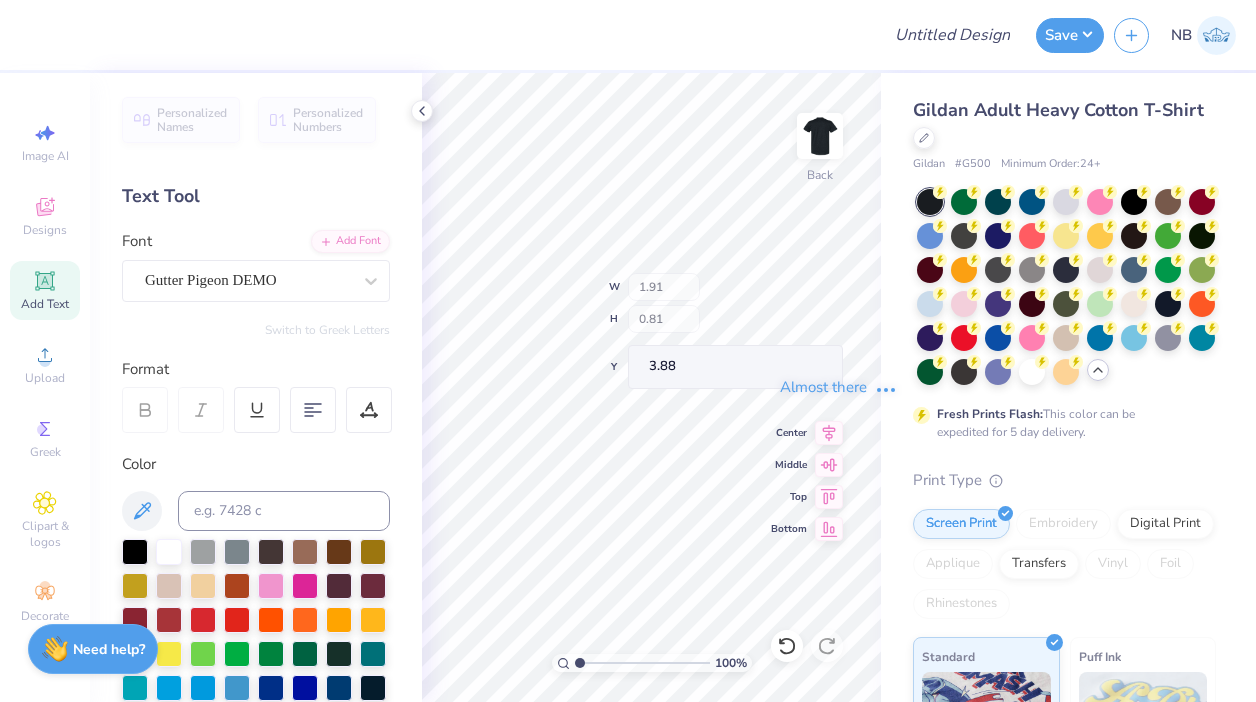 click on "Almost there" at bounding box center [839, 387] 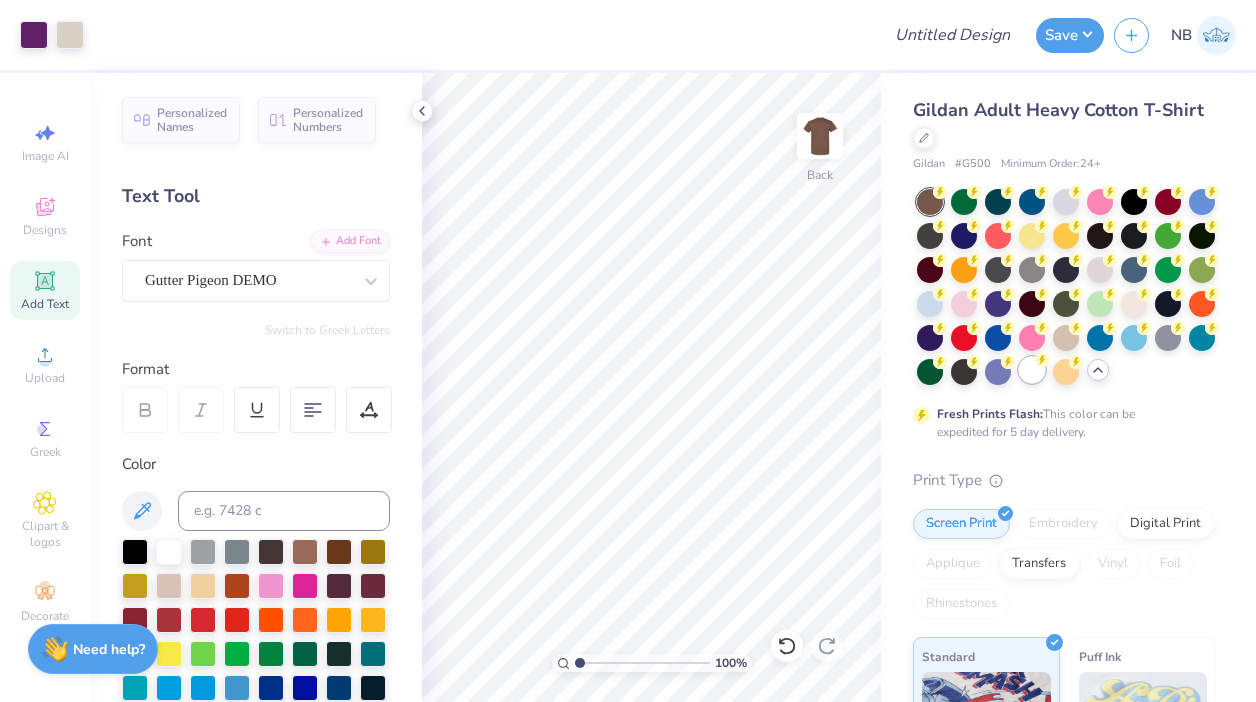 click at bounding box center (1032, 370) 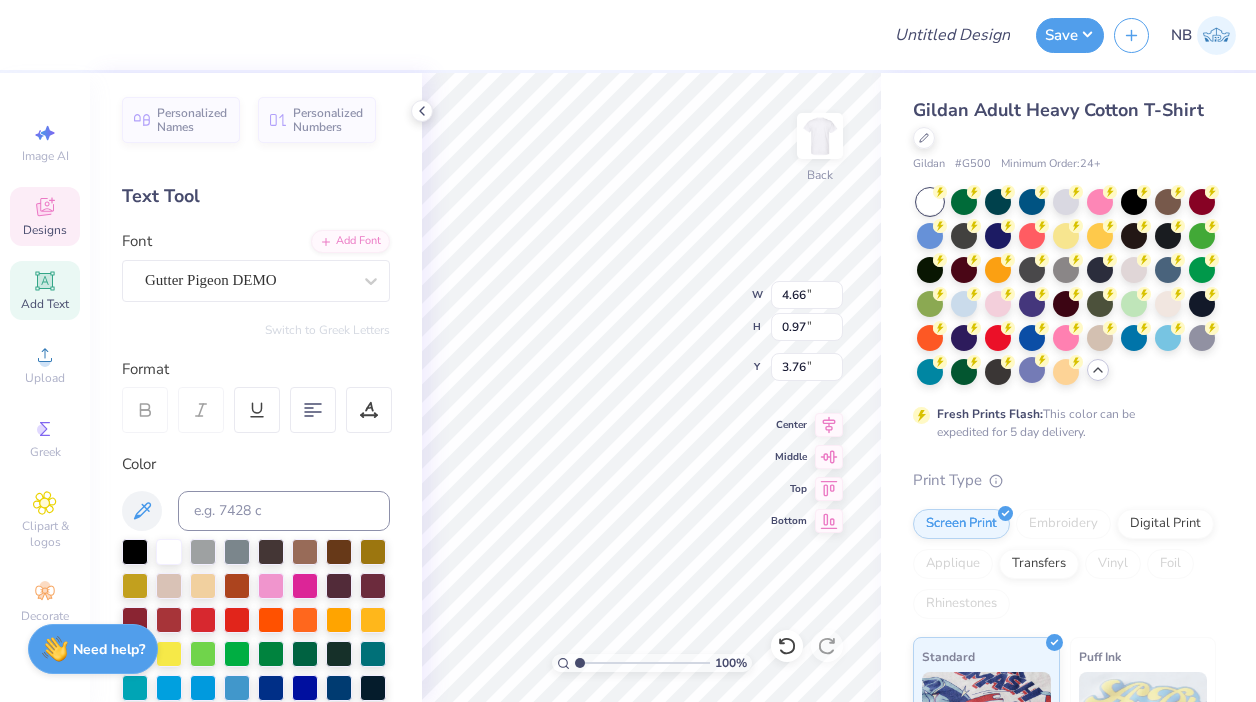type on "4.18" 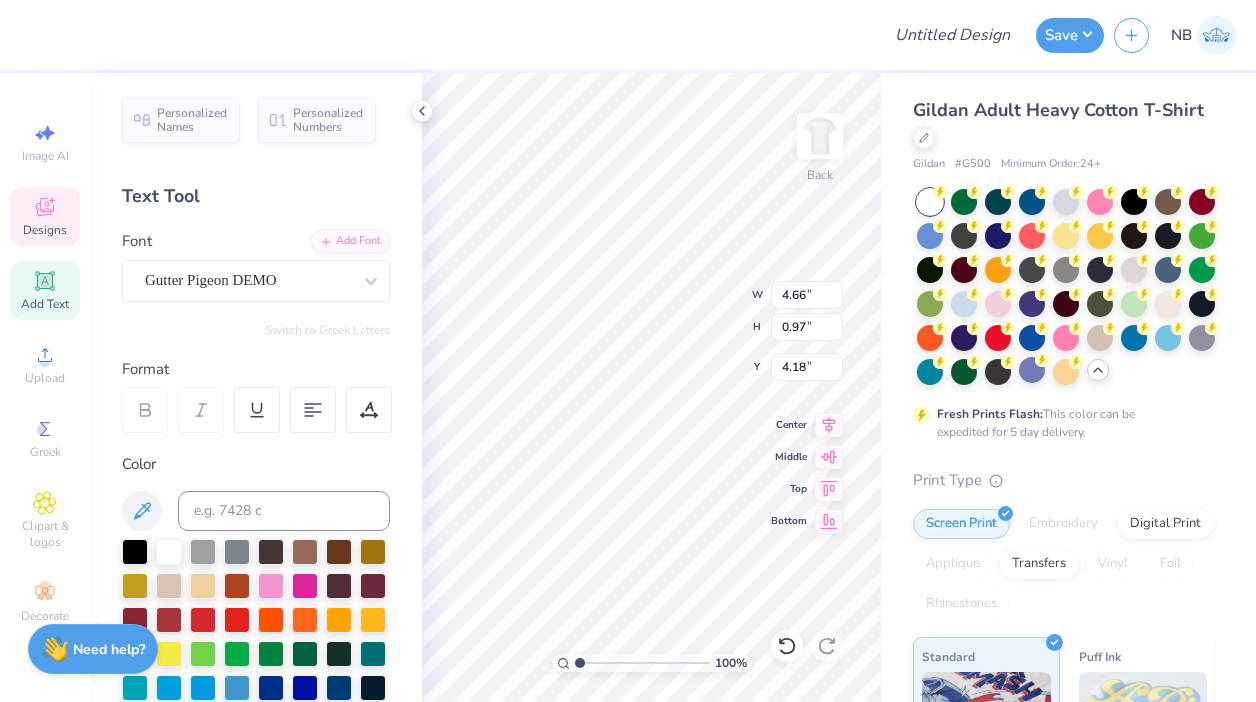 scroll, scrollTop: 0, scrollLeft: 0, axis: both 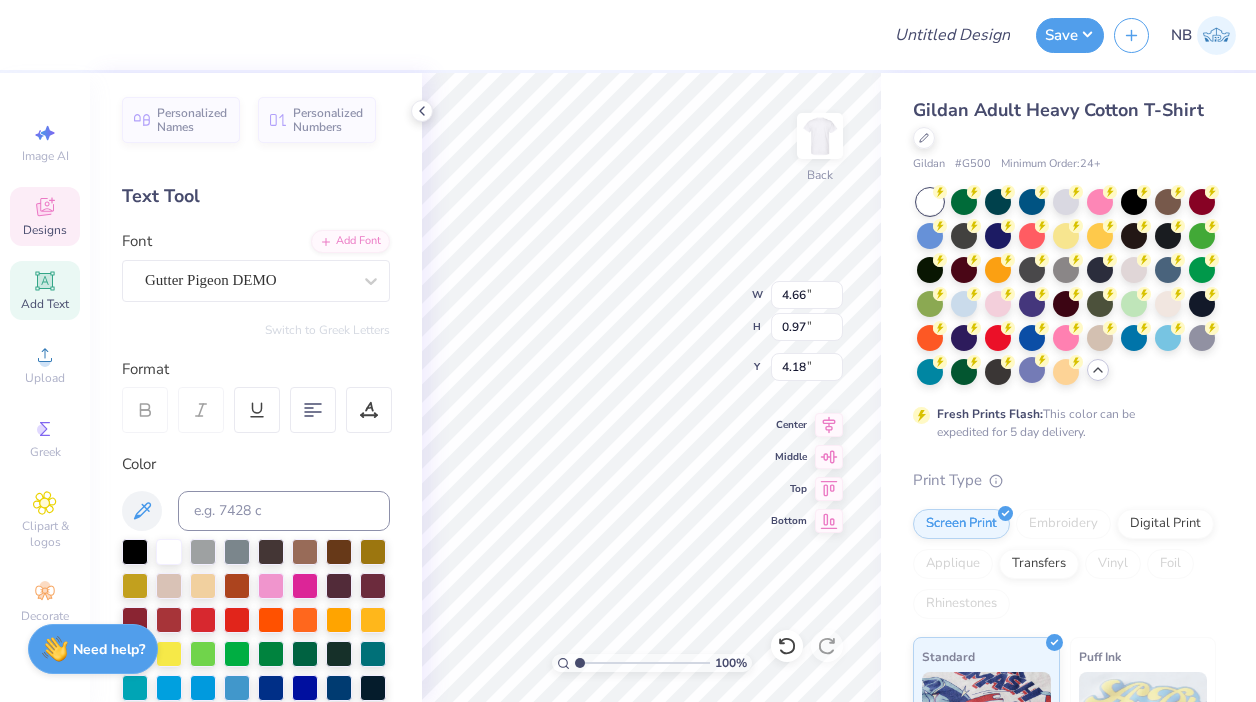 type on "ST. jUDE" 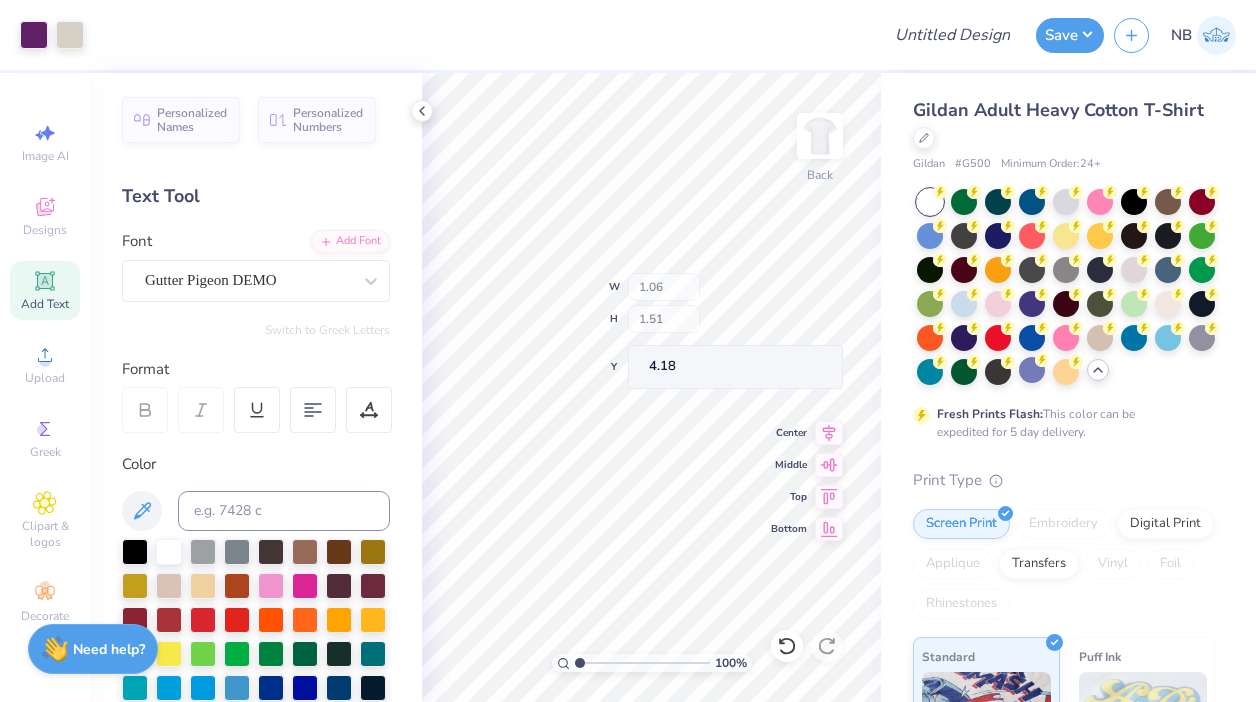 type on "1.06" 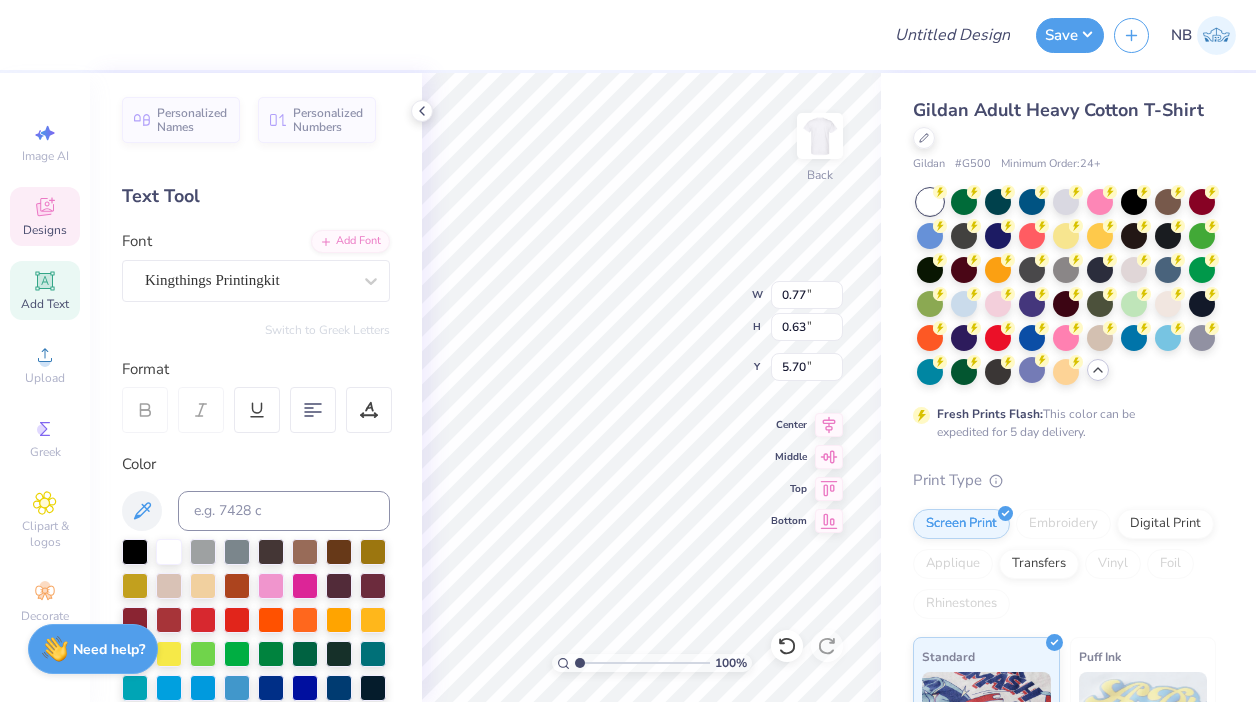 type on "0.77" 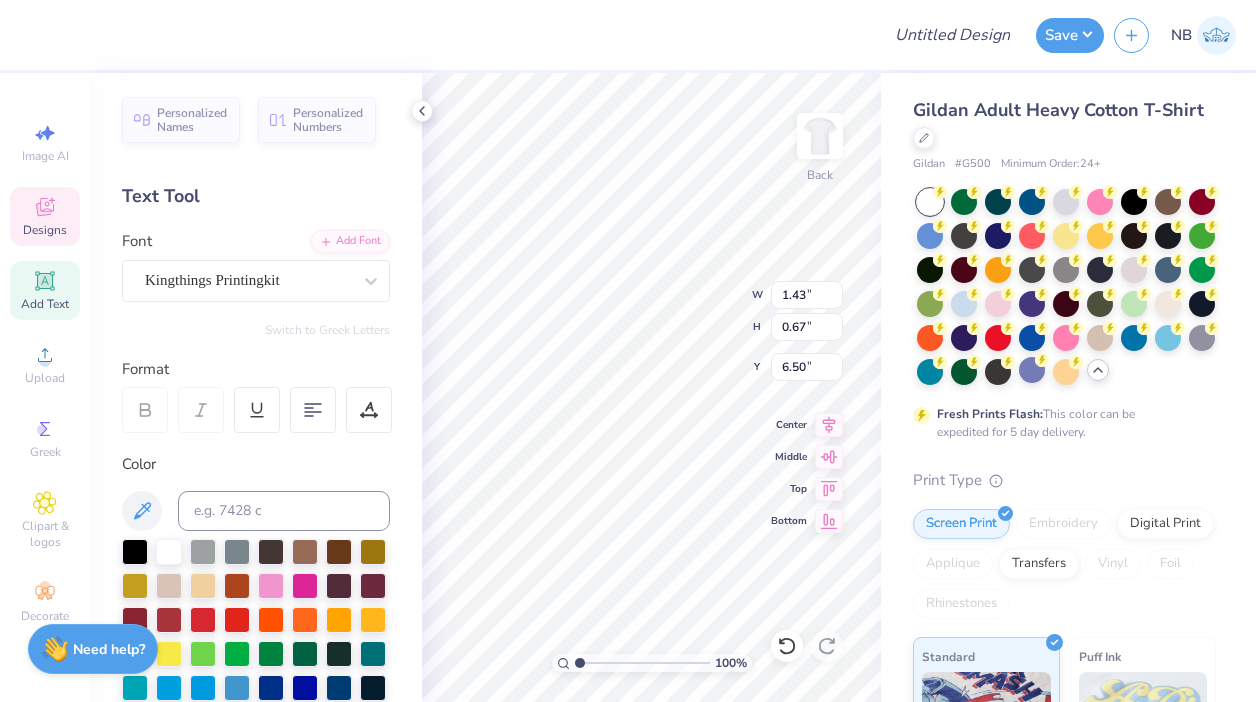 type on "E" 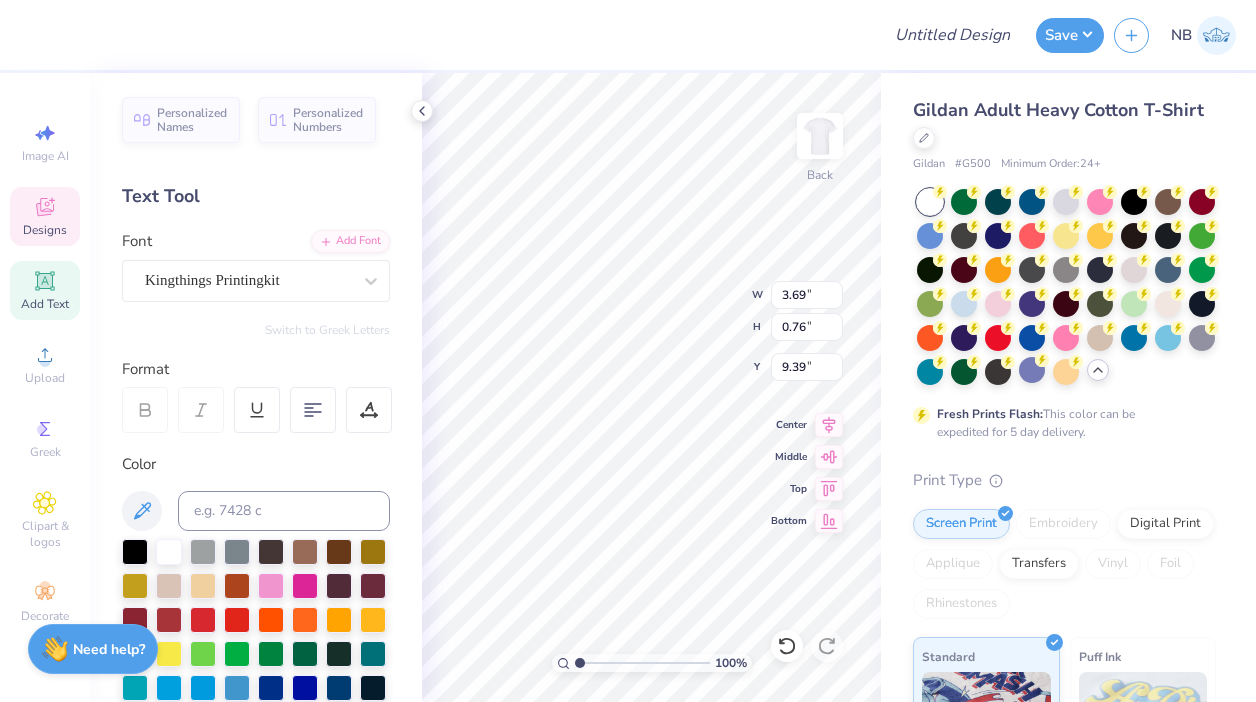 type on "3.69" 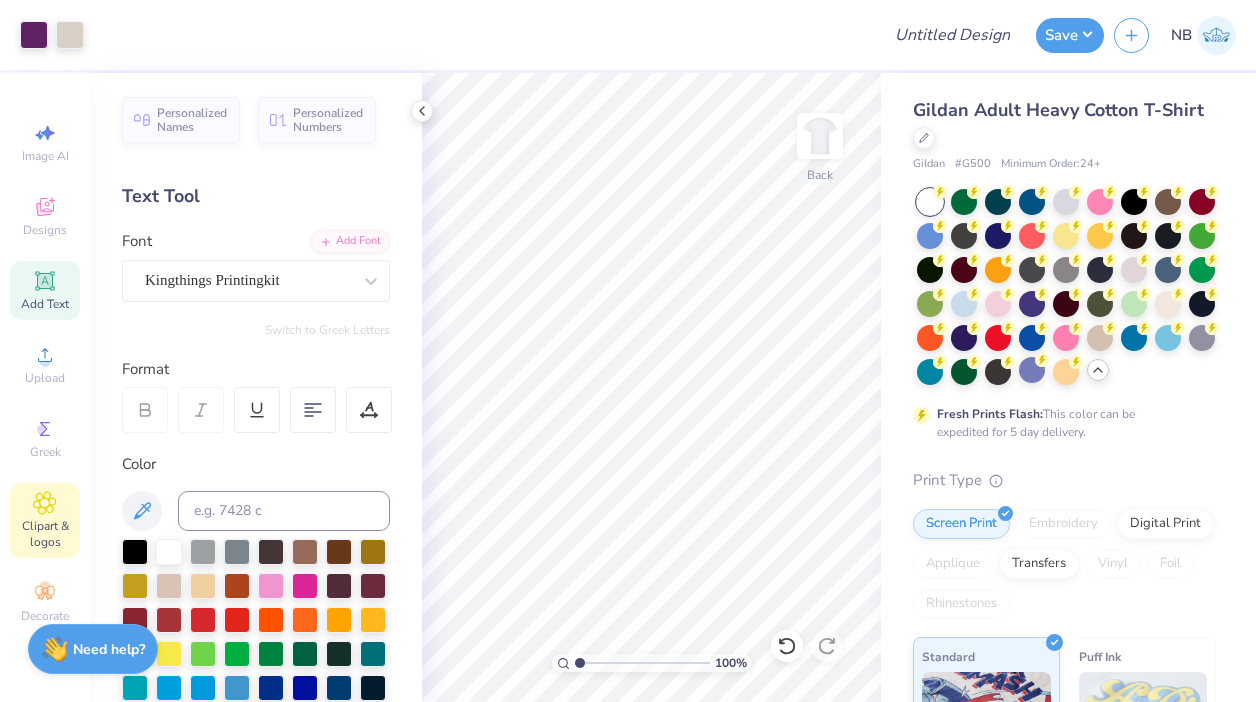 click on "Clipart & logos" at bounding box center [45, 534] 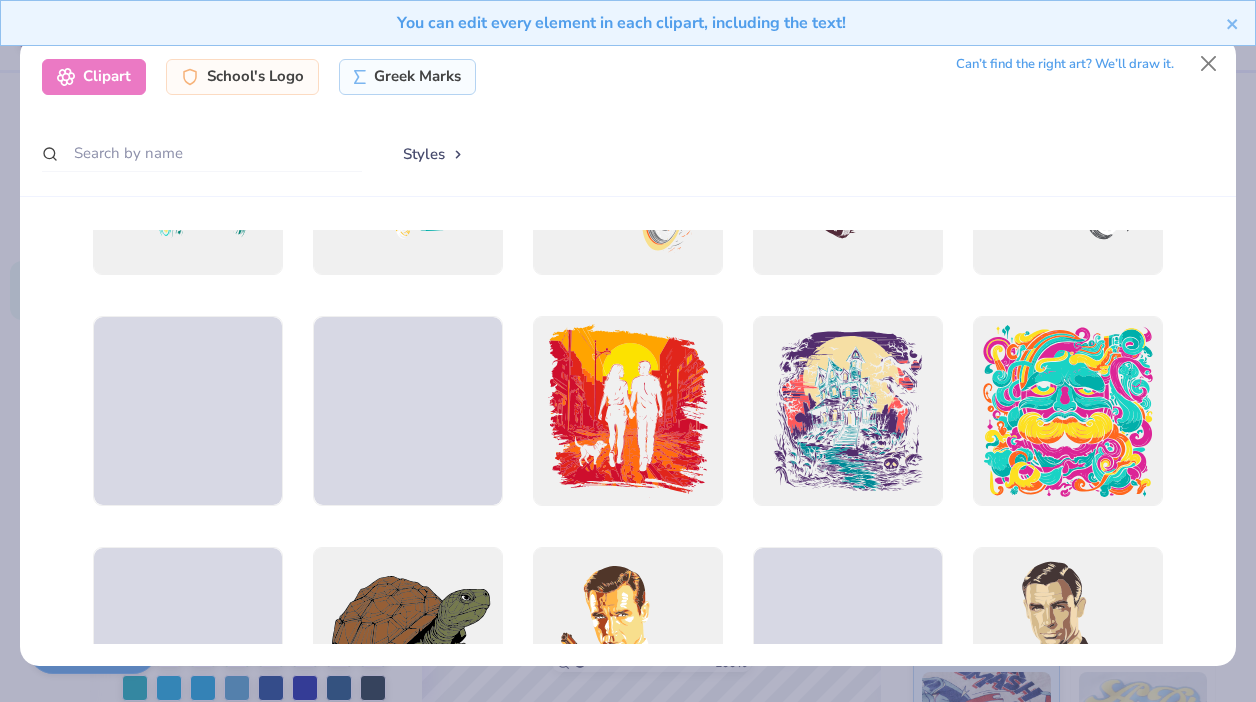 scroll, scrollTop: 1302, scrollLeft: 0, axis: vertical 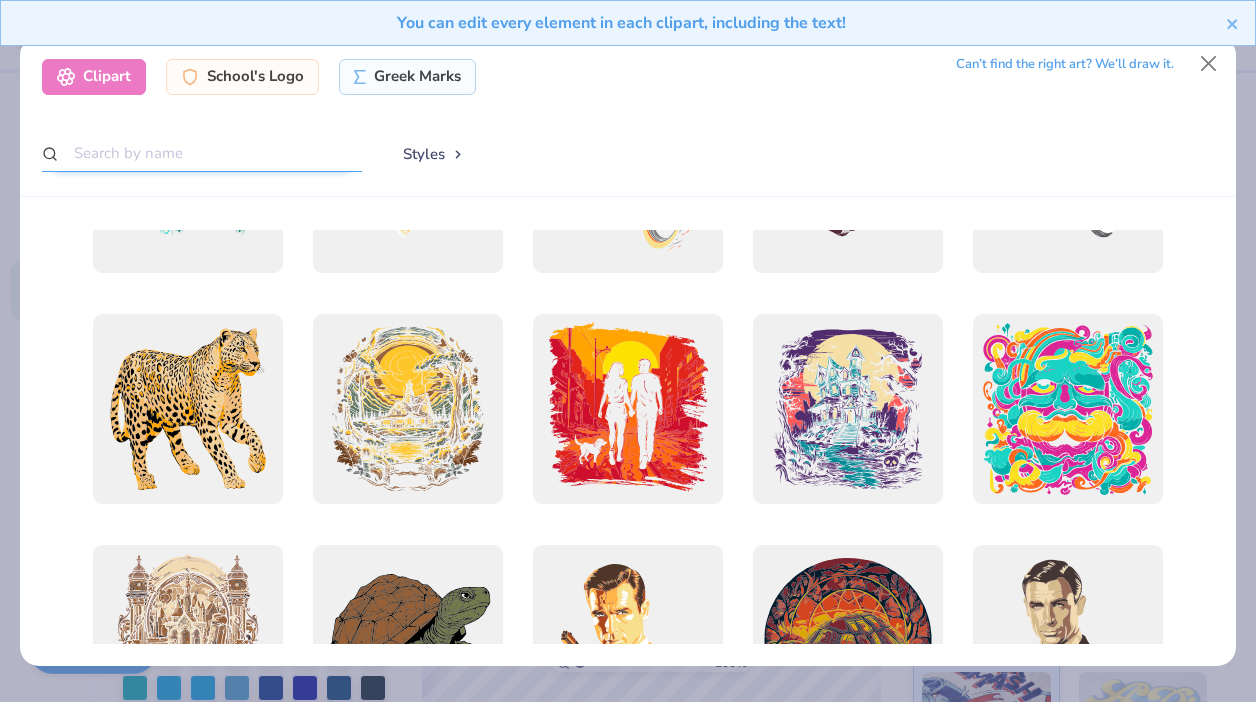 click at bounding box center (202, 153) 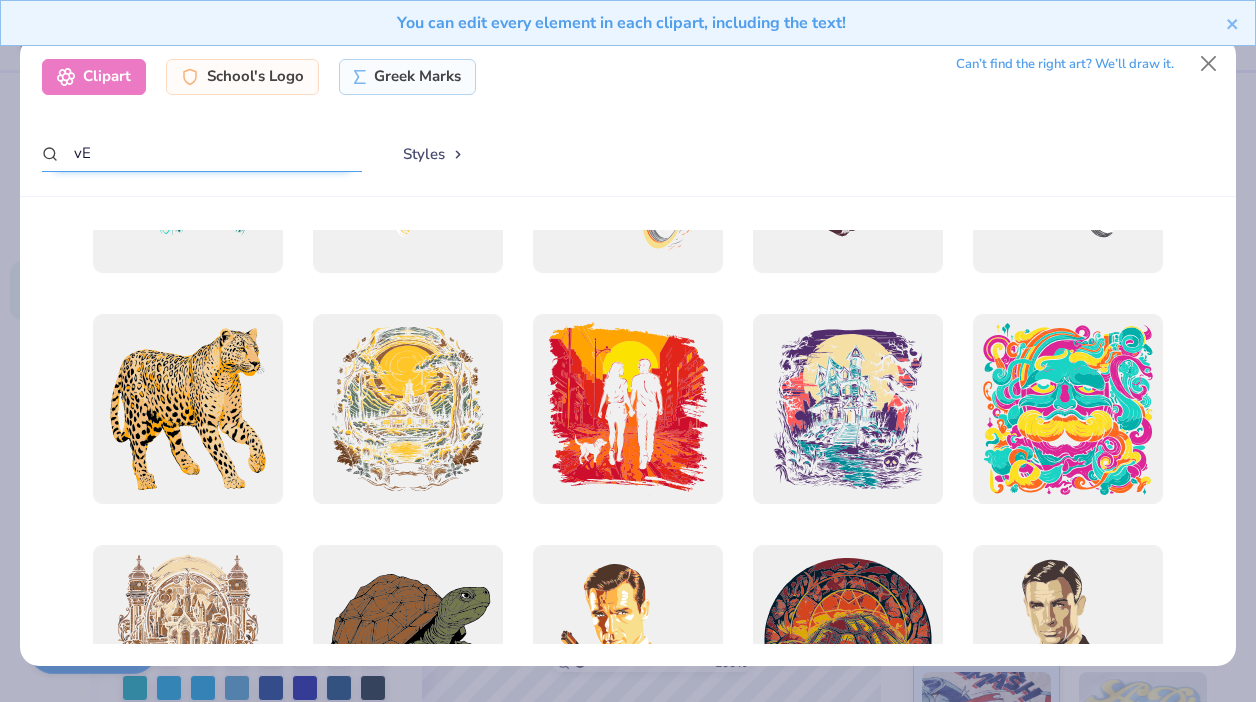 type on "v" 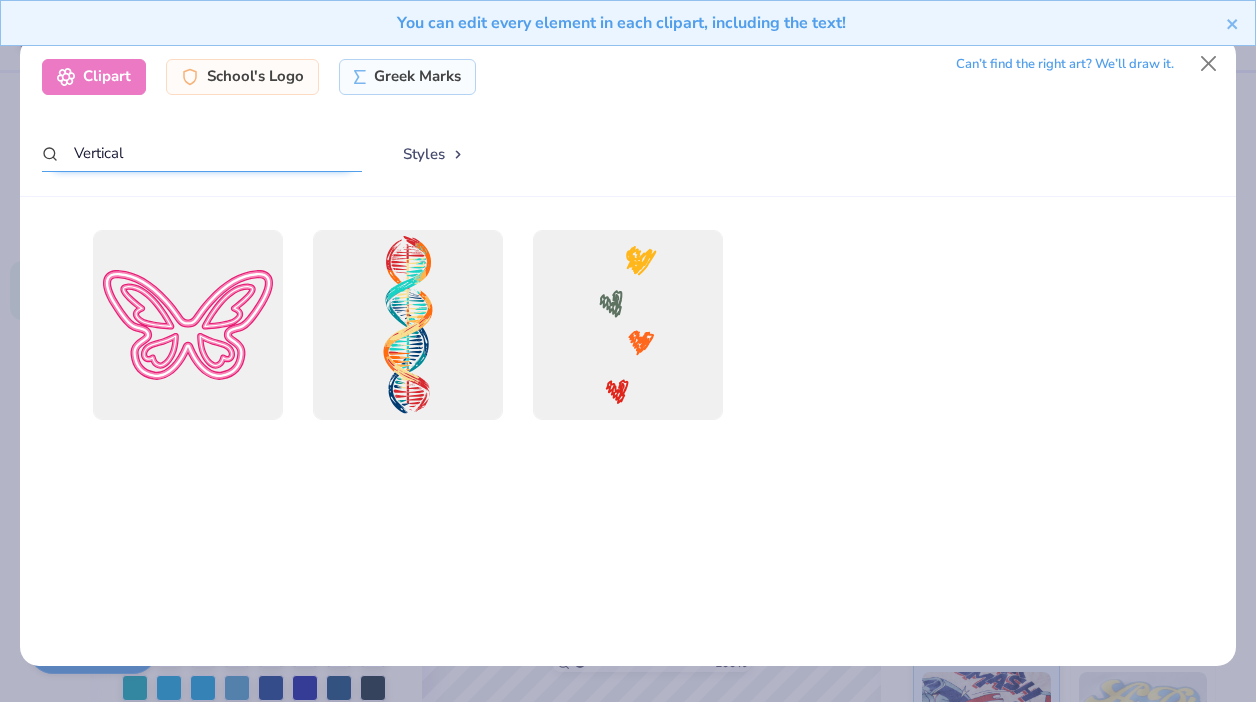 type on "Vertical" 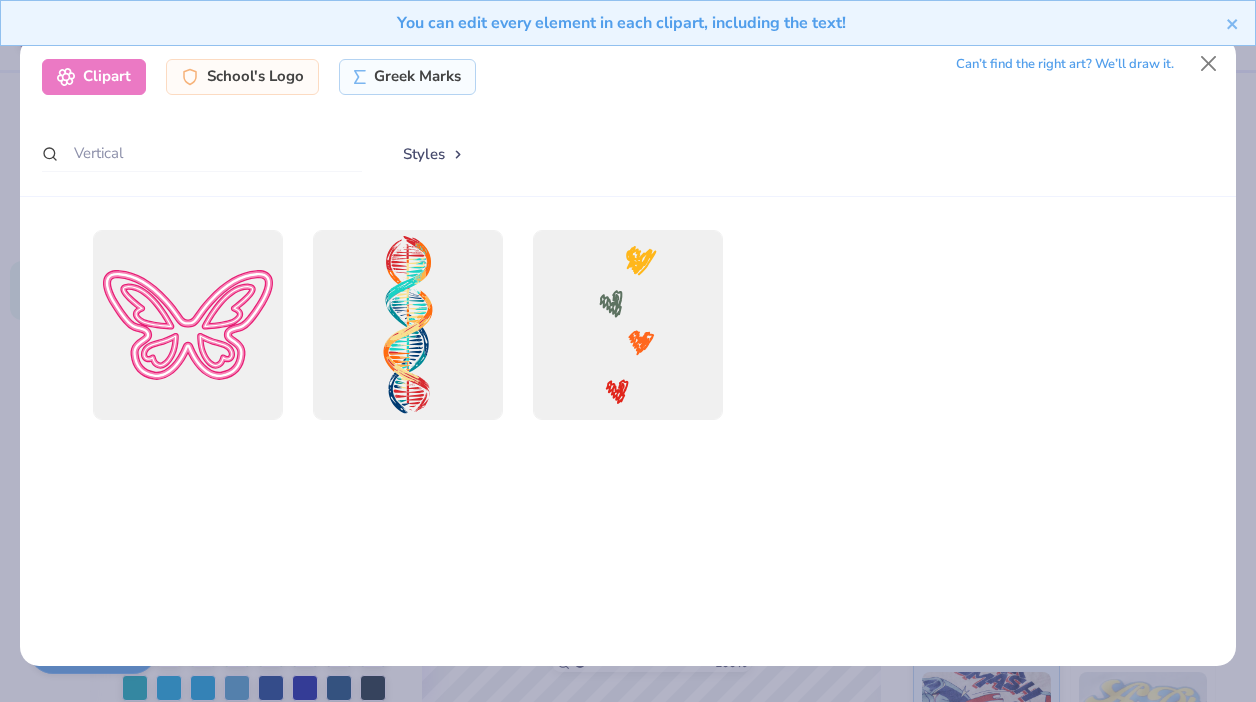 click on "You can edit every element in each clipart, including the text!" at bounding box center [628, 30] 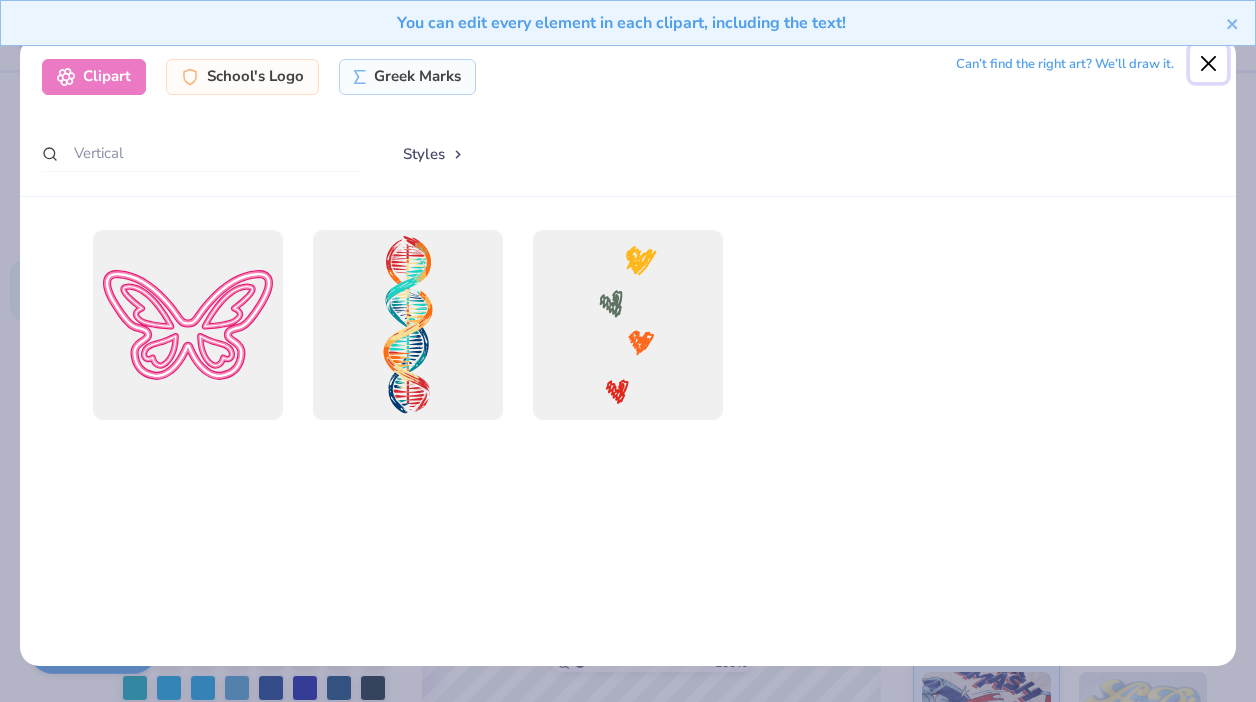 click at bounding box center [1209, 64] 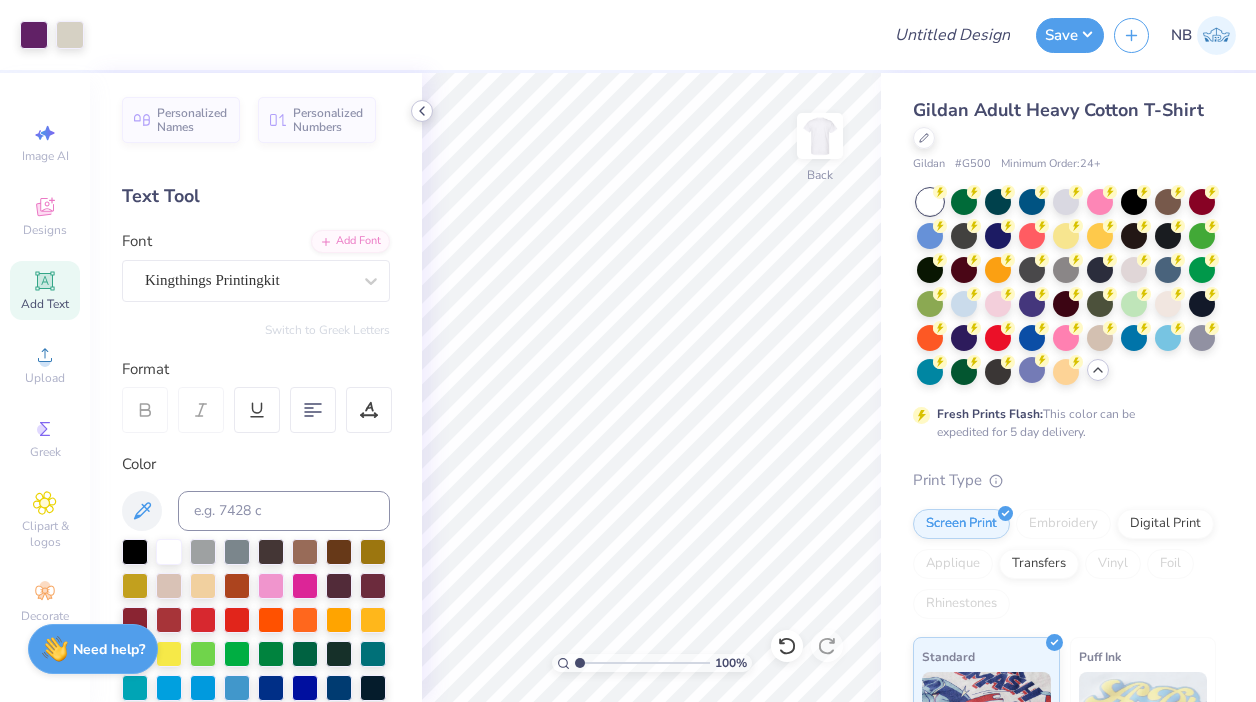 click 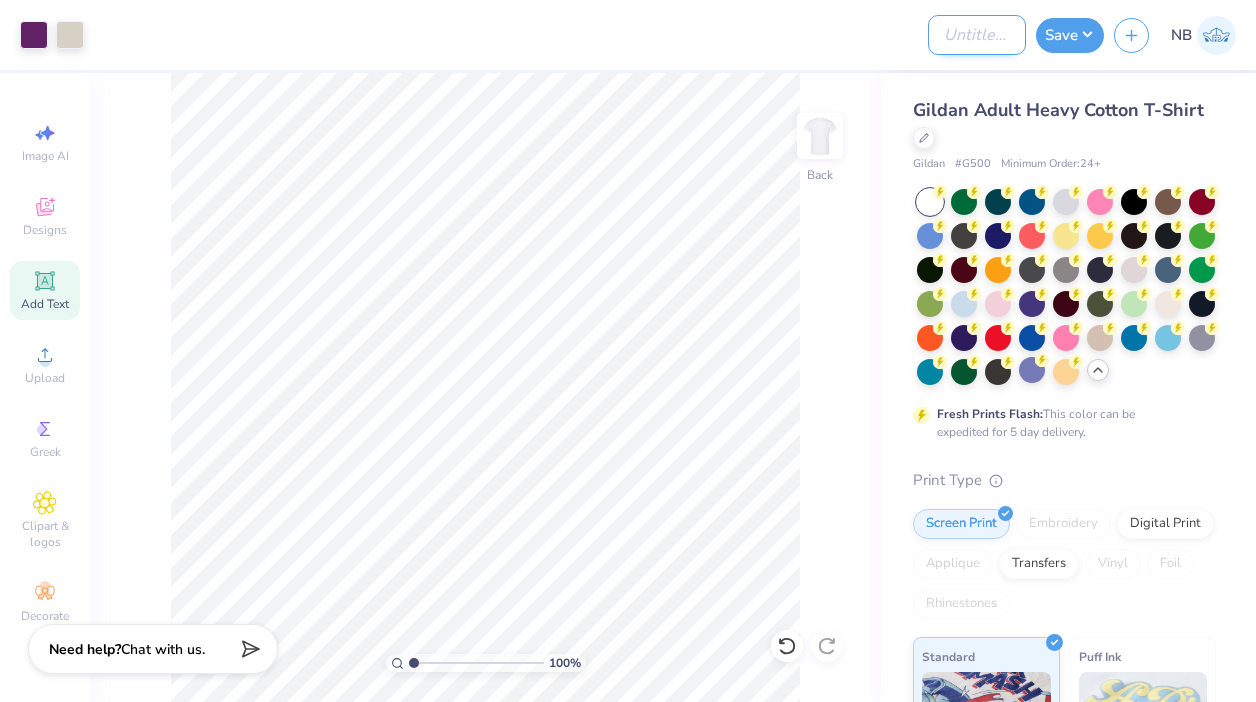 click on "Design Title" at bounding box center [977, 35] 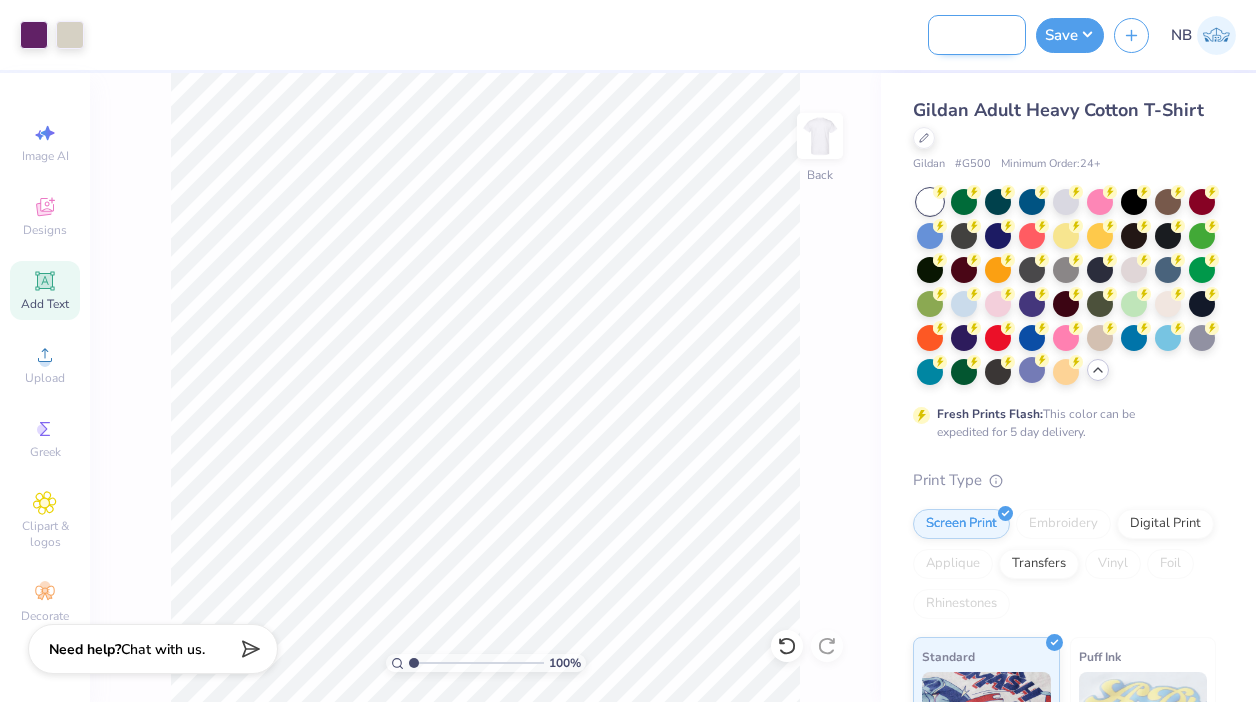scroll, scrollTop: 0, scrollLeft: 111, axis: horizontal 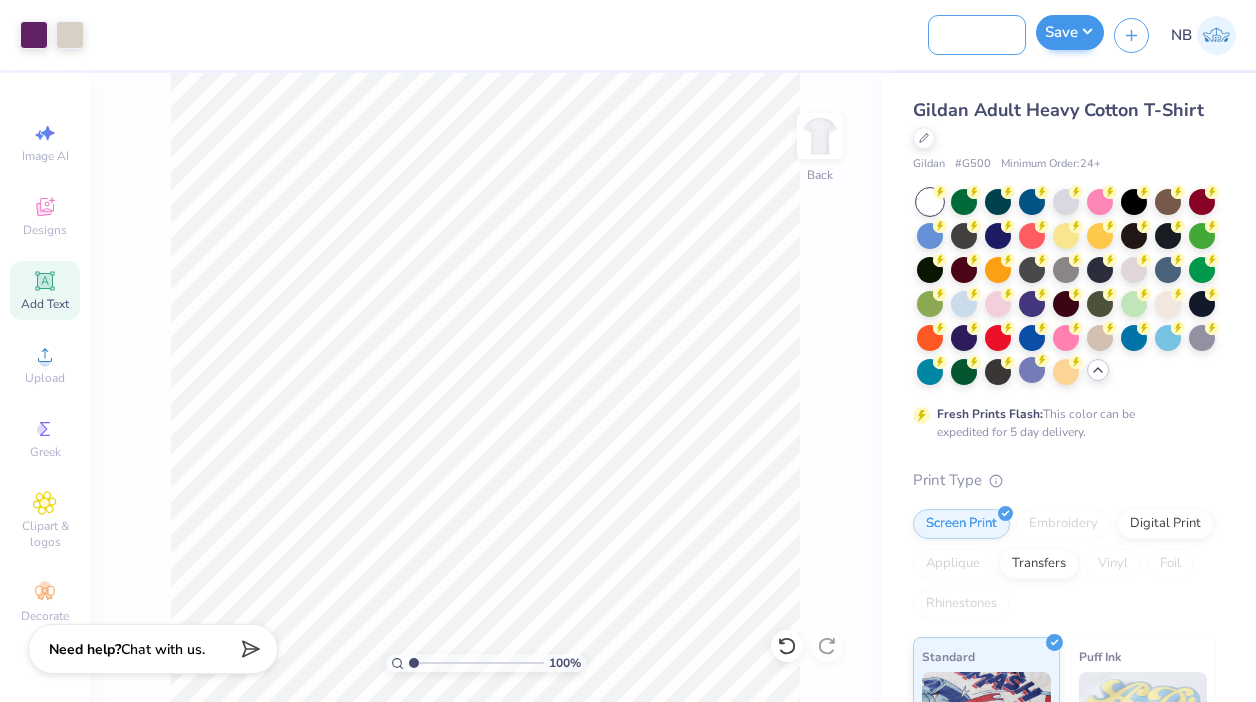 type on "TKE X St. Jude Design 1" 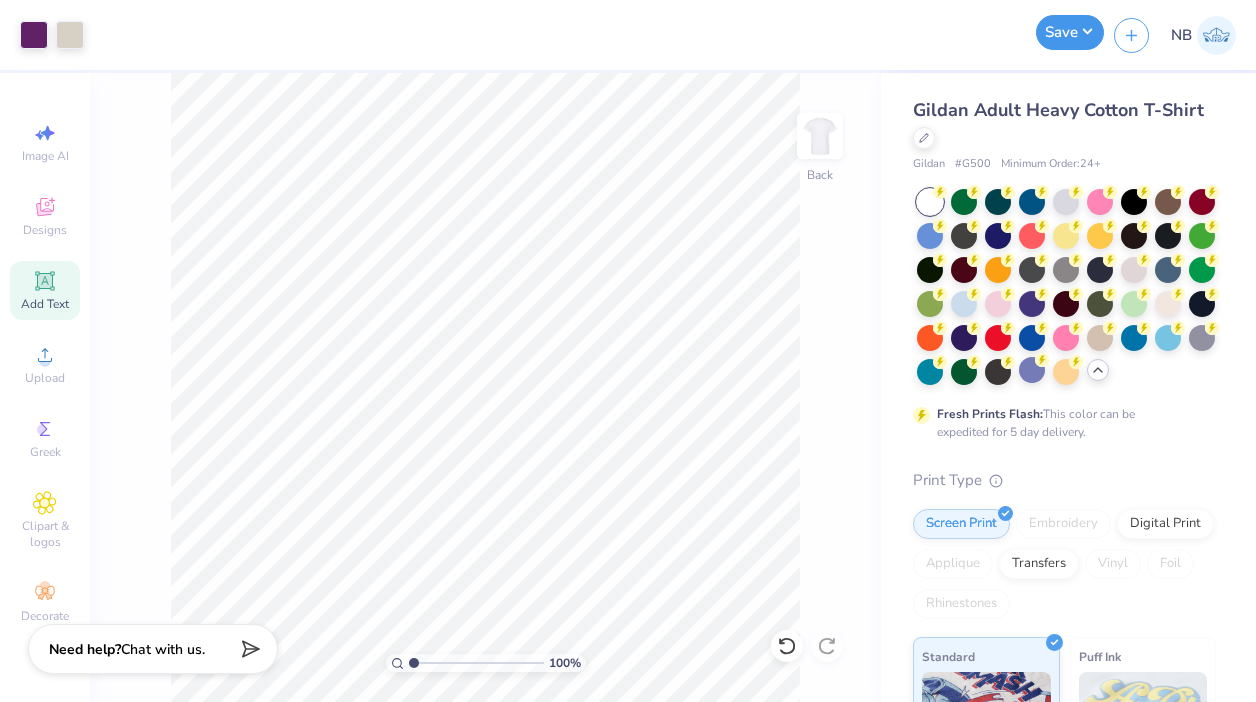 click on "Save" at bounding box center (1070, 32) 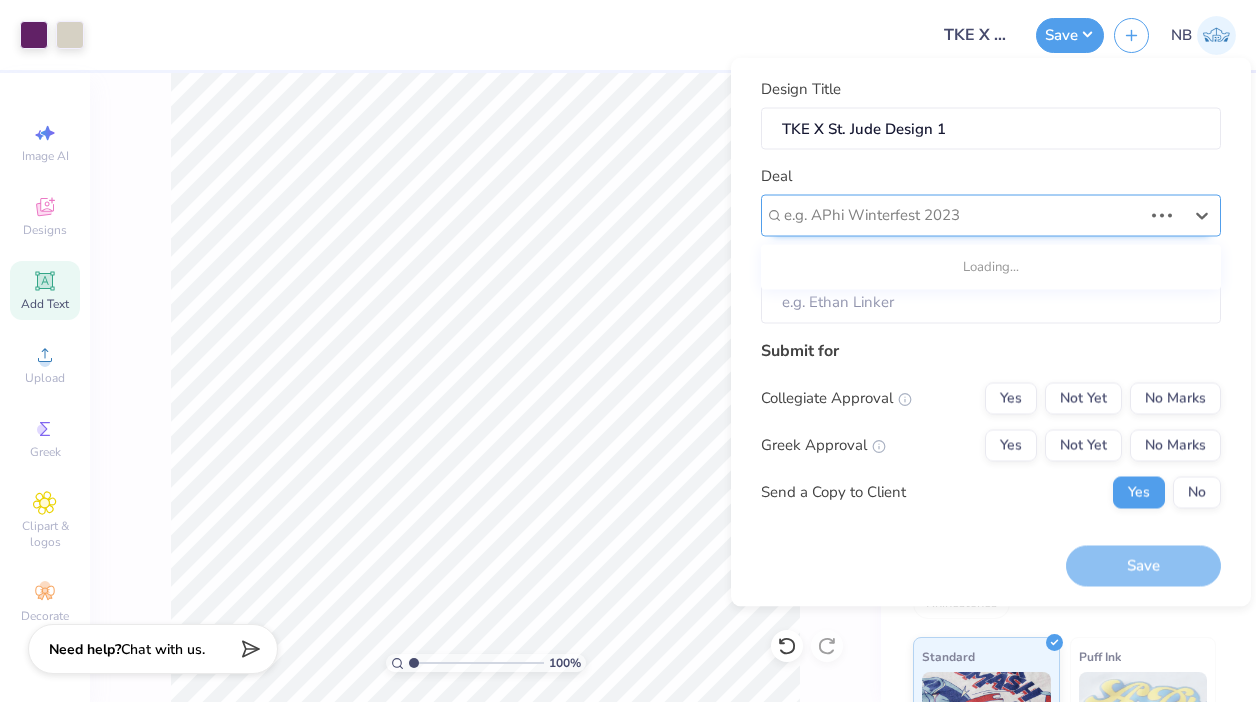 click at bounding box center [963, 215] 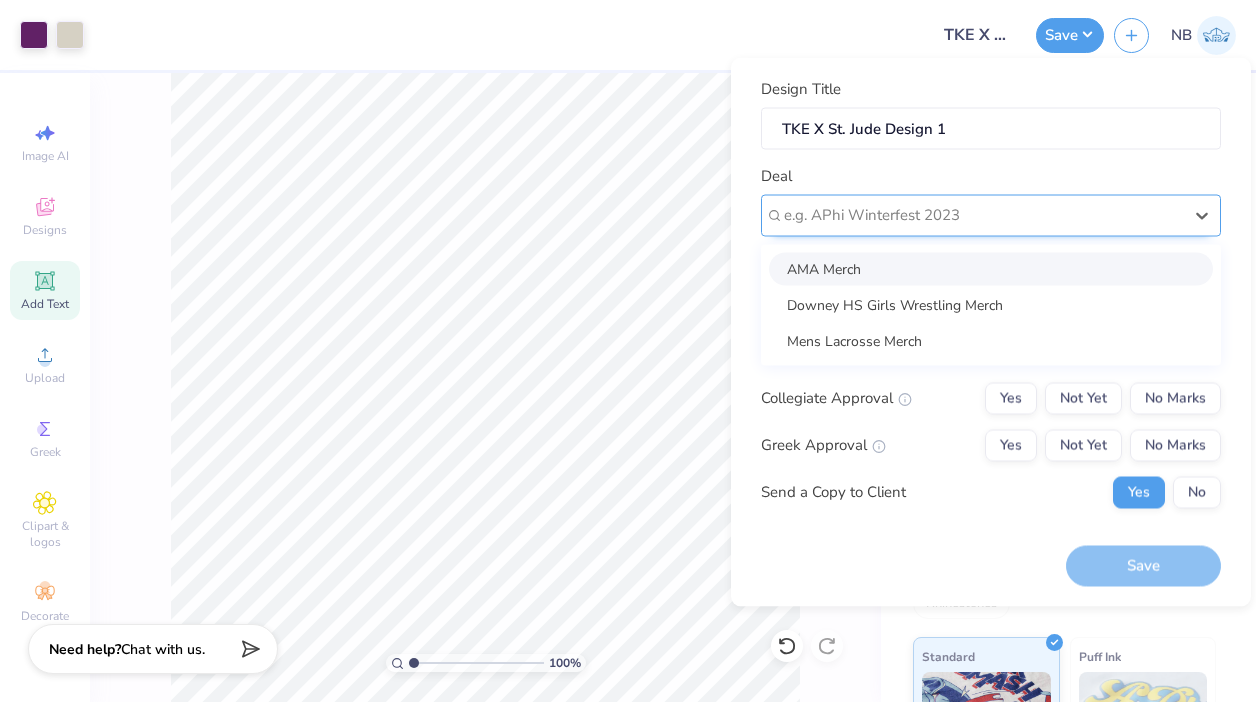 click at bounding box center [983, 215] 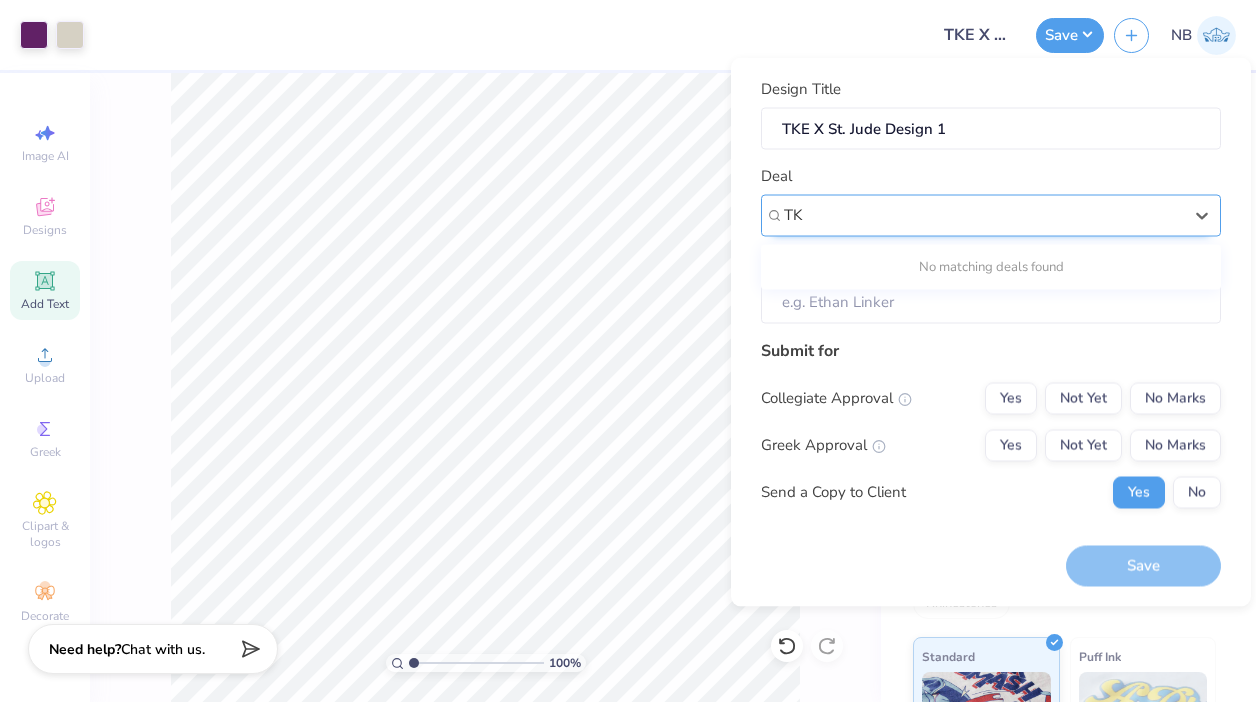 type on "T" 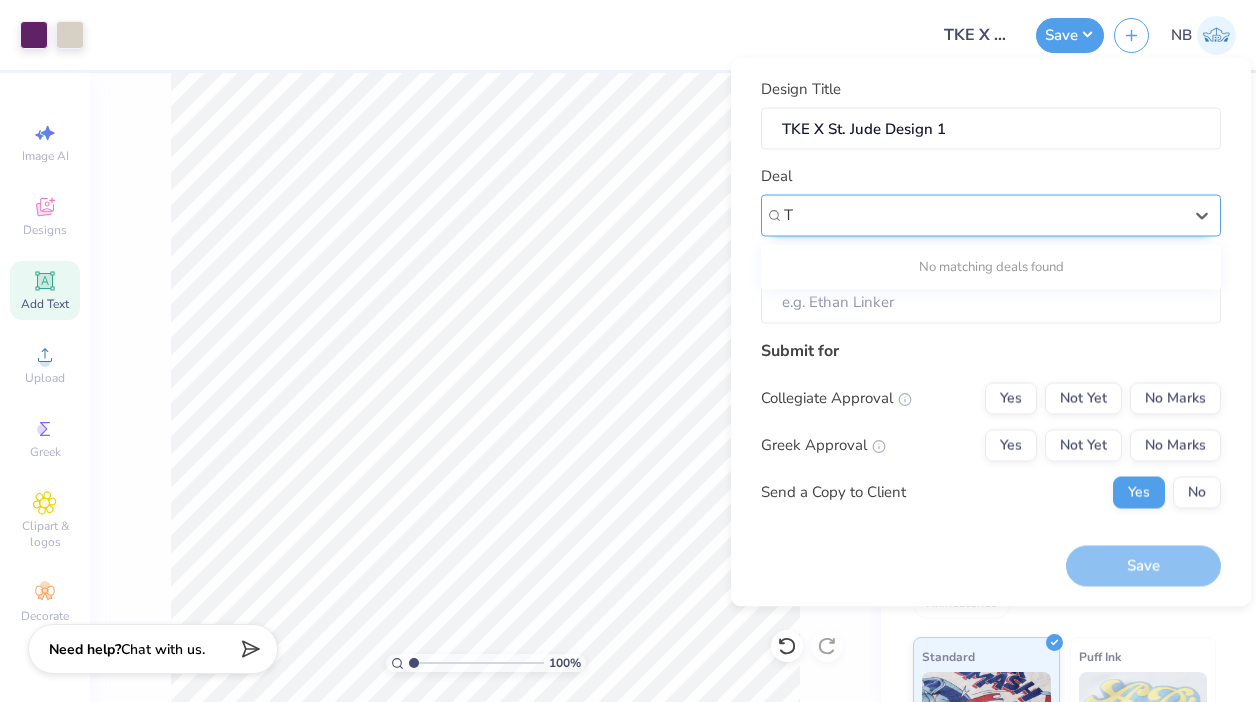 type 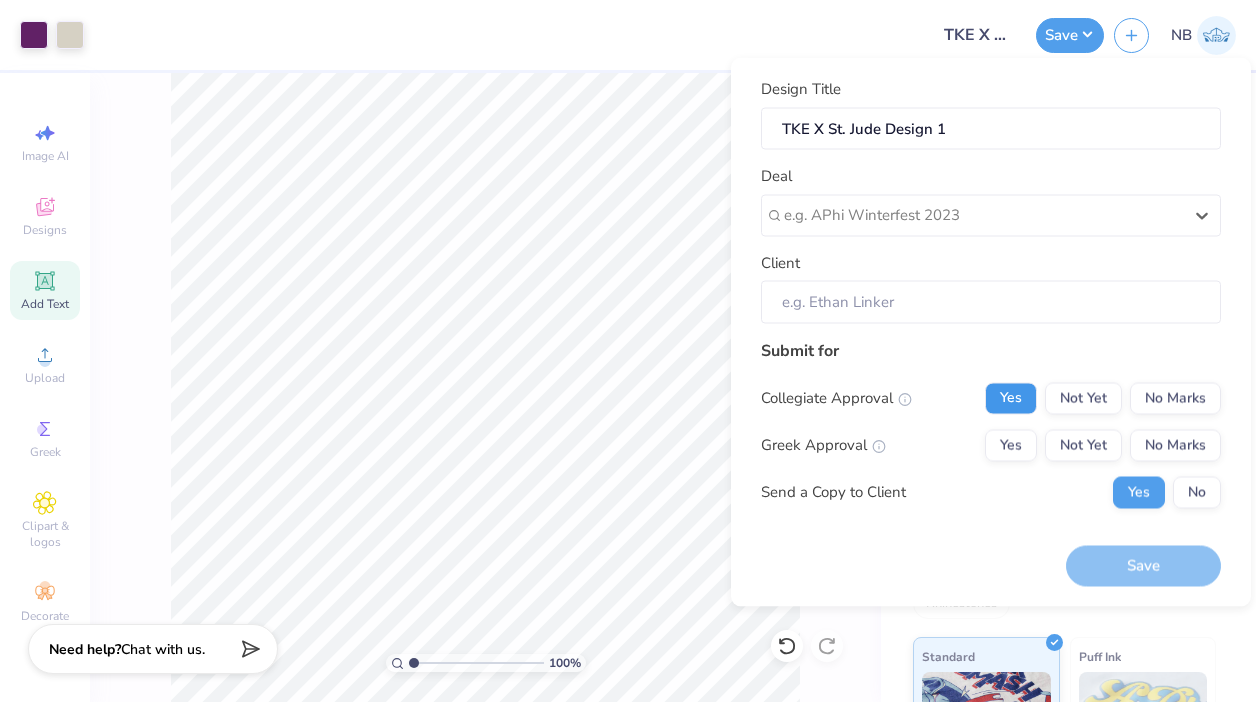 click on "Yes" at bounding box center (1011, 398) 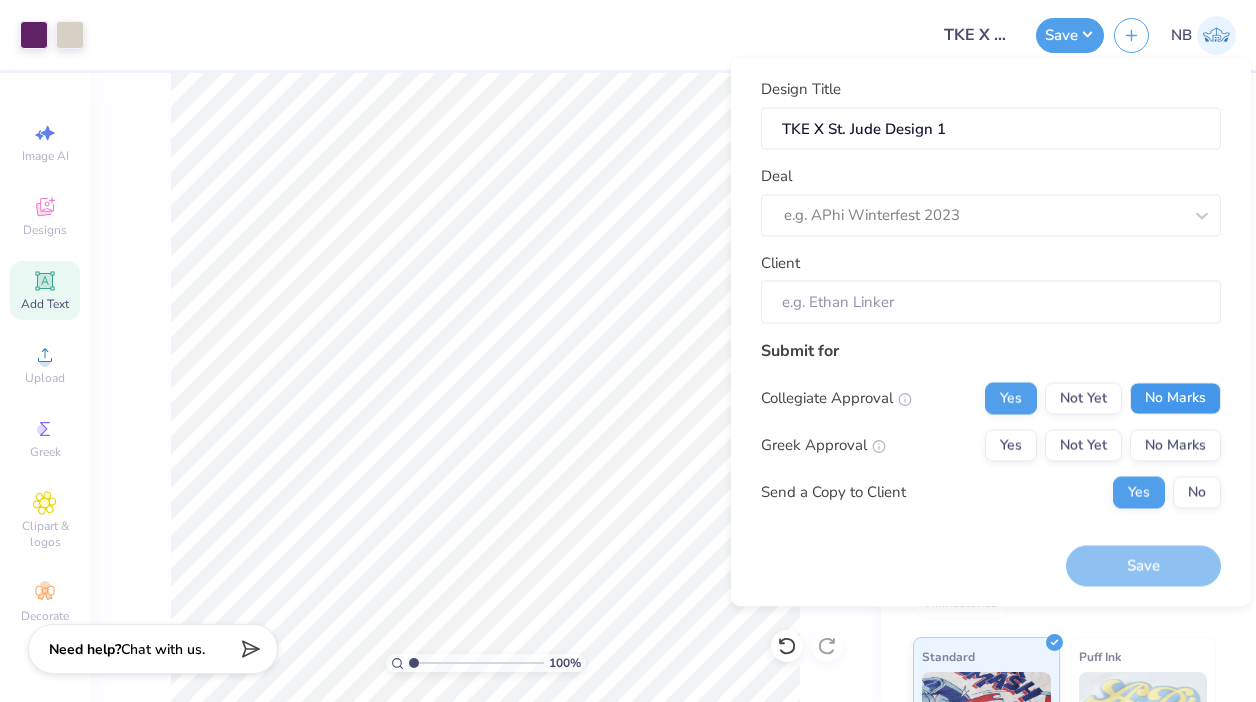 click on "No Marks" at bounding box center (1175, 398) 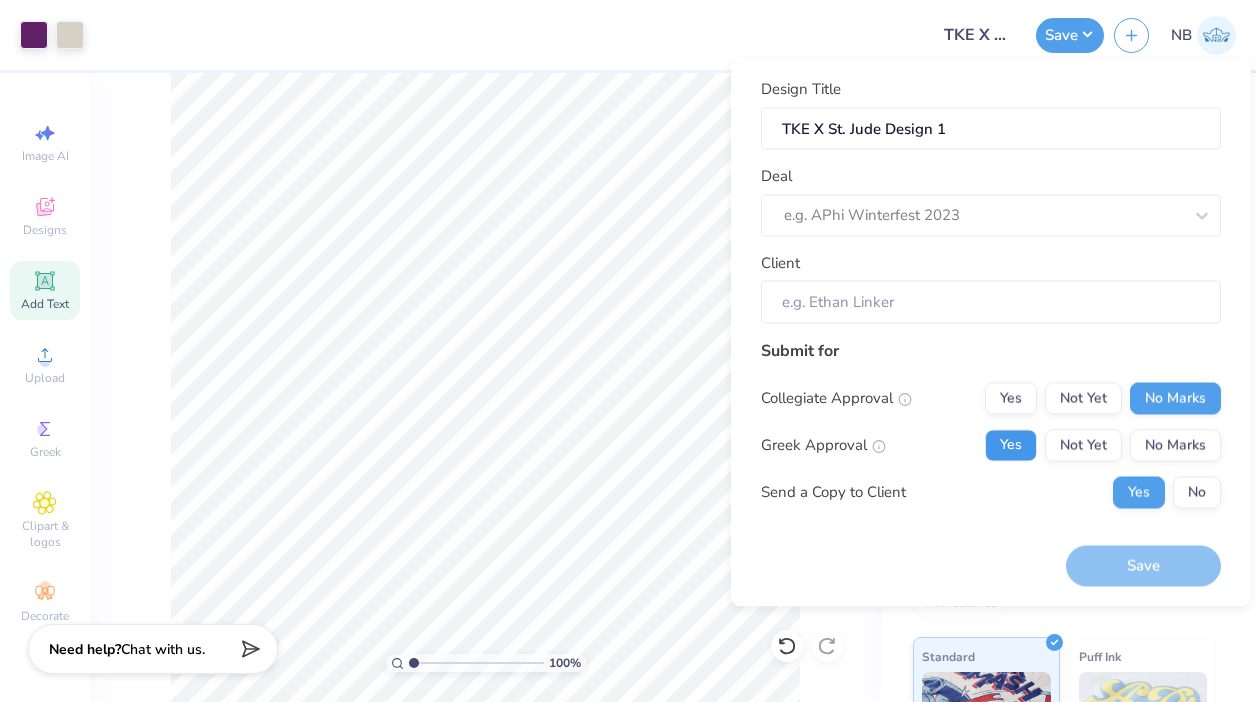 click on "Yes" at bounding box center [1011, 445] 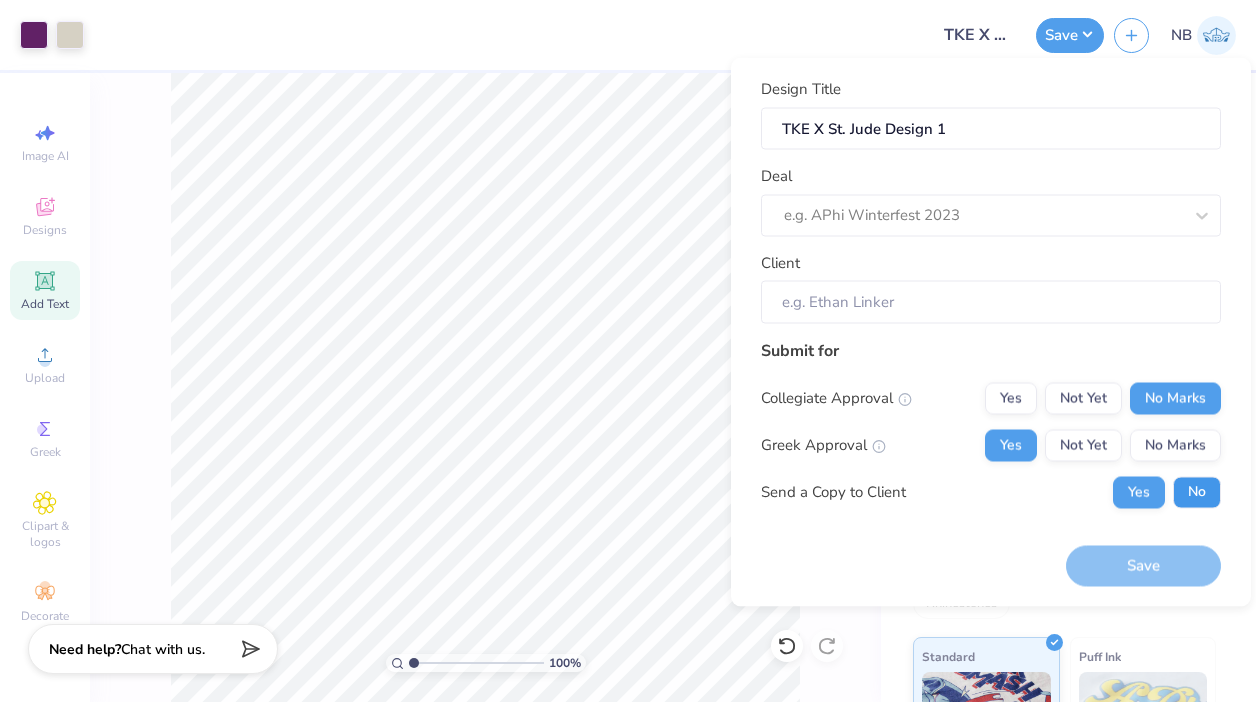 click on "No" at bounding box center (1197, 492) 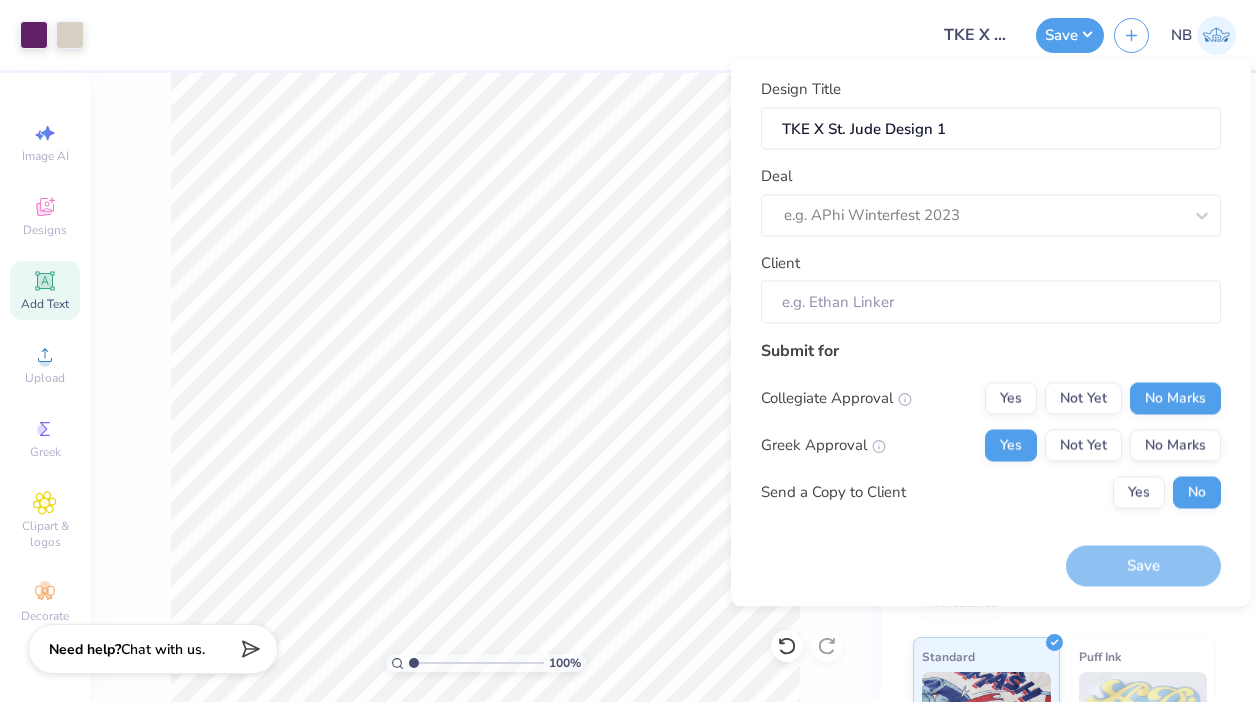 click on "Design Title TKE X St. Jude Design 1 Deal e.g. APhi Winterfest 2023 Client Submit for Collegiate Approval Yes Not Yet No Marks Greek Approval Yes Not Yet No Marks Send a Copy to Client Yes No Save" at bounding box center [991, 332] 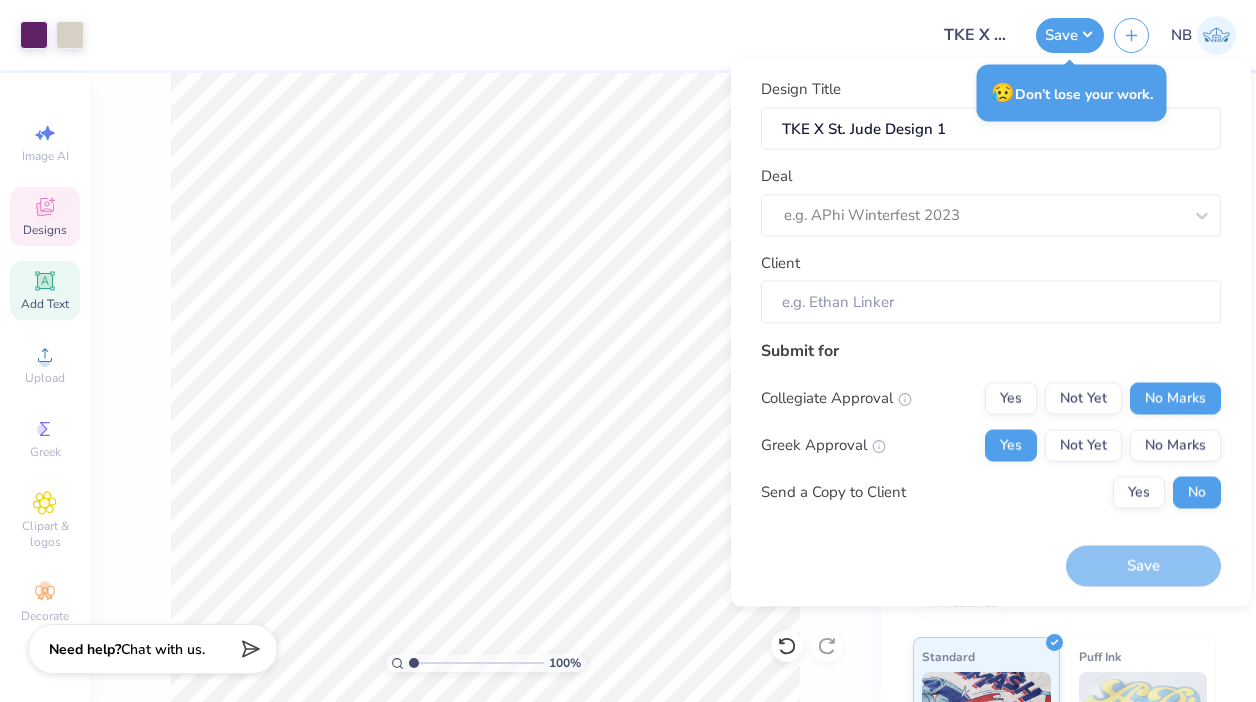 click 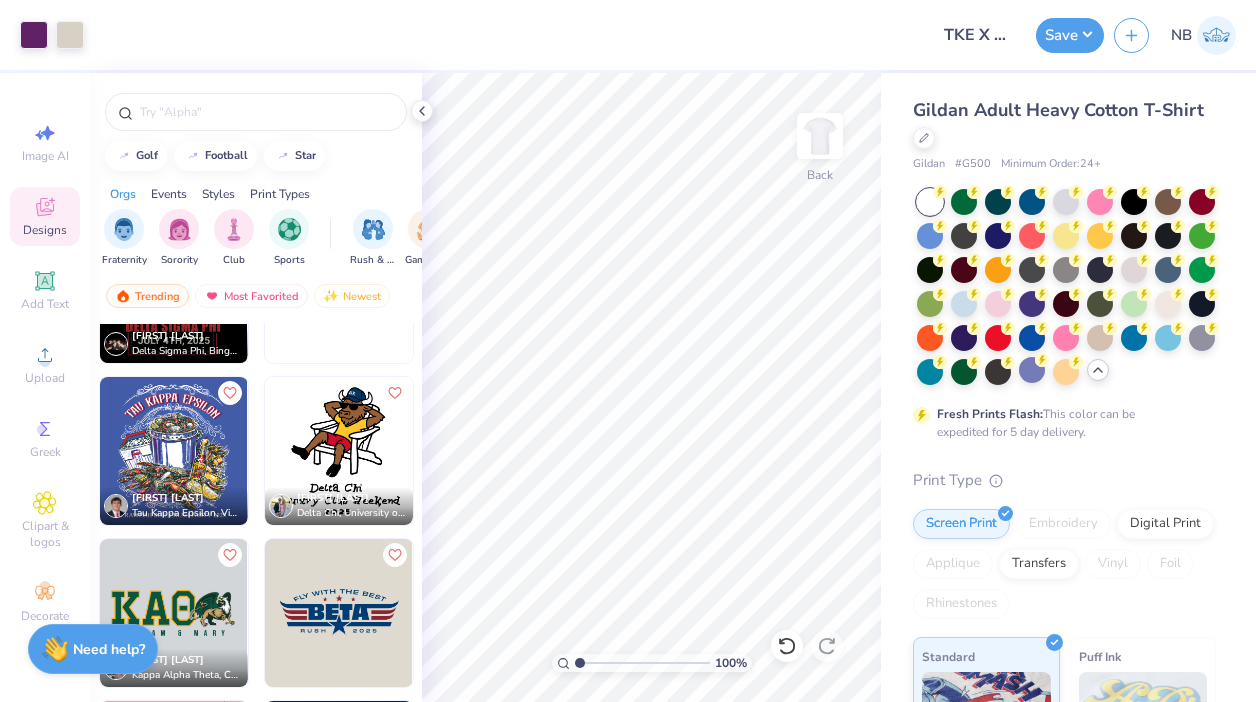 scroll, scrollTop: 16605, scrollLeft: 0, axis: vertical 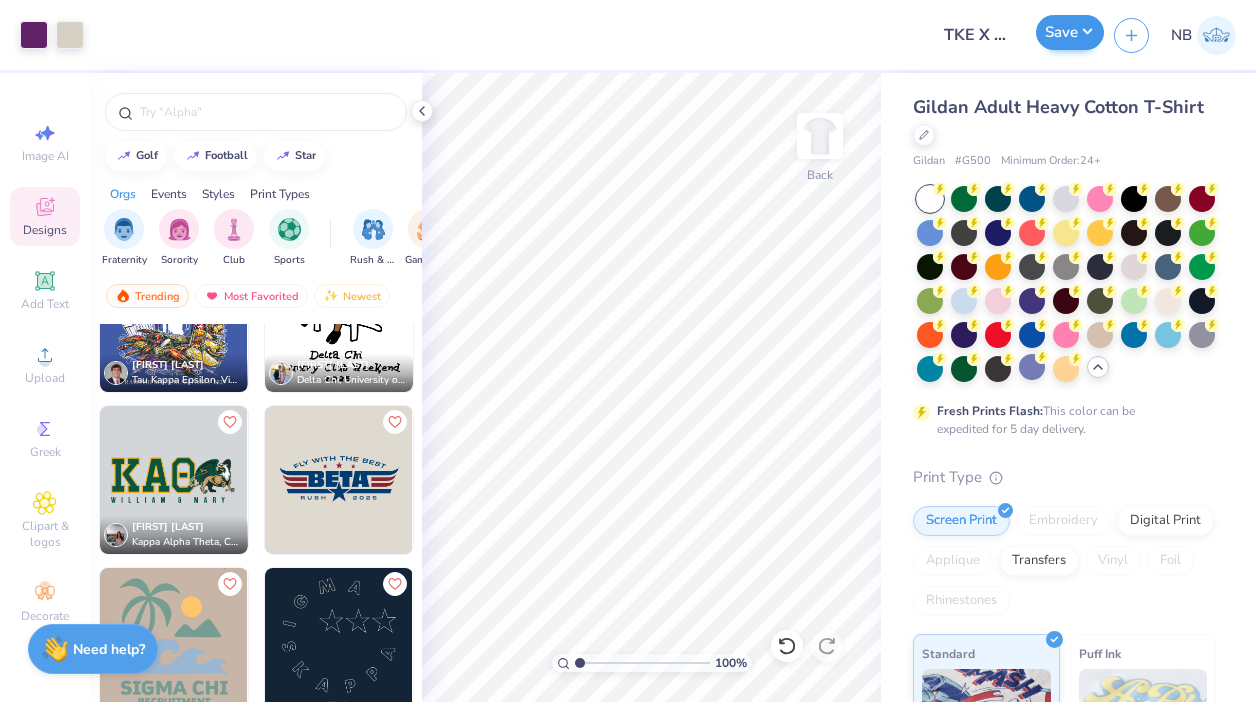 click on "Save" at bounding box center (1070, 35) 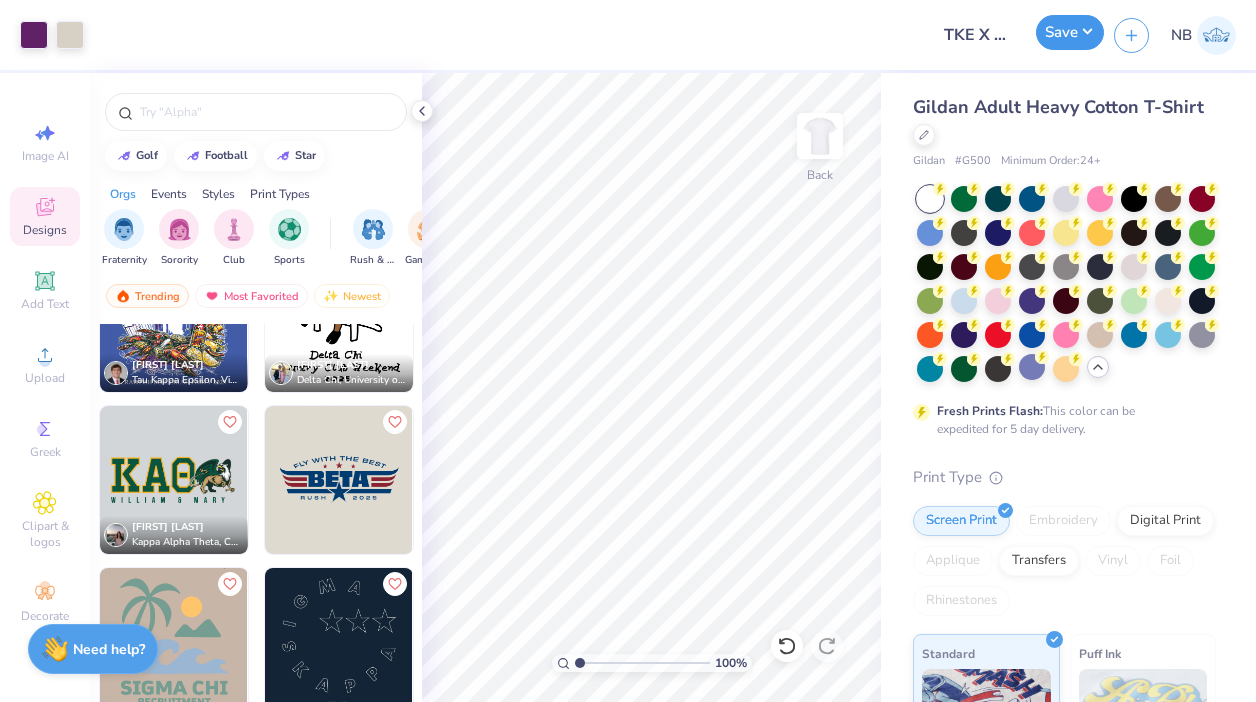 click on "Save" at bounding box center [1070, 32] 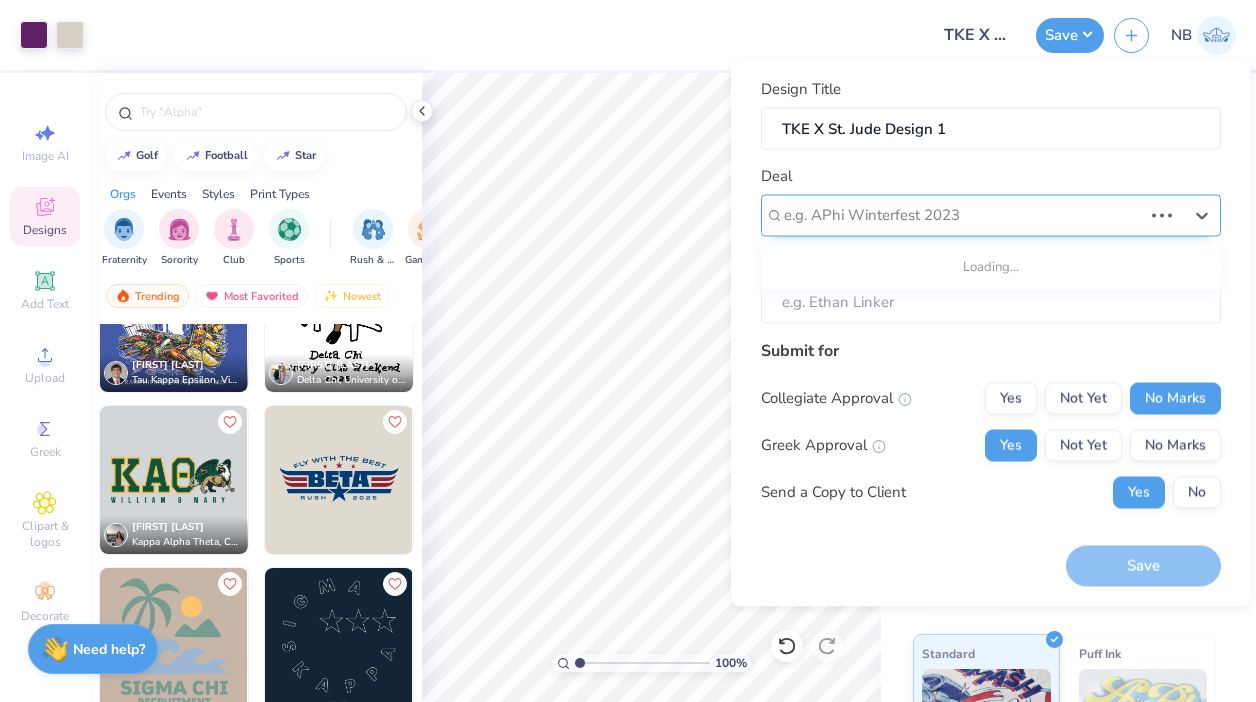 click at bounding box center (963, 215) 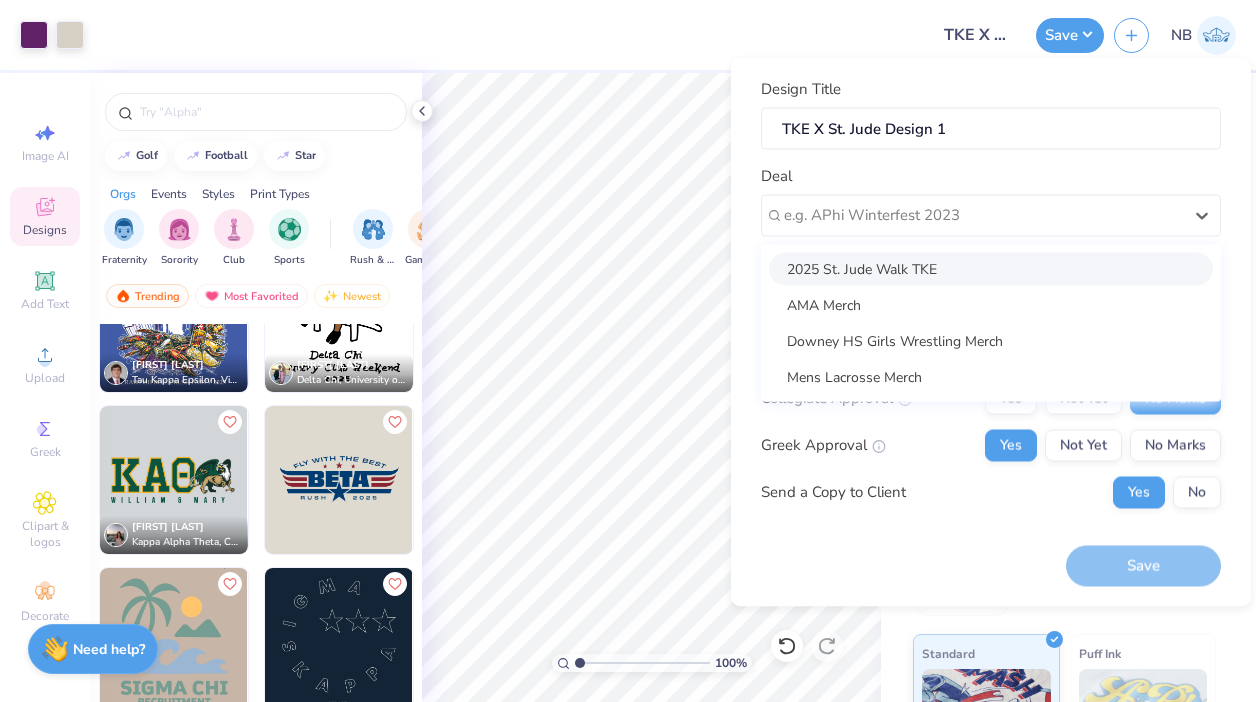 click on "2025 St. Jude Walk TKE" at bounding box center [991, 268] 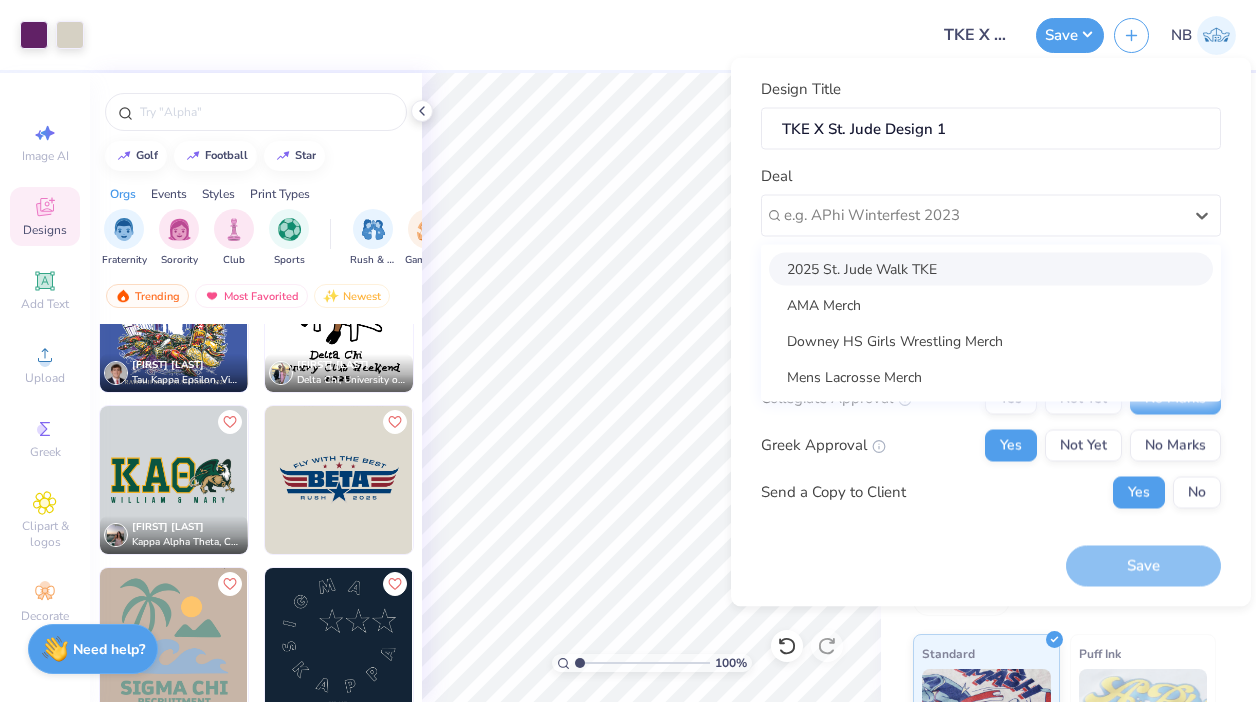 type on "Brayden Ortiz" 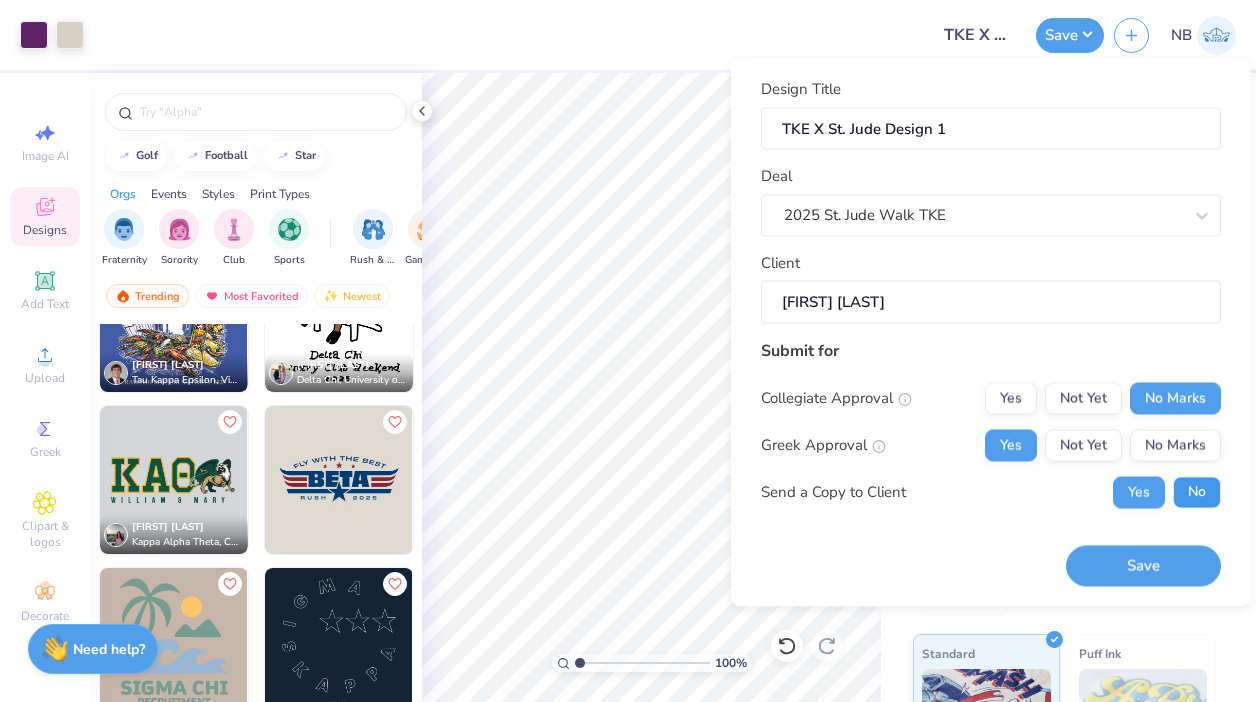 click on "No" at bounding box center (1197, 492) 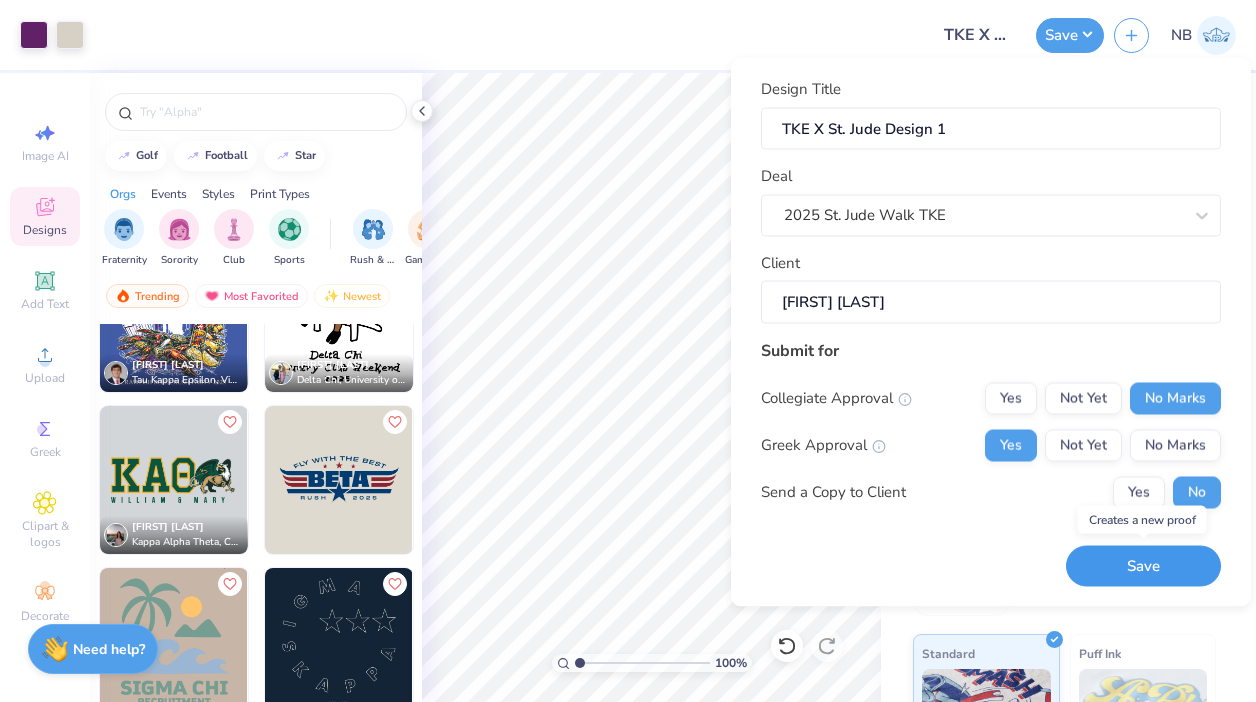 click on "Save" at bounding box center [1143, 566] 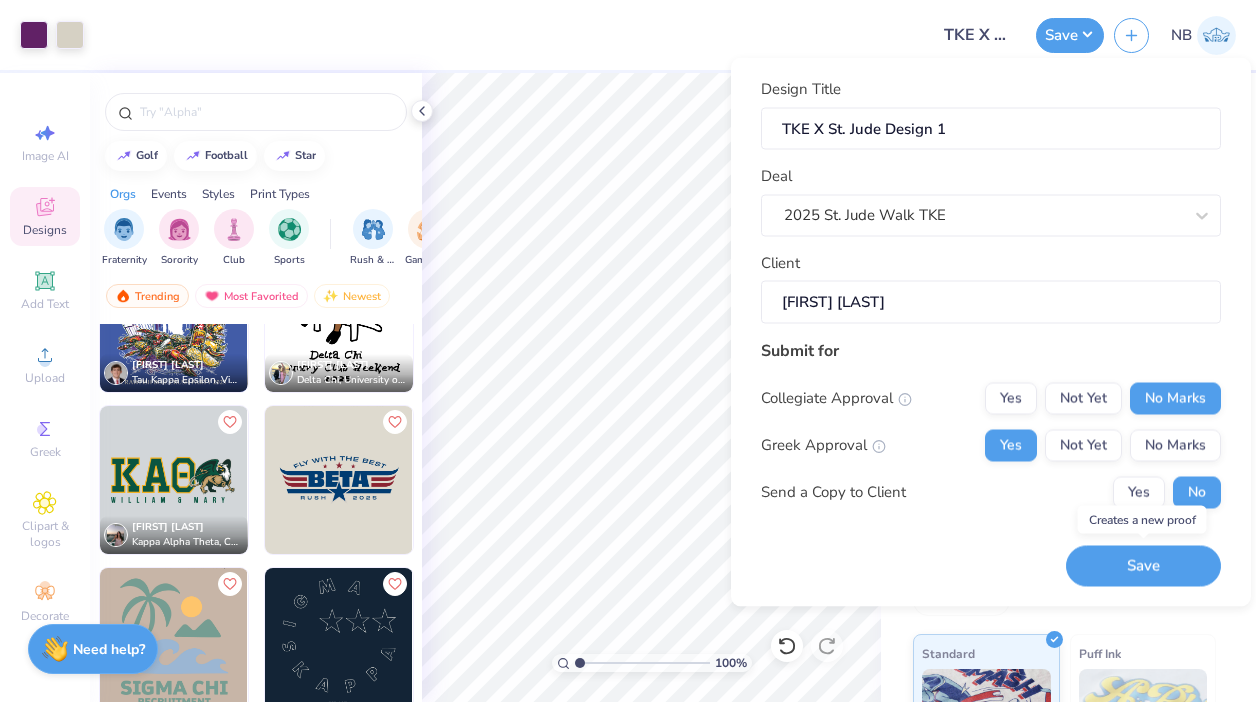 click on "Design Title TKE X St. Jude Design 1 Deal 2025 St. Jude Walk TKE Client Brayden Ortiz Submit for Collegiate Approval Yes Not Yet No Marks Greek Approval Yes Not Yet No Marks Send a Copy to Client Yes No Save" at bounding box center [991, 332] 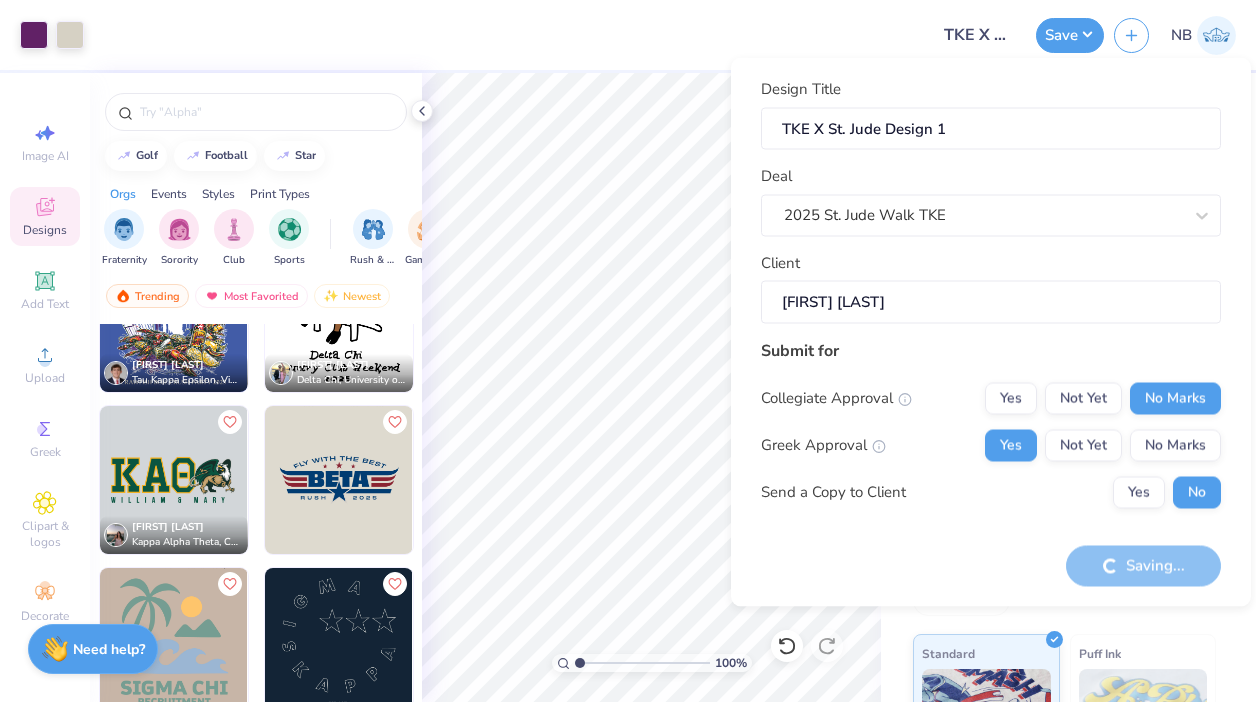 click on "Saving..." at bounding box center (1143, 566) 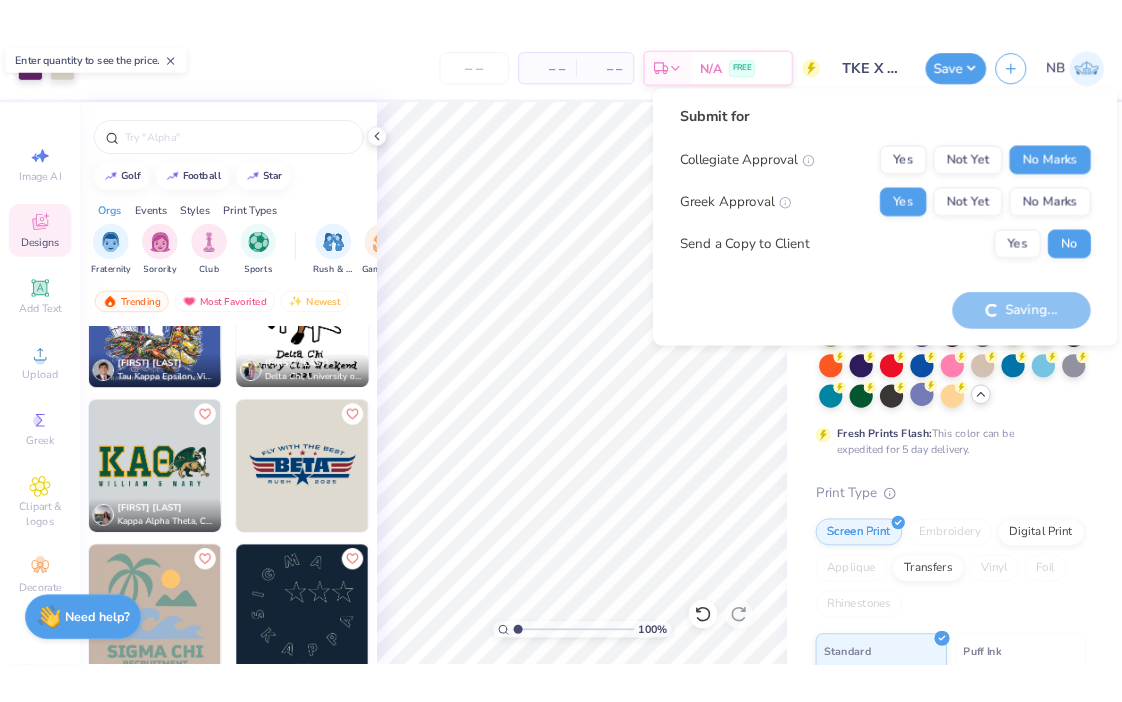 scroll, scrollTop: 36, scrollLeft: 0, axis: vertical 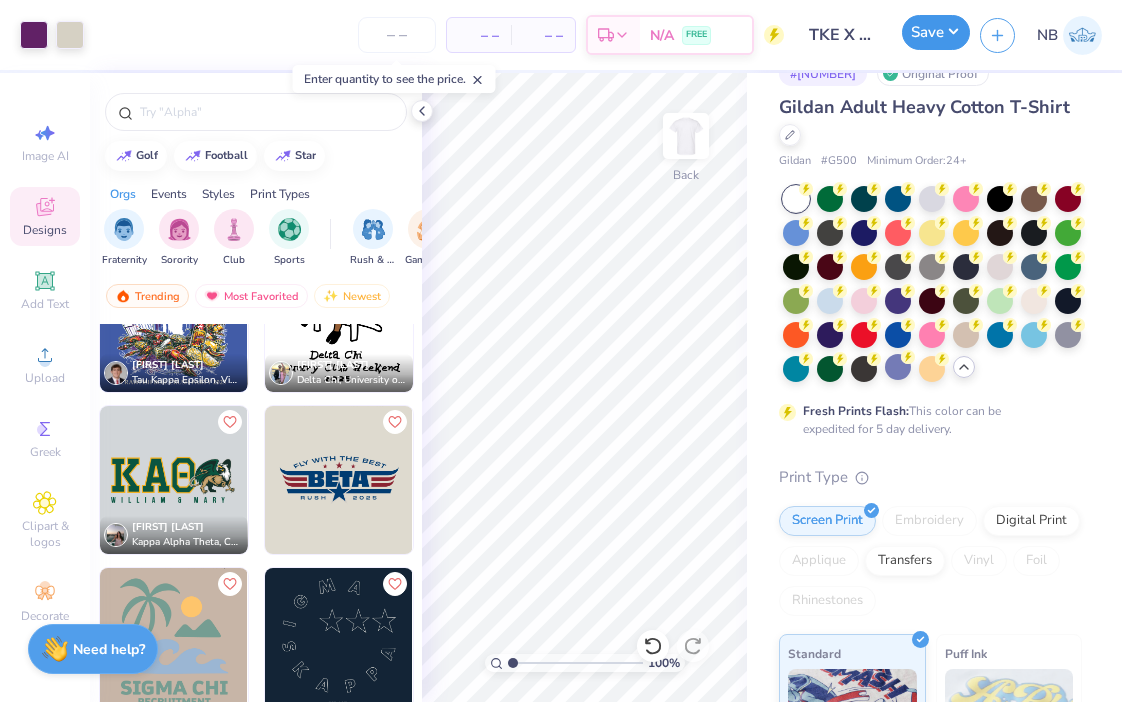 click on "Save" at bounding box center [936, 32] 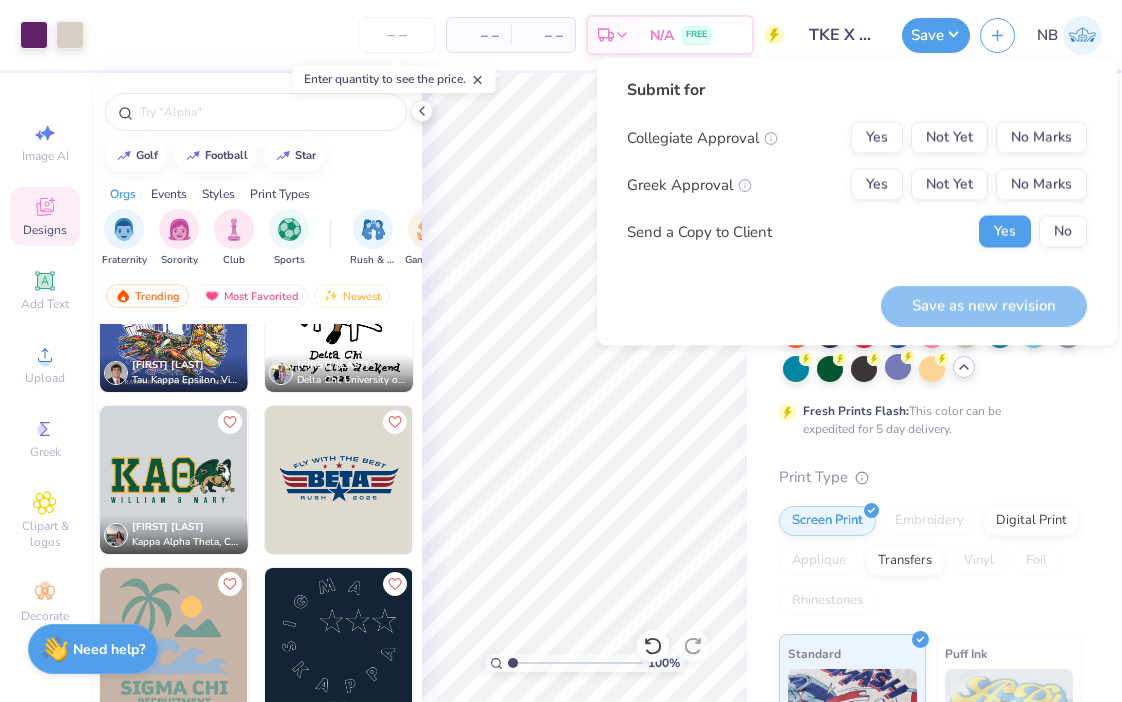 click on "– – Per Item – – Total Est.  Delivery N/A FREE" at bounding box center [439, 35] 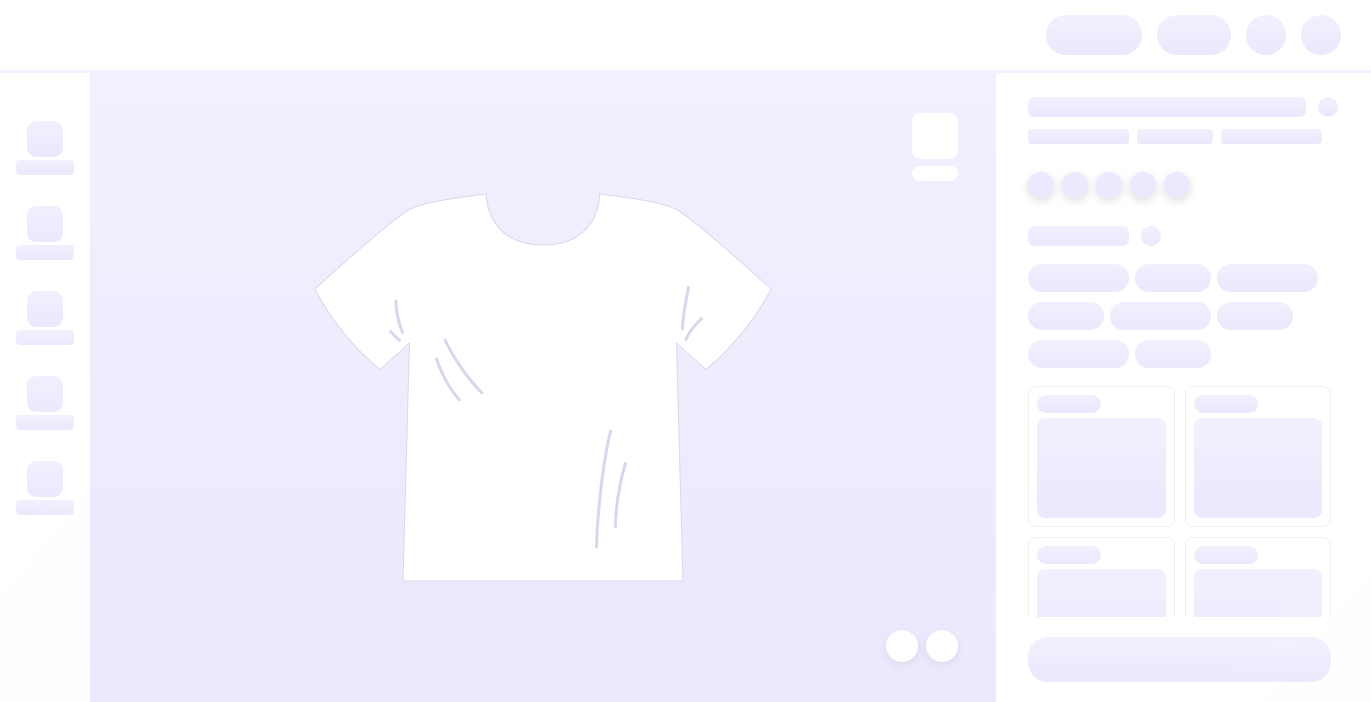 scroll, scrollTop: 0, scrollLeft: 0, axis: both 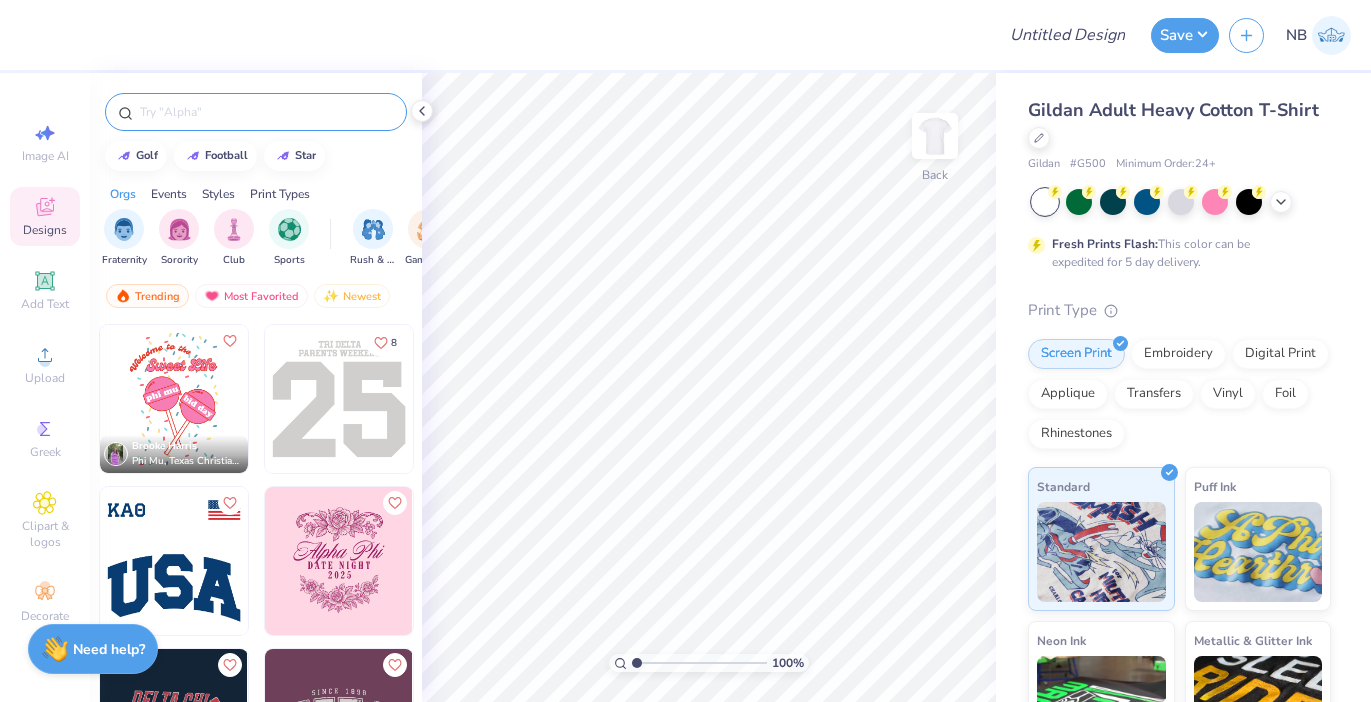 click at bounding box center [256, 112] 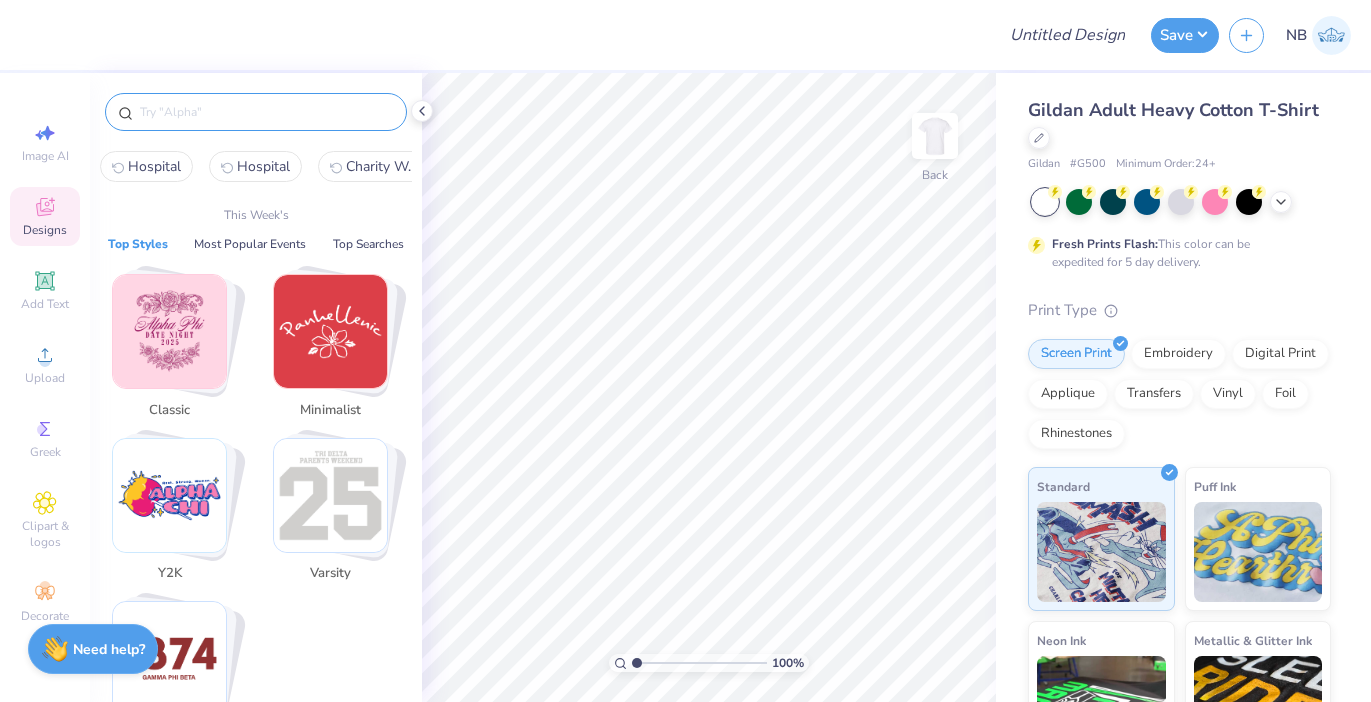 click at bounding box center (266, 112) 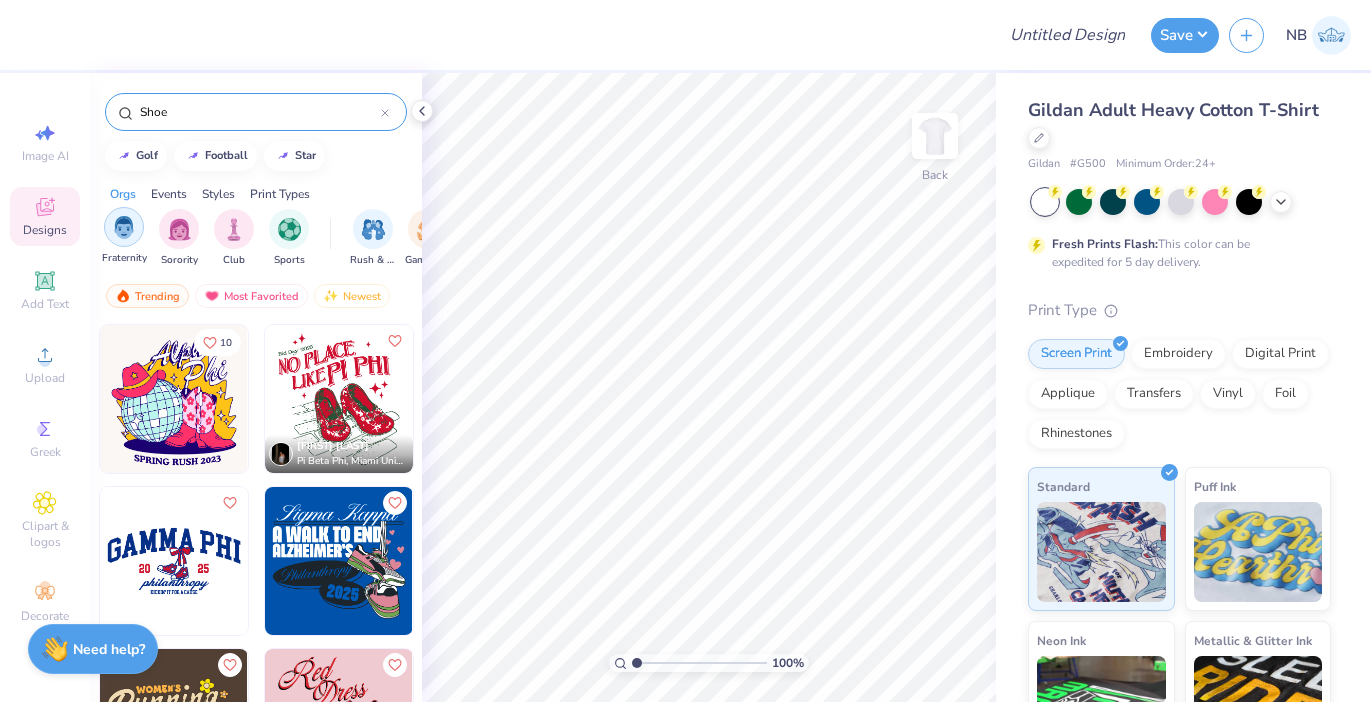 click at bounding box center (124, 227) 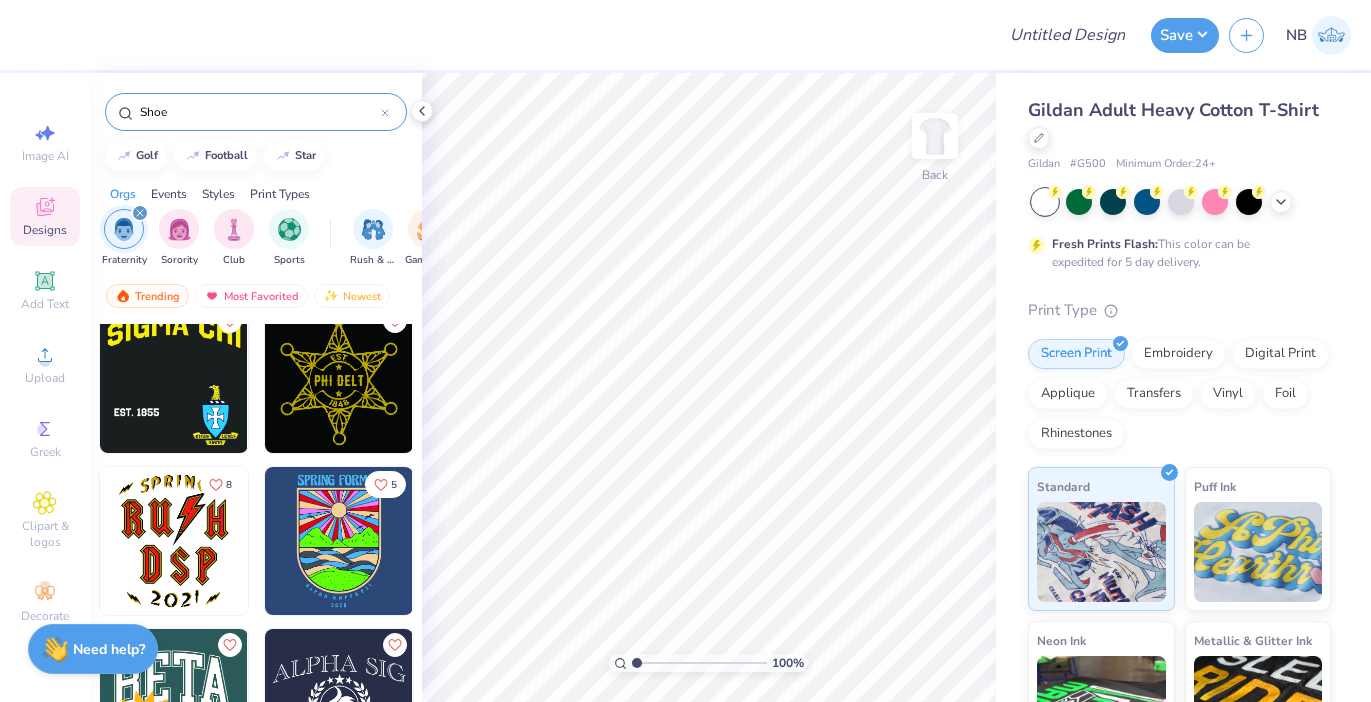 scroll, scrollTop: 2787, scrollLeft: 0, axis: vertical 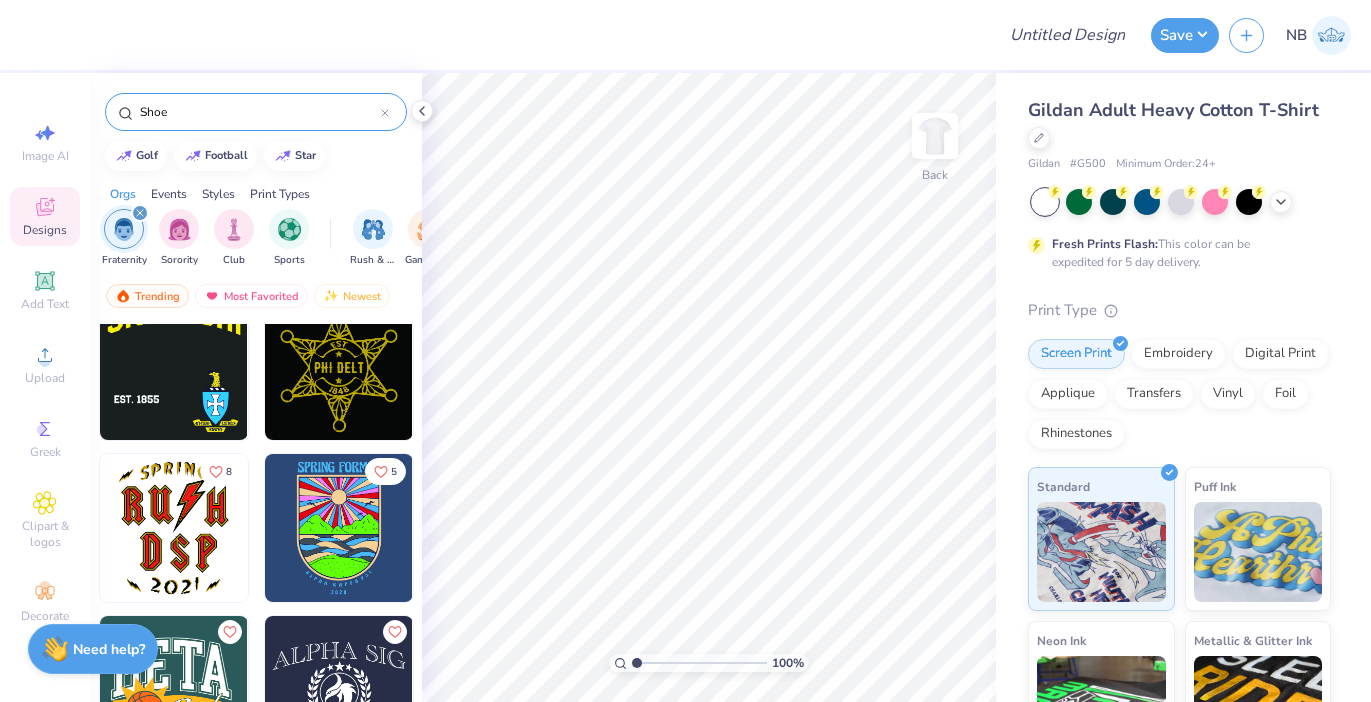 click on "Shoe" at bounding box center (259, 112) 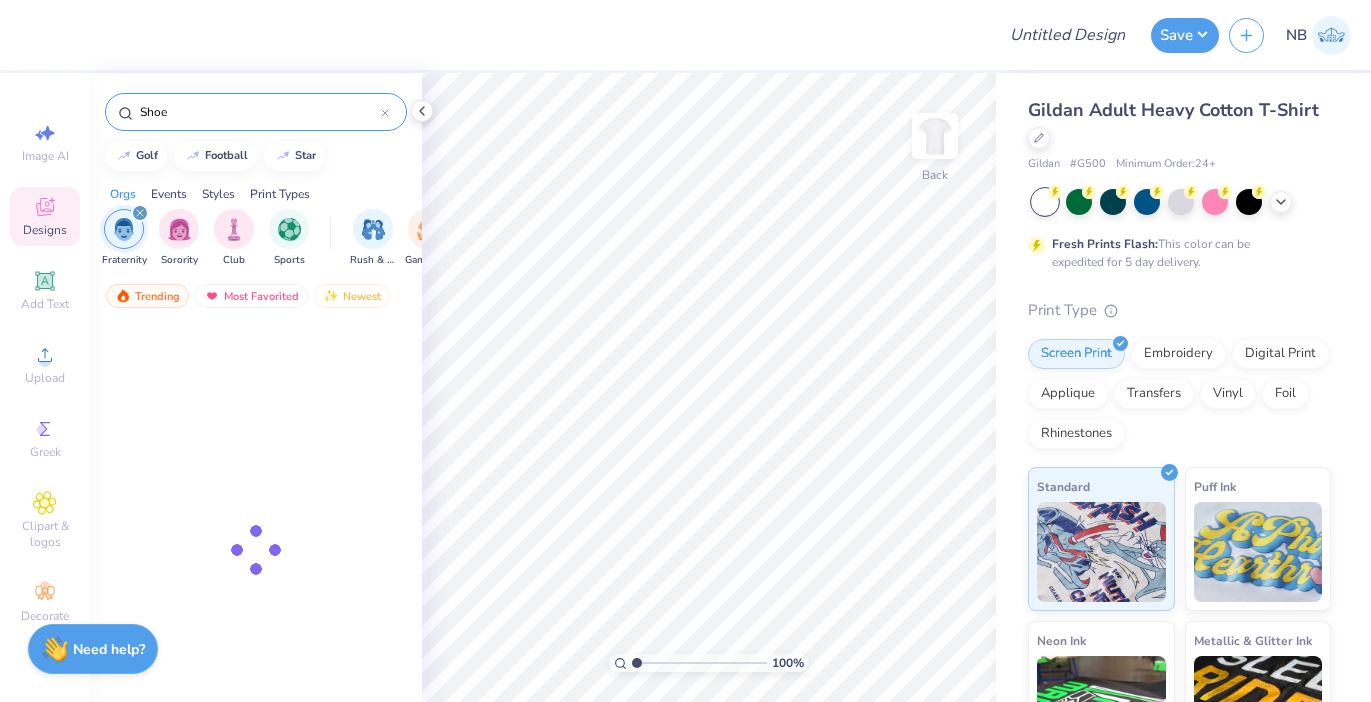 click on "Shoe" at bounding box center (259, 112) 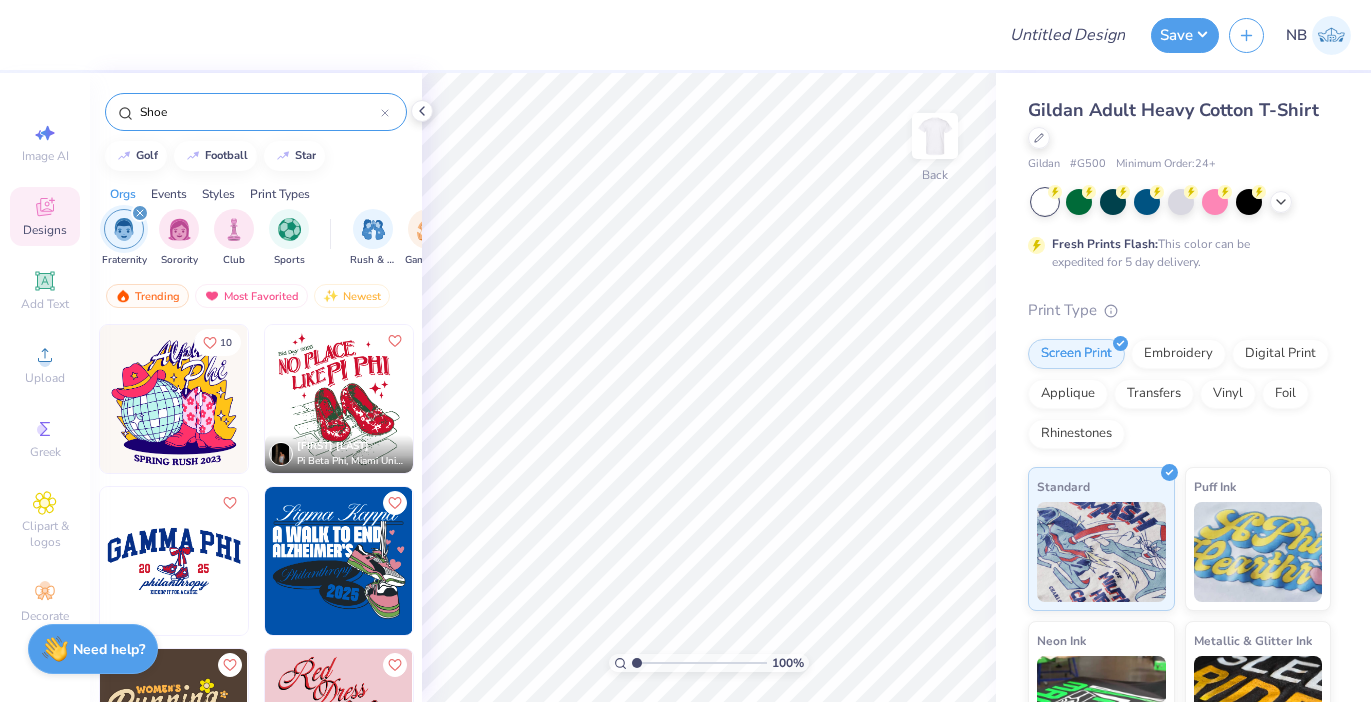 click on "Shoe" at bounding box center (259, 112) 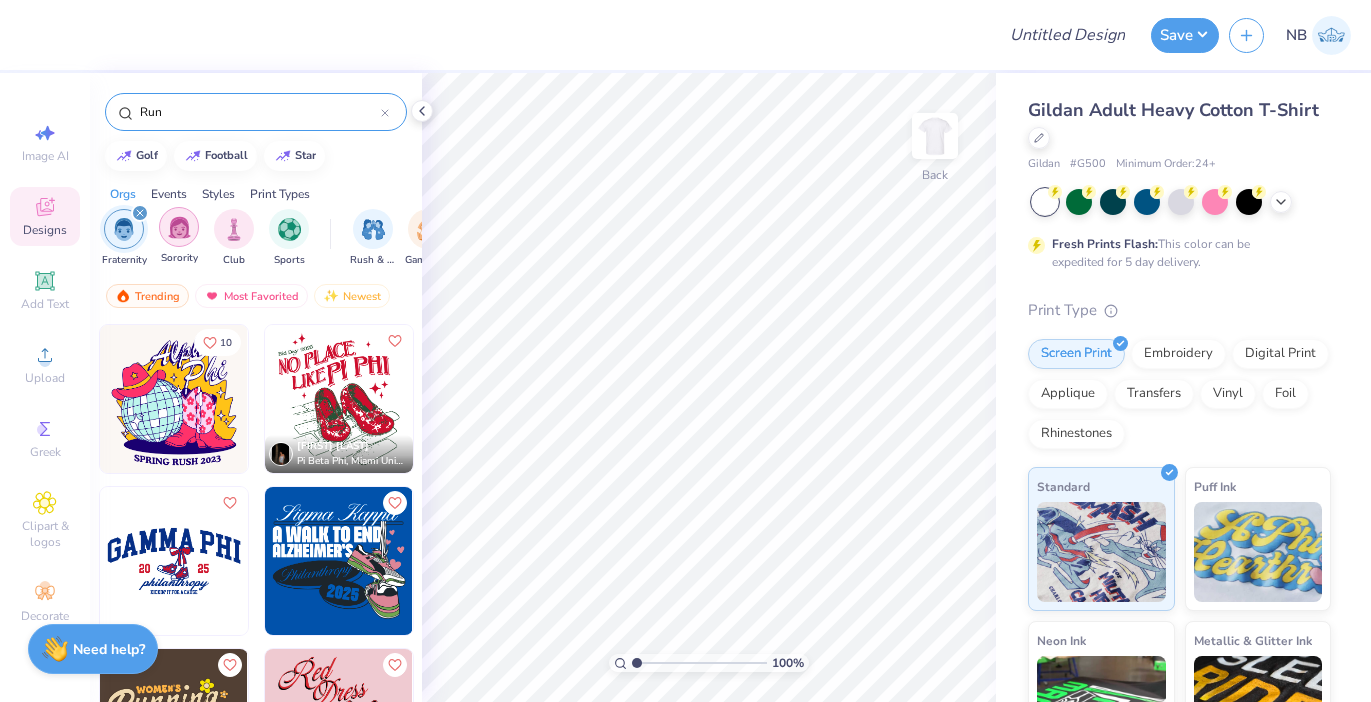 type on "Run" 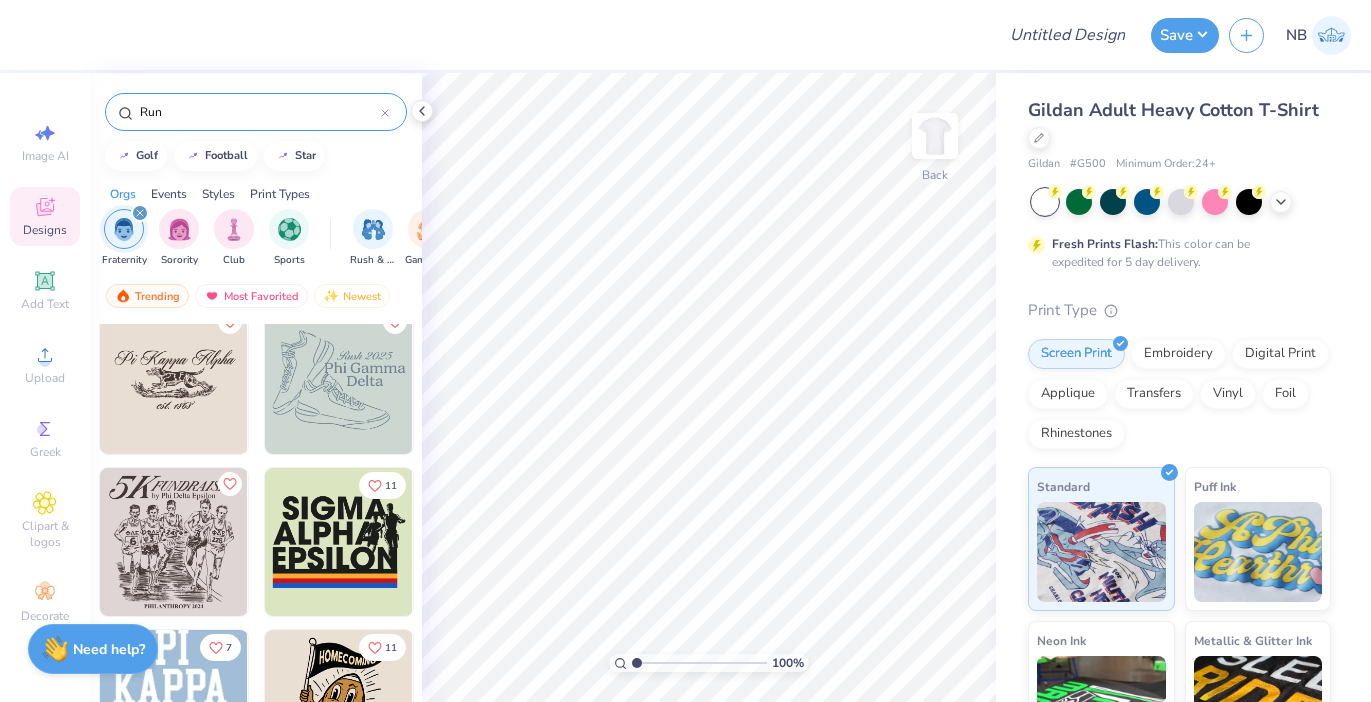 scroll, scrollTop: 0, scrollLeft: 0, axis: both 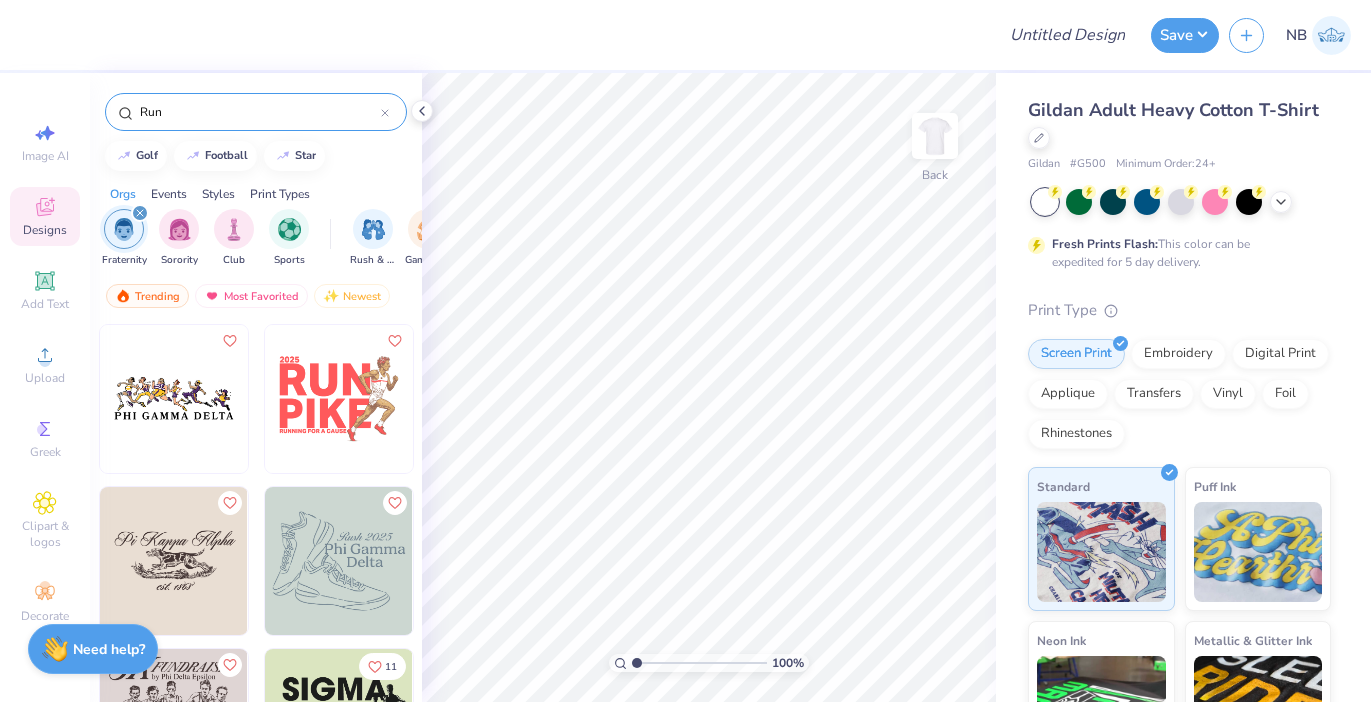 click at bounding box center [339, 399] 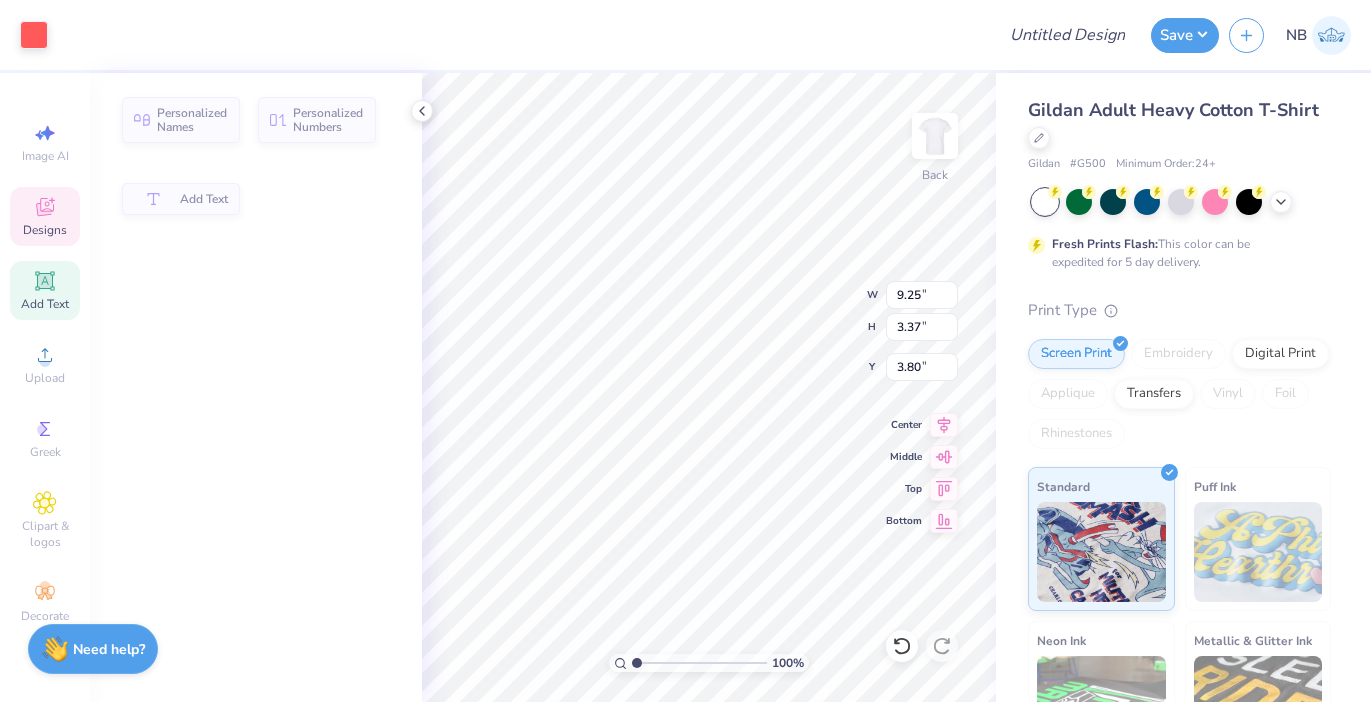 type on "9.25" 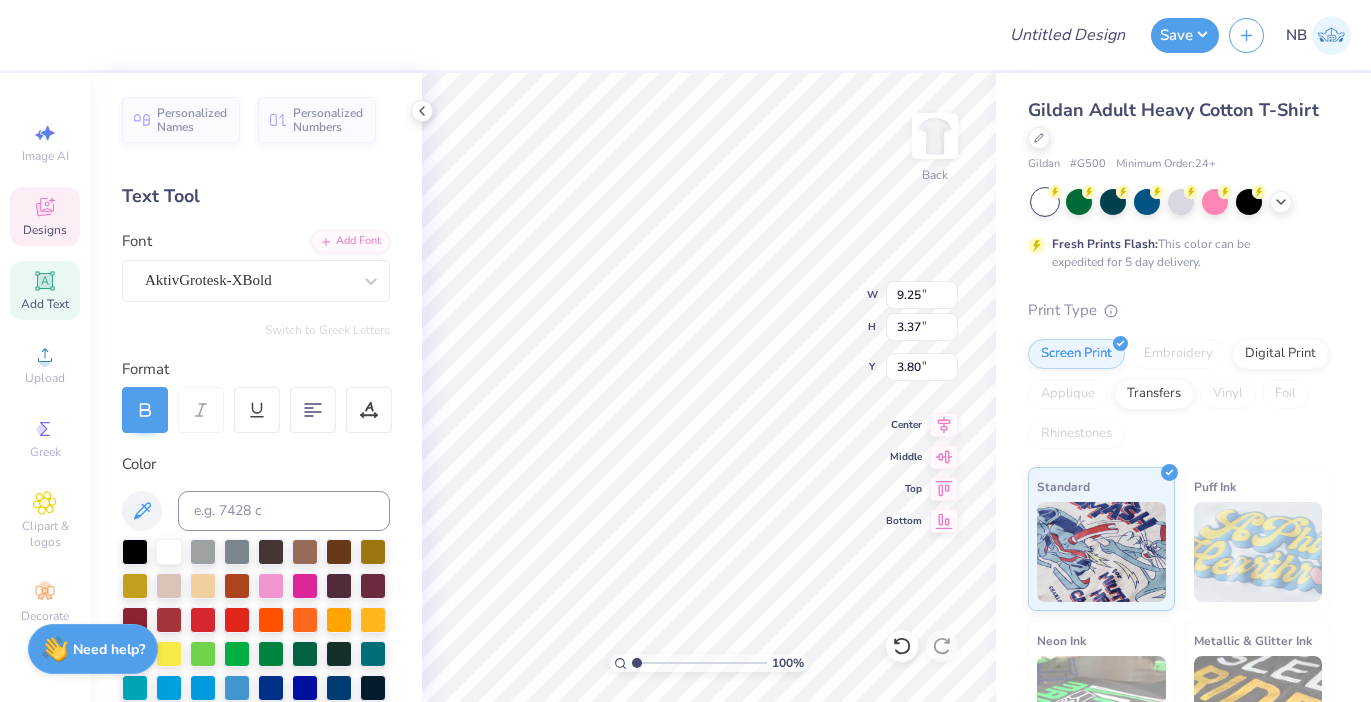 scroll, scrollTop: 0, scrollLeft: 0, axis: both 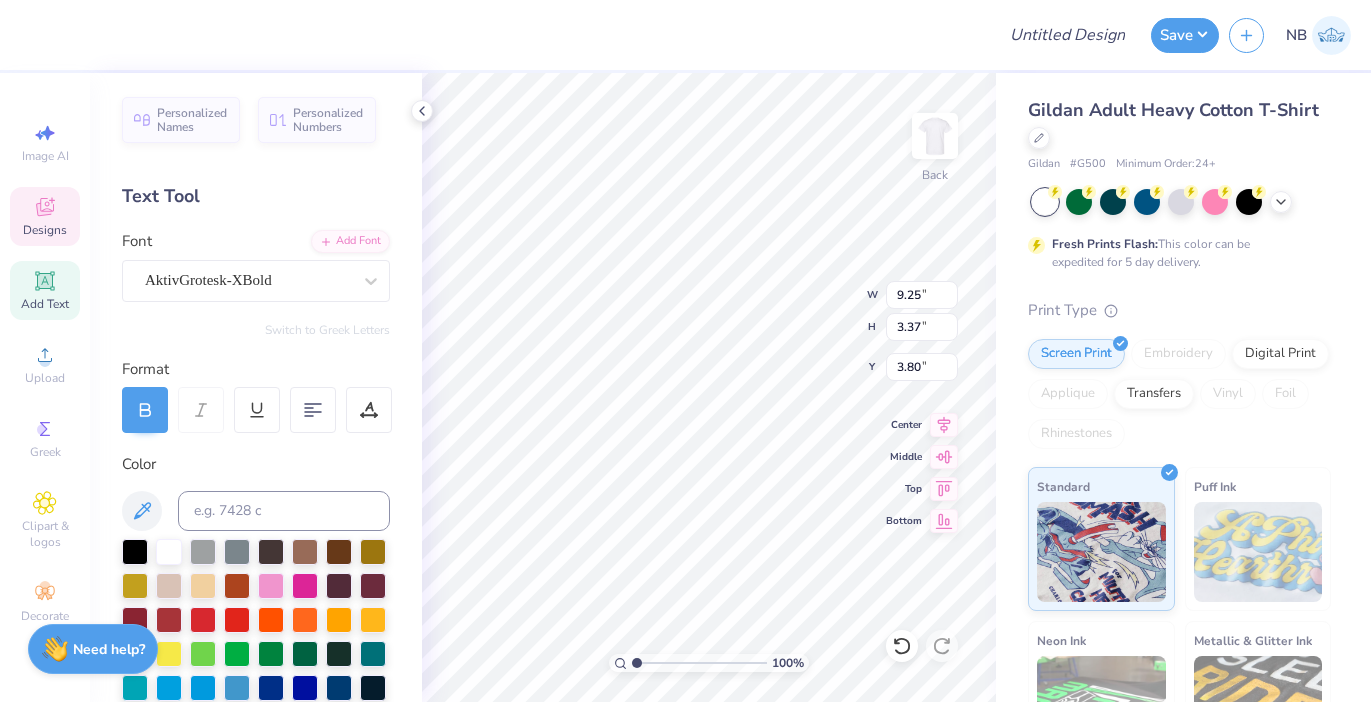 type on "ST. JUDE" 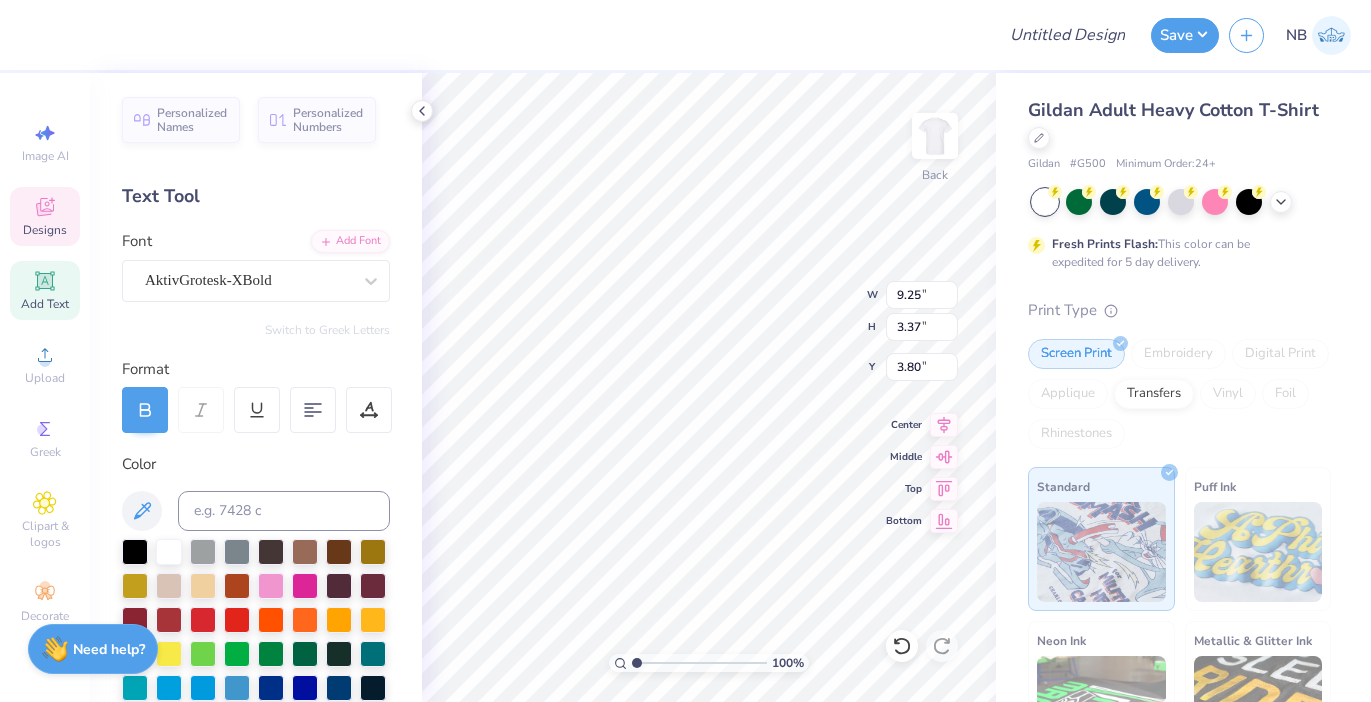 type on "9.36" 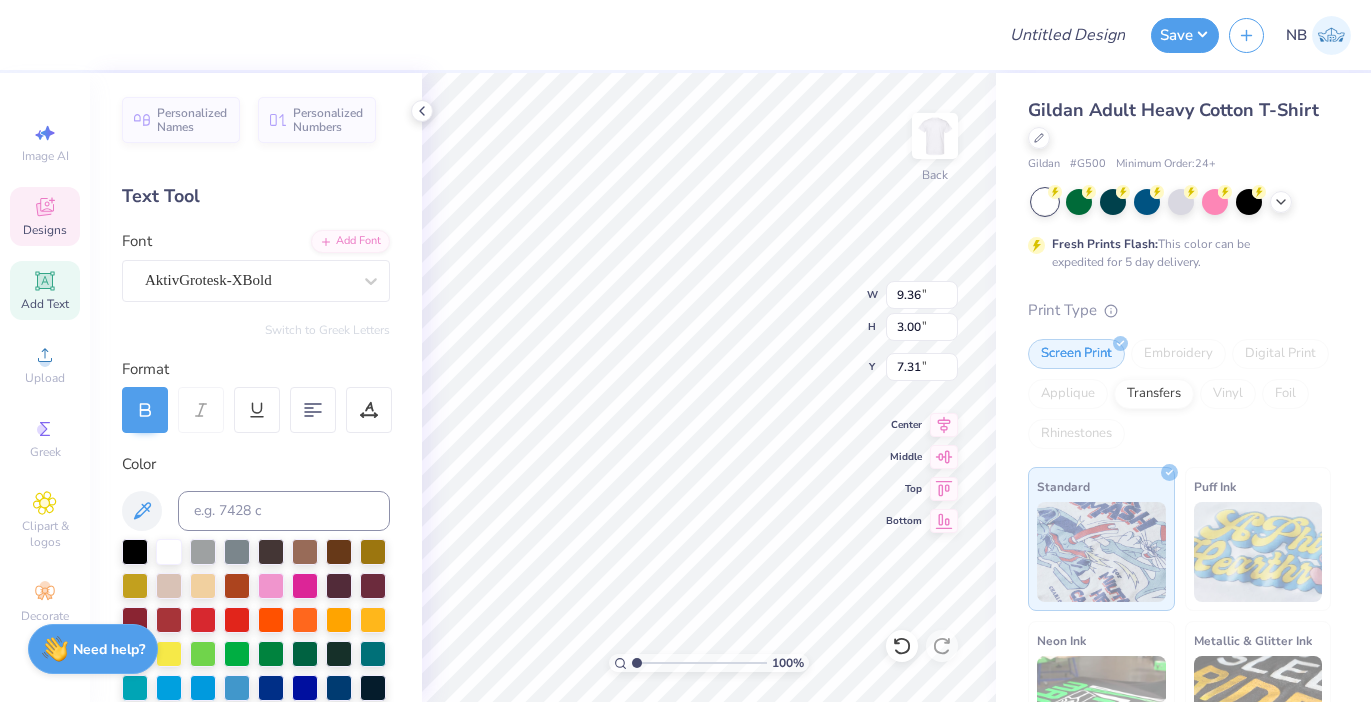 type on "TKE" 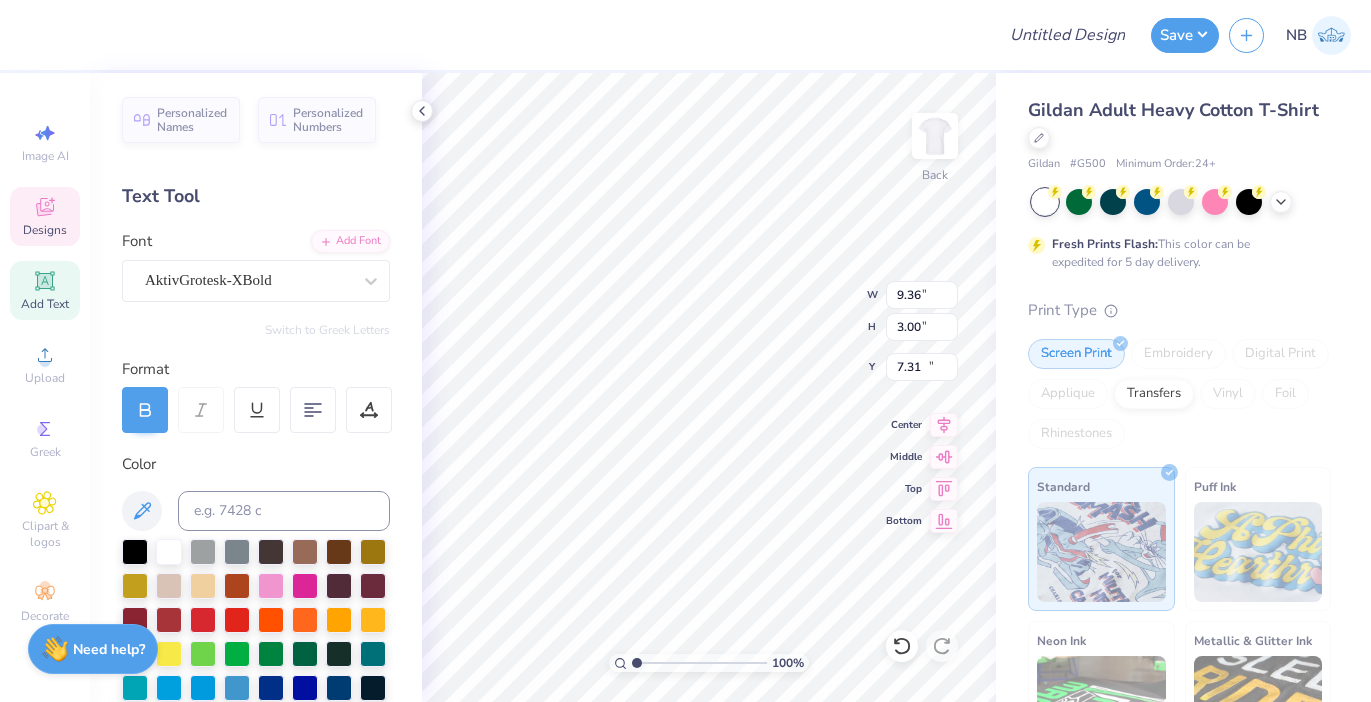 type on "6.83" 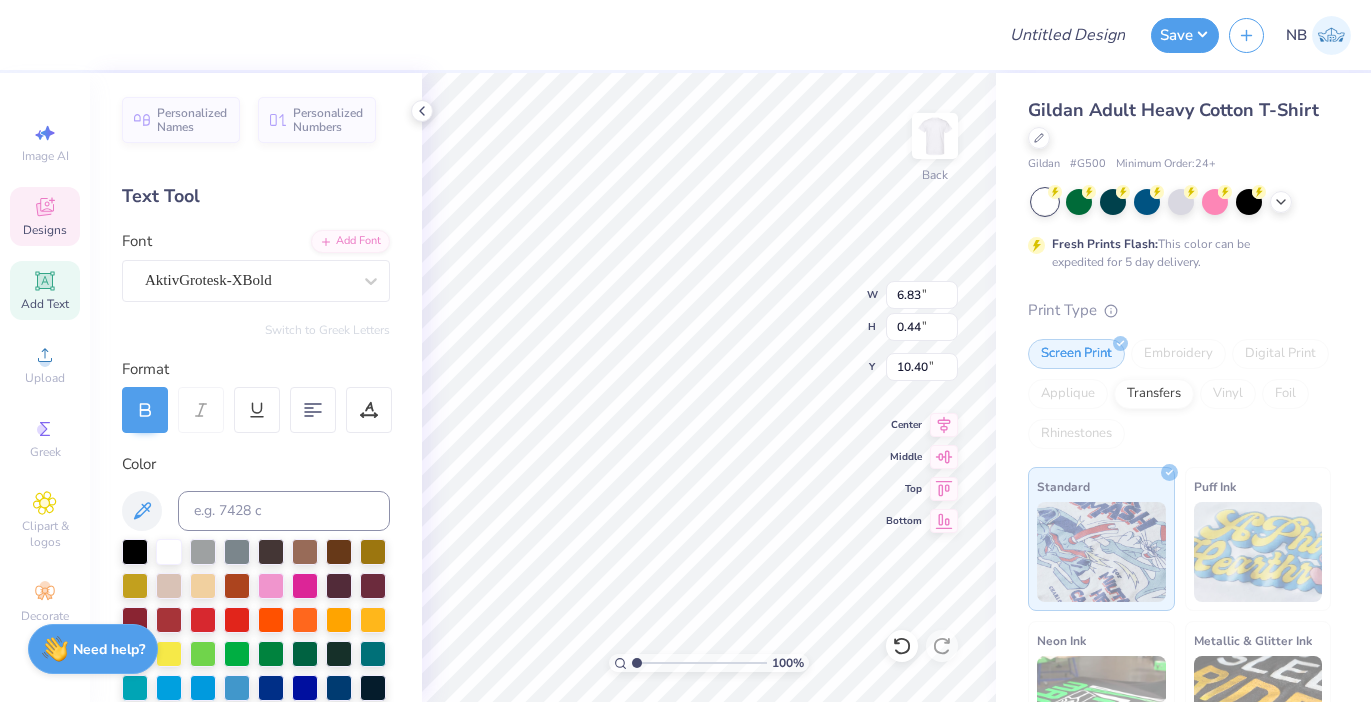 scroll, scrollTop: 0, scrollLeft: 6, axis: horizontal 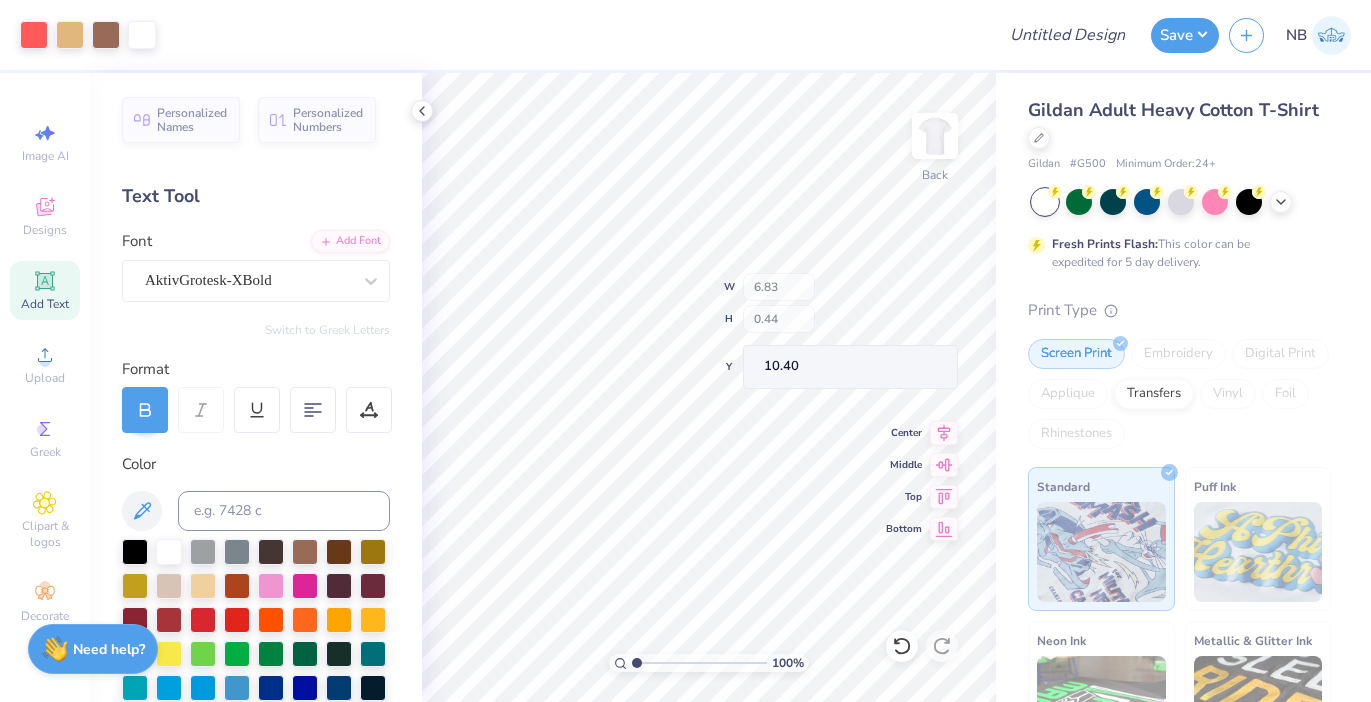 type on "15.02" 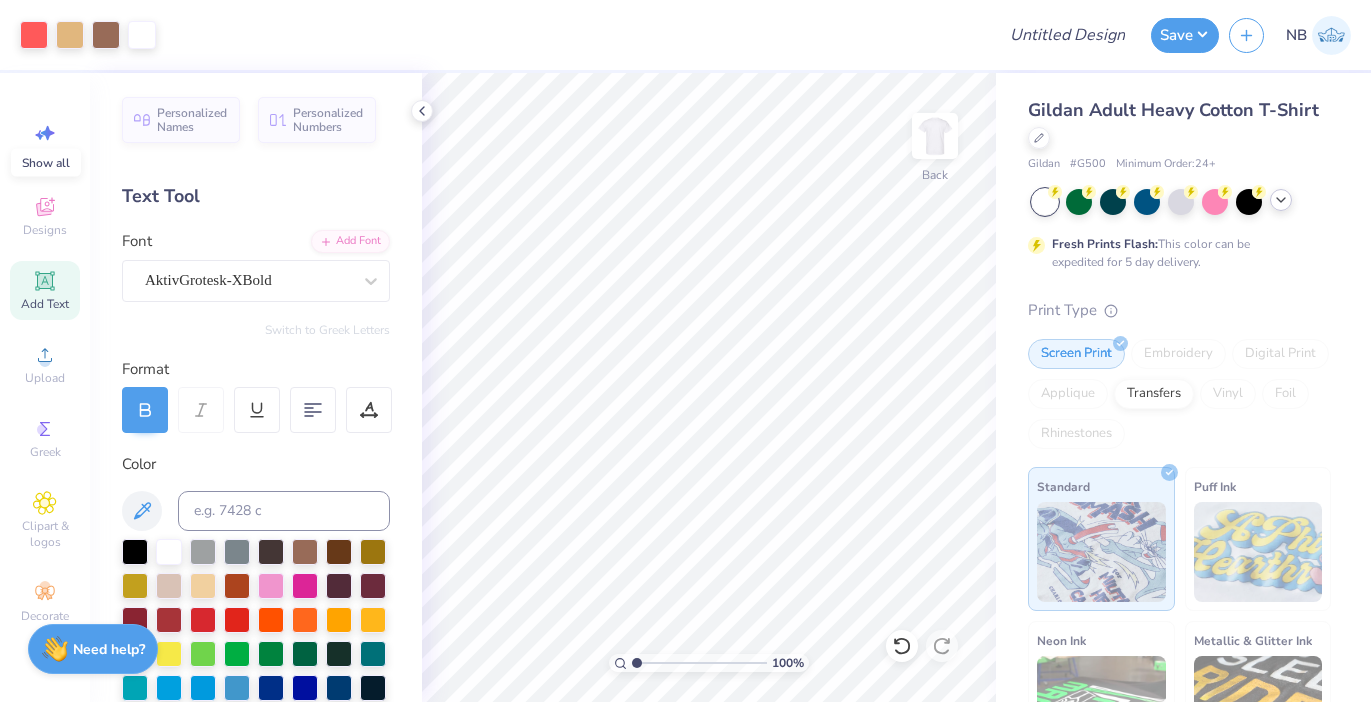 click 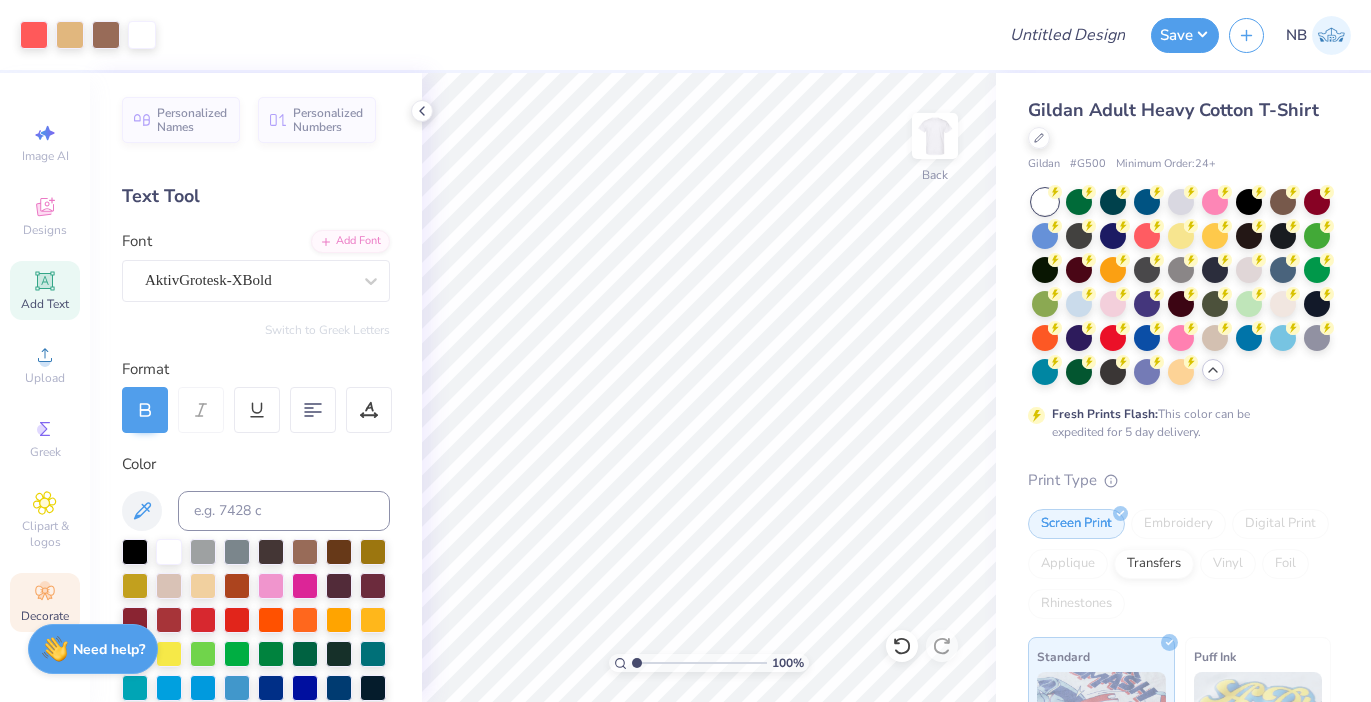 click 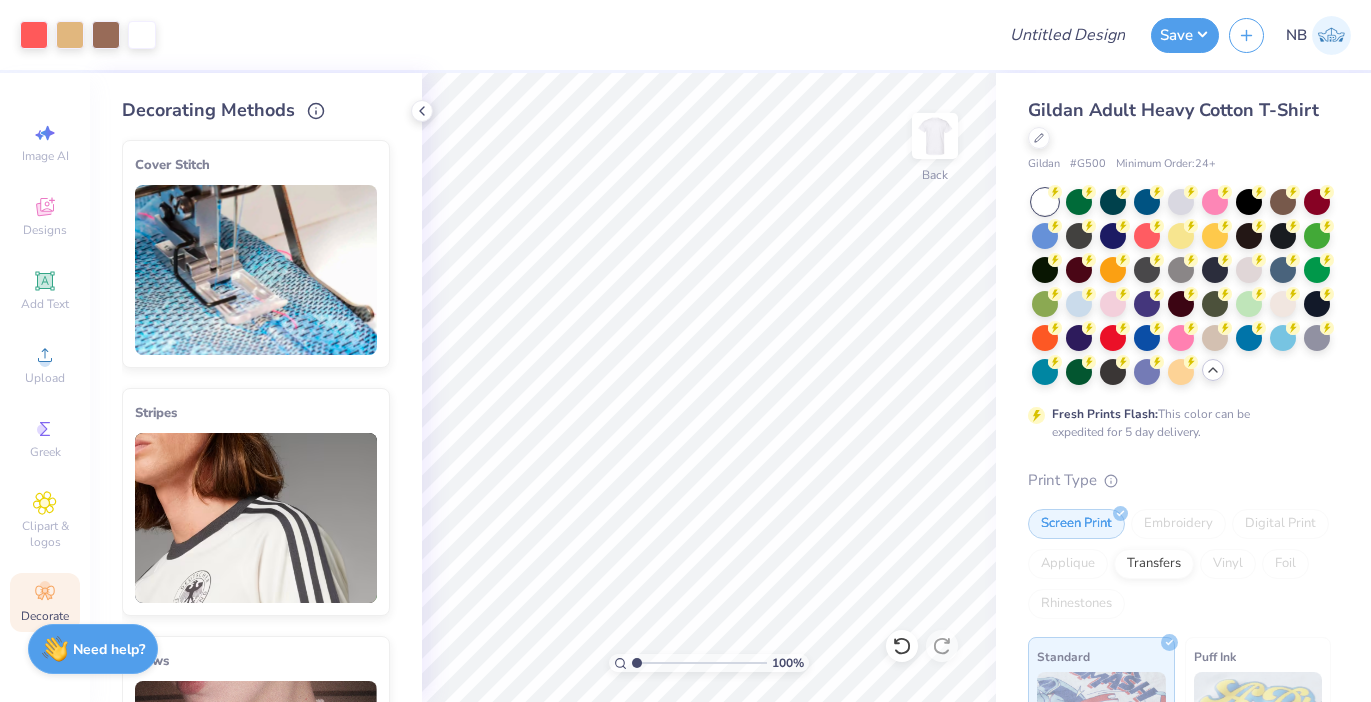 scroll, scrollTop: 455, scrollLeft: 0, axis: vertical 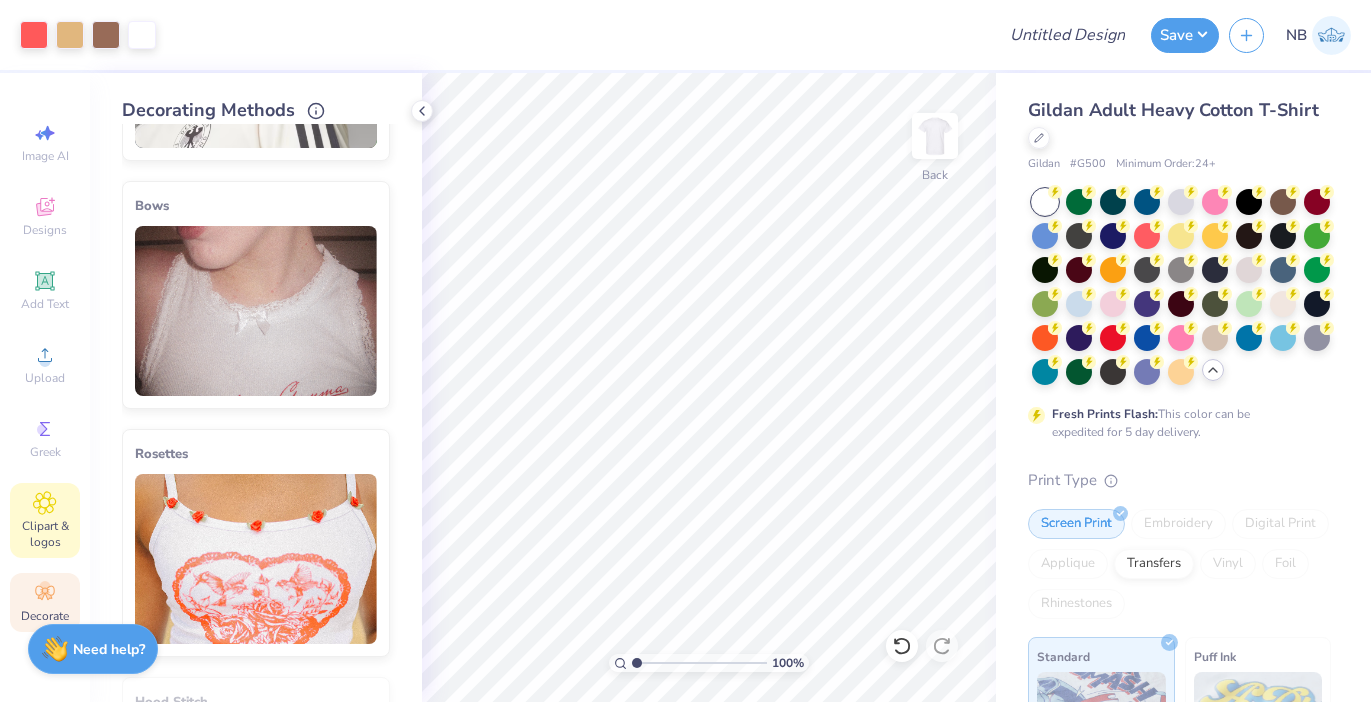 click on "Clipart & logos" at bounding box center (45, 520) 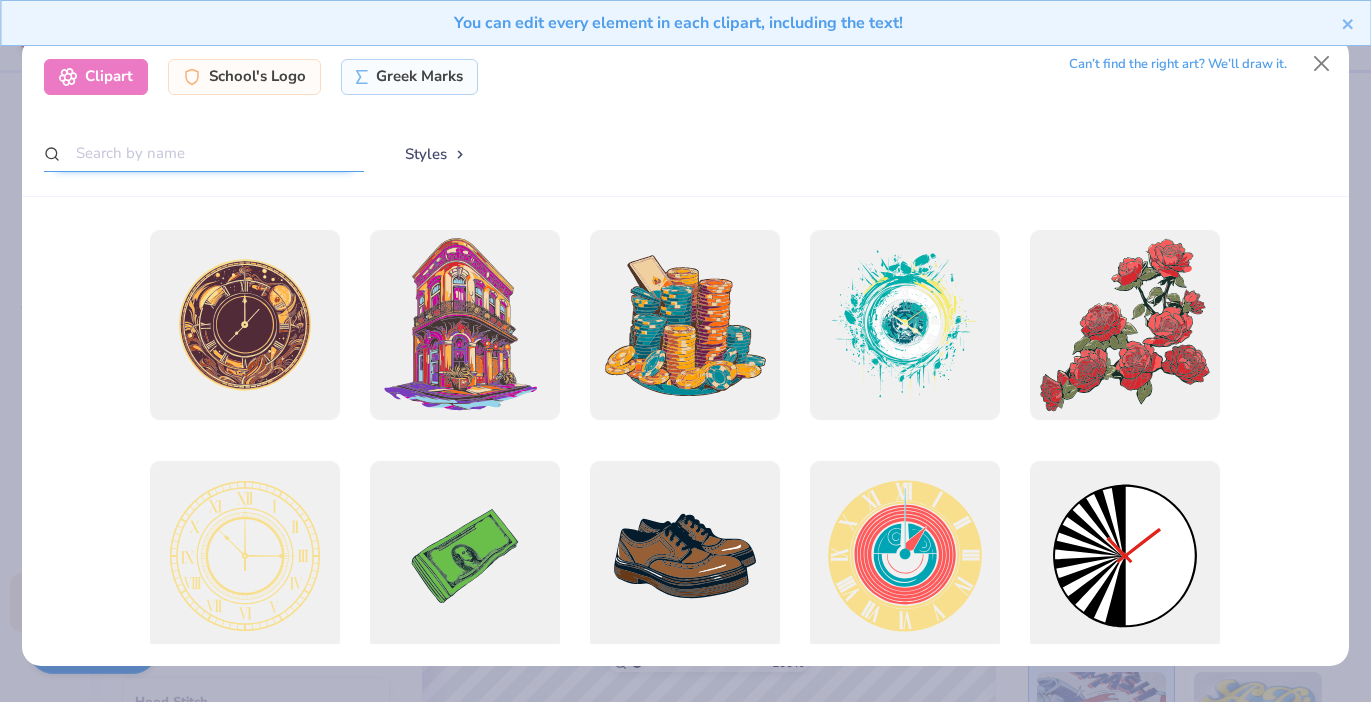 click at bounding box center (204, 153) 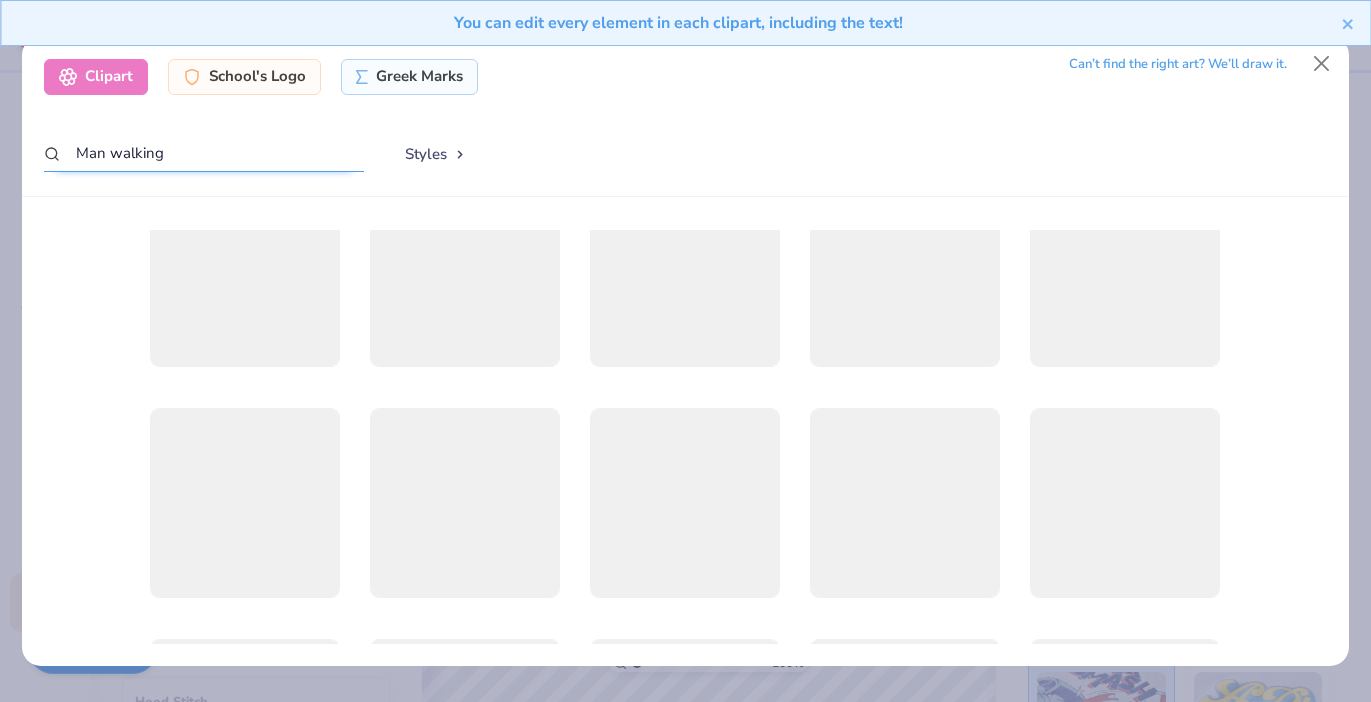scroll, scrollTop: 0, scrollLeft: 0, axis: both 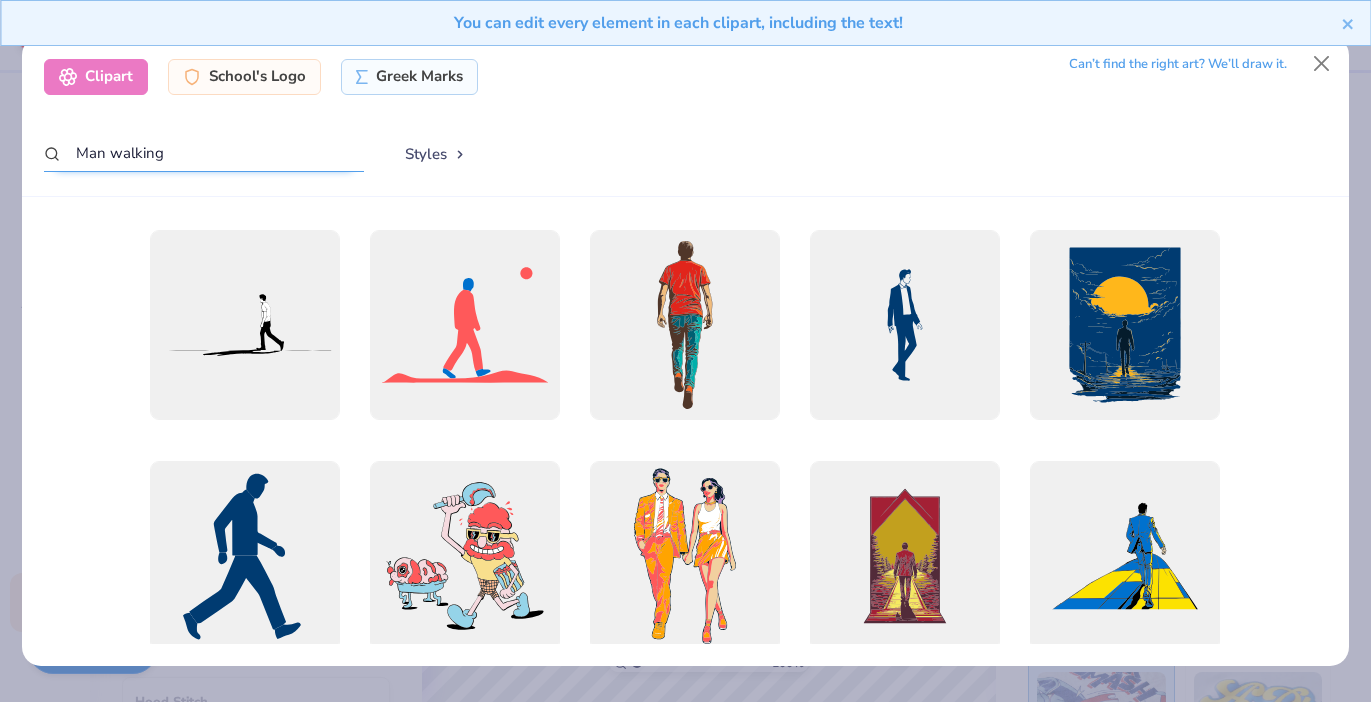 click on "Man walking" at bounding box center [204, 153] 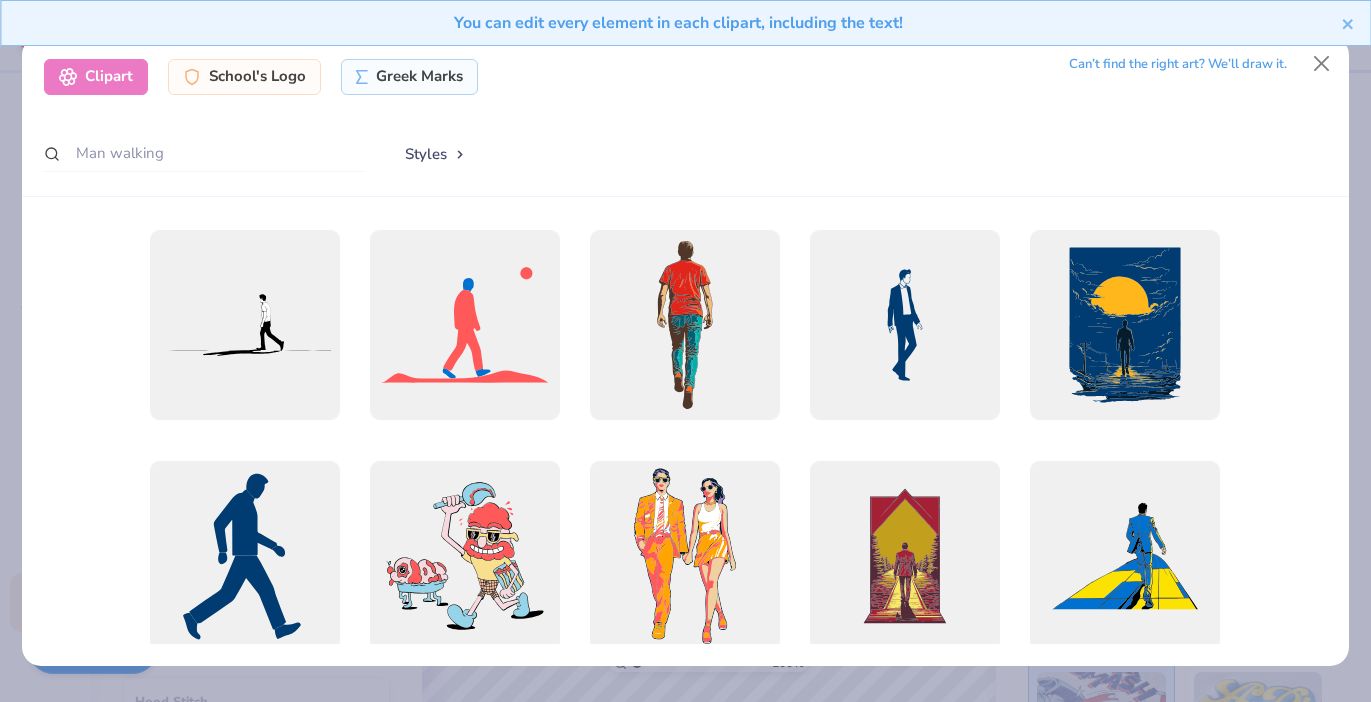 click on "Styles" at bounding box center (436, 154) 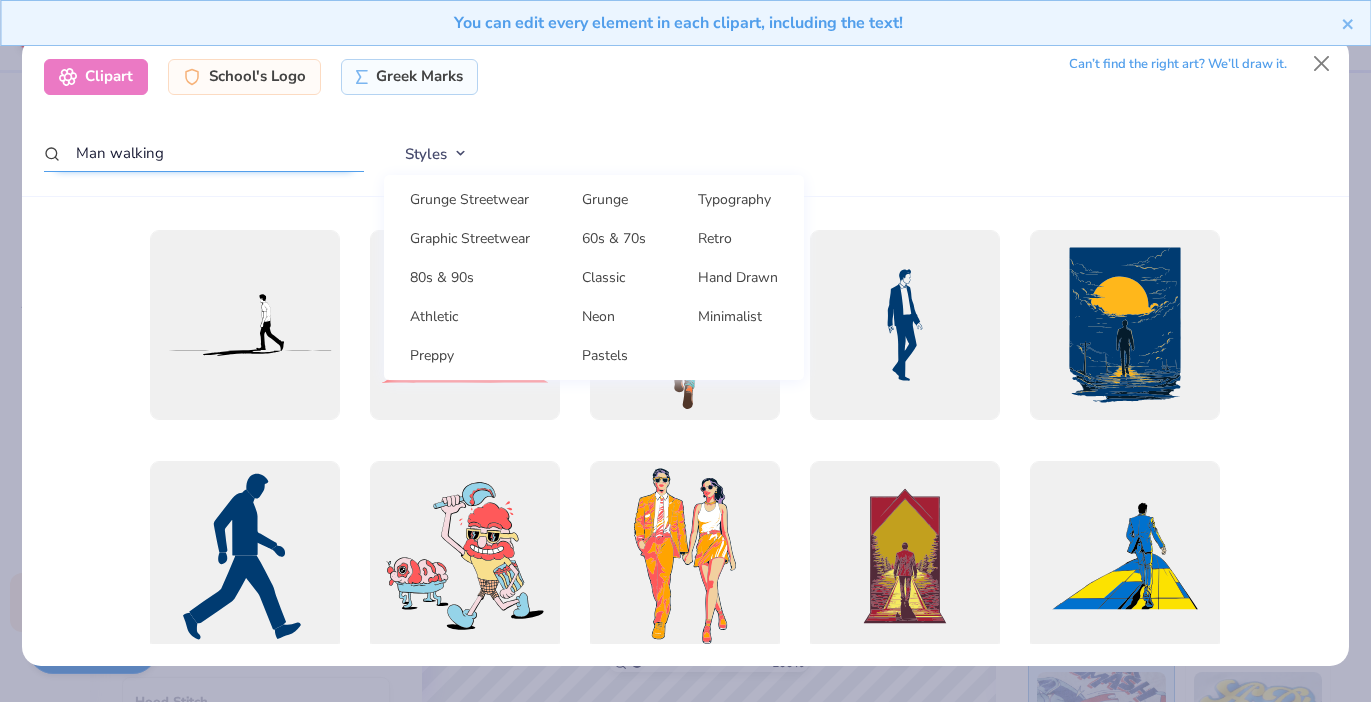click on "Man walking" at bounding box center [204, 153] 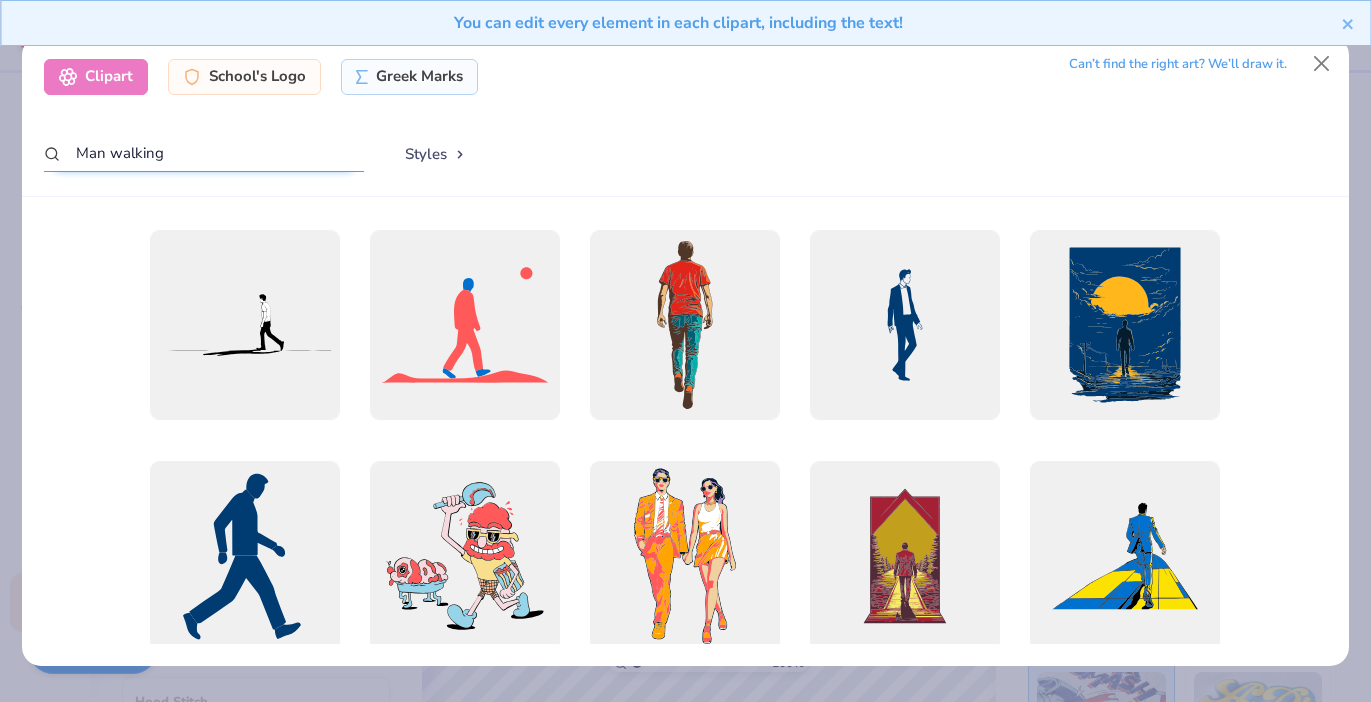 click on "Man walking" at bounding box center (204, 153) 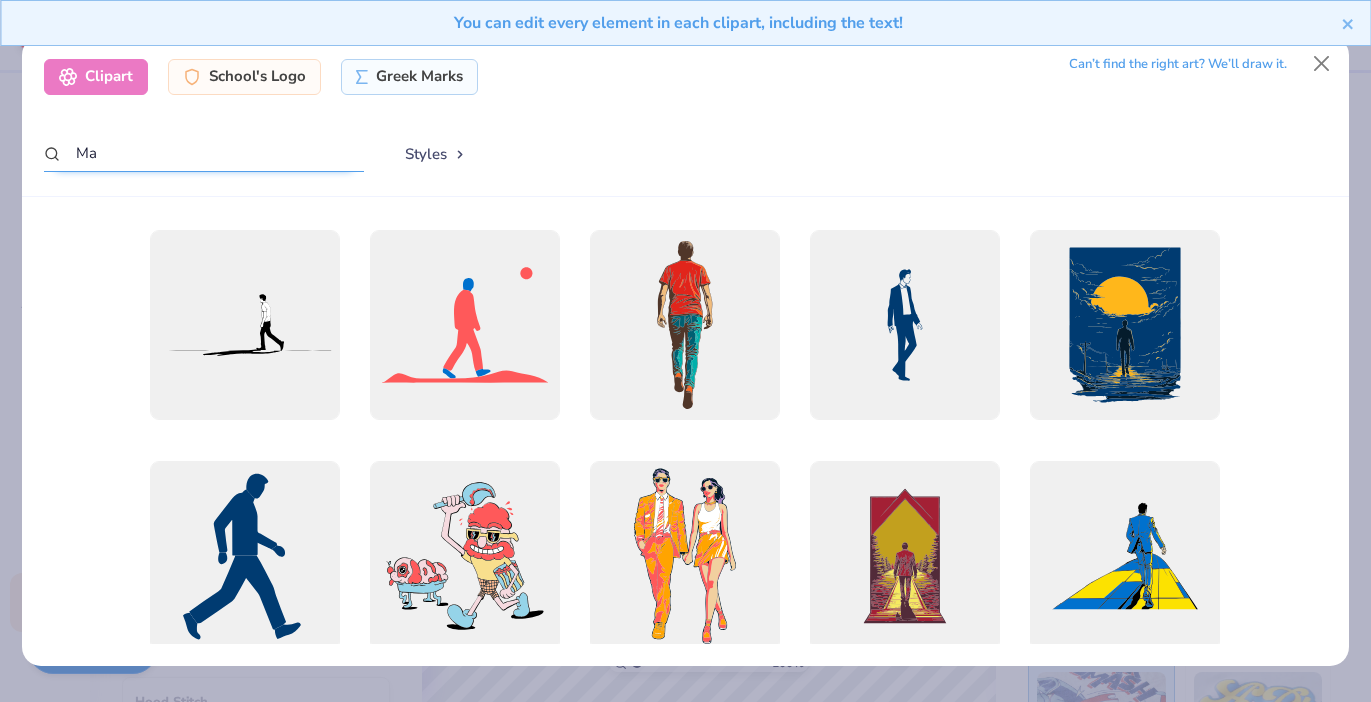 type on "M" 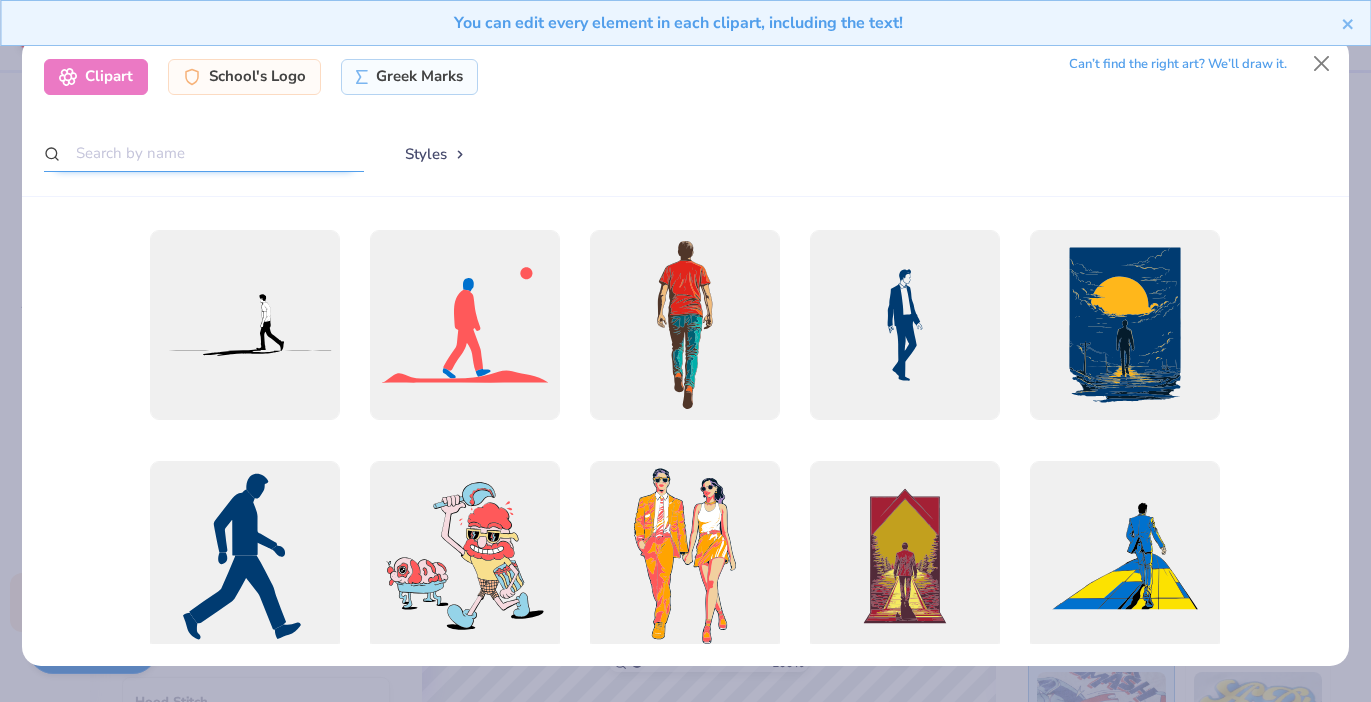 type on "w" 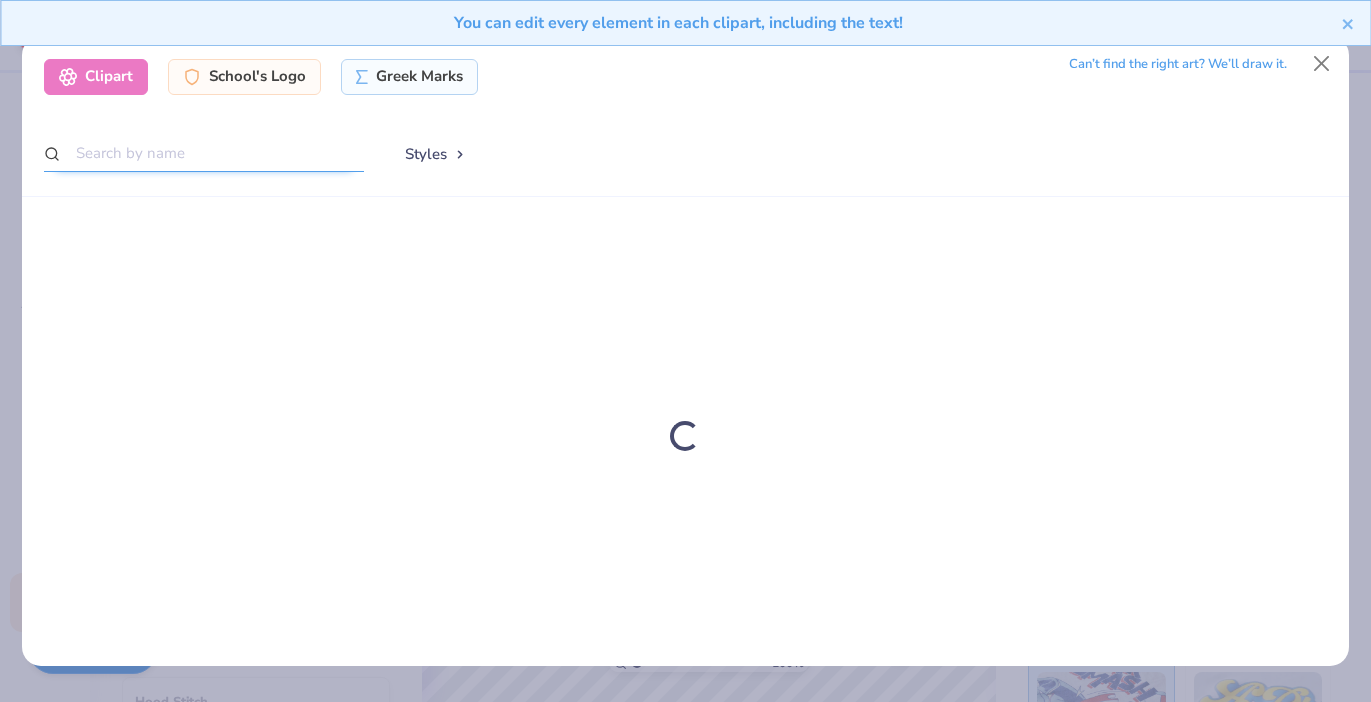 type on "q" 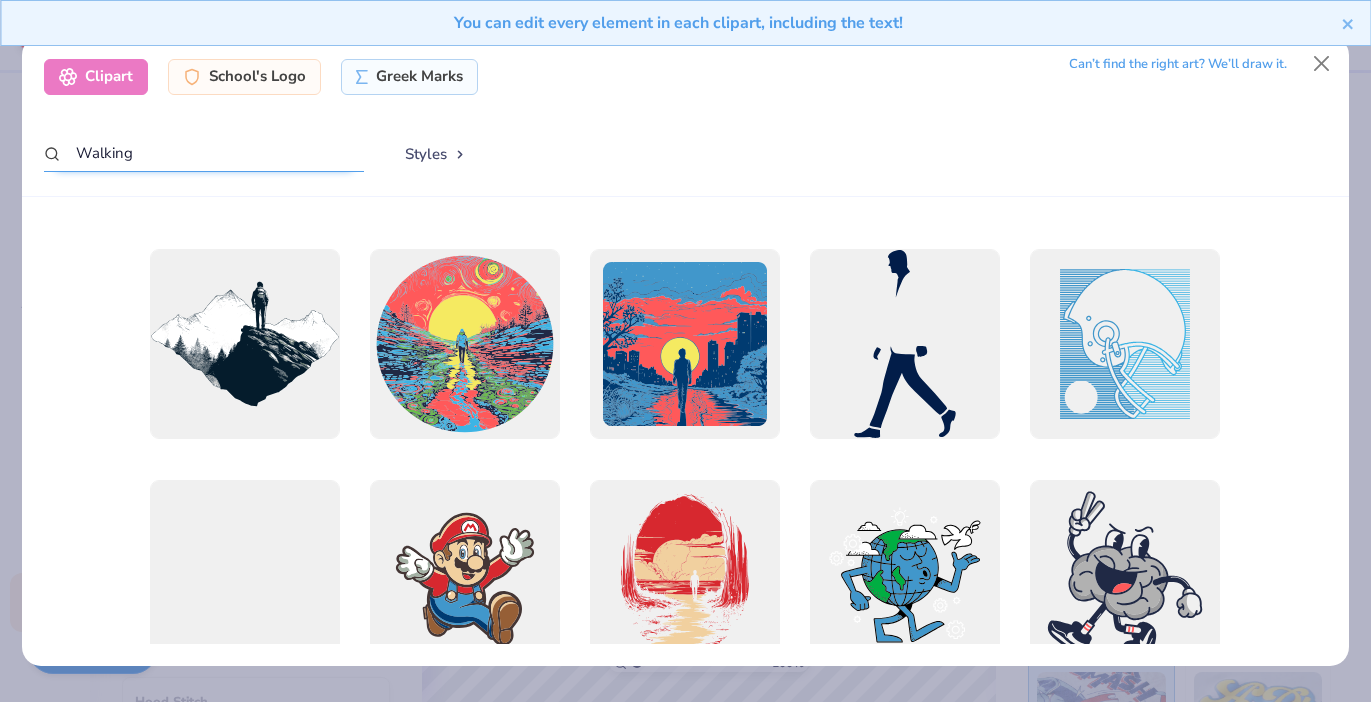 scroll, scrollTop: 3200, scrollLeft: 0, axis: vertical 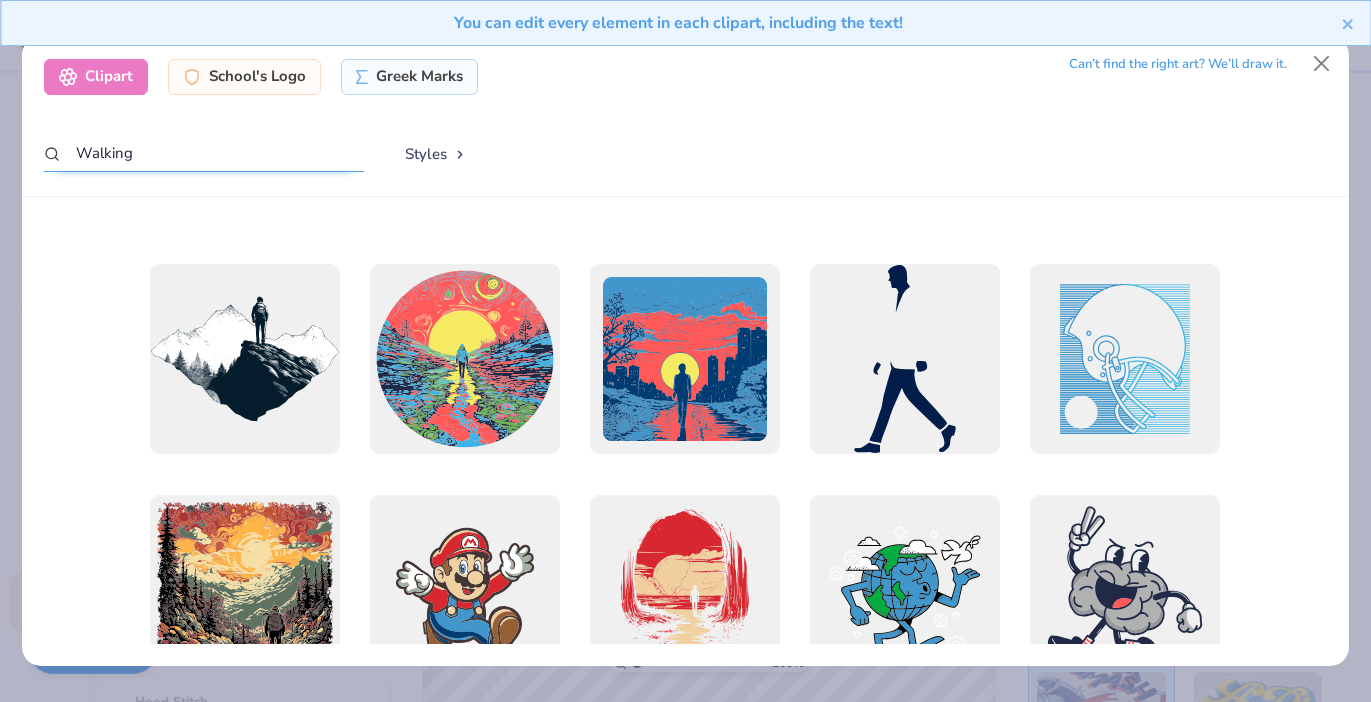 click on "Walking" at bounding box center (204, 153) 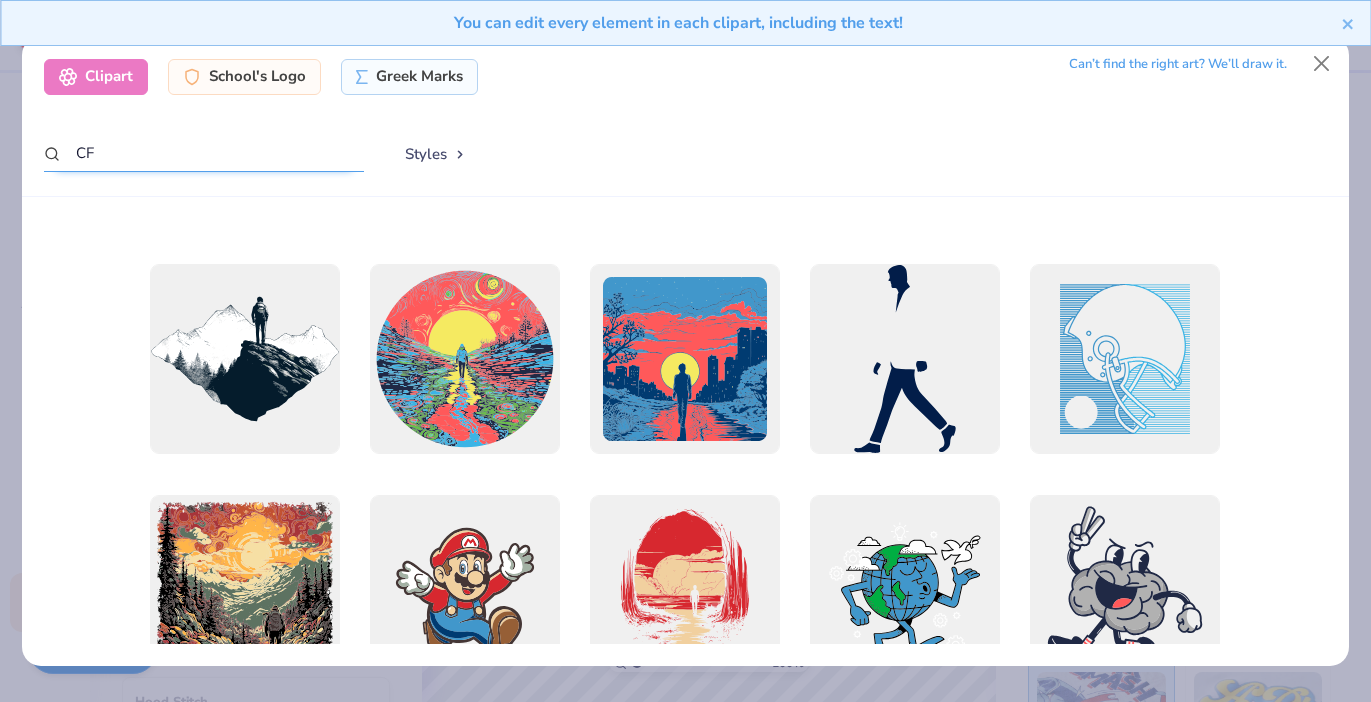 type on "C" 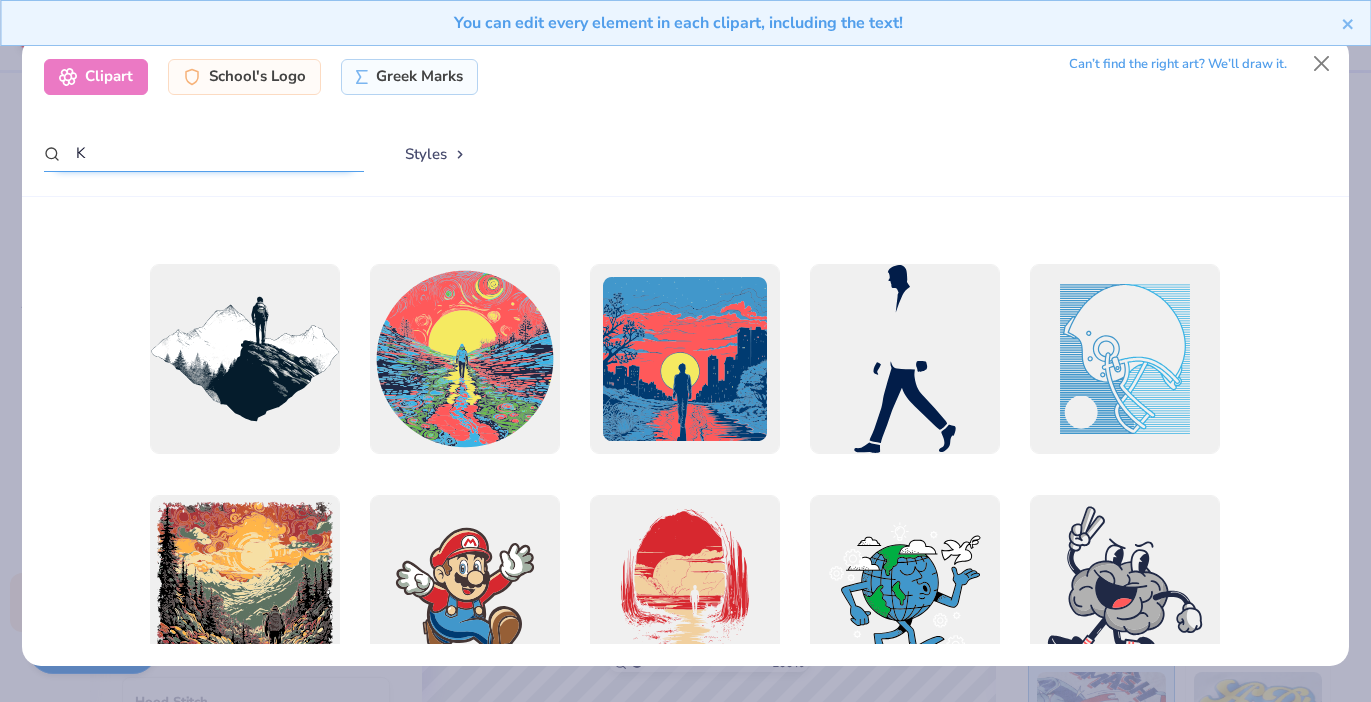 scroll, scrollTop: 0, scrollLeft: 0, axis: both 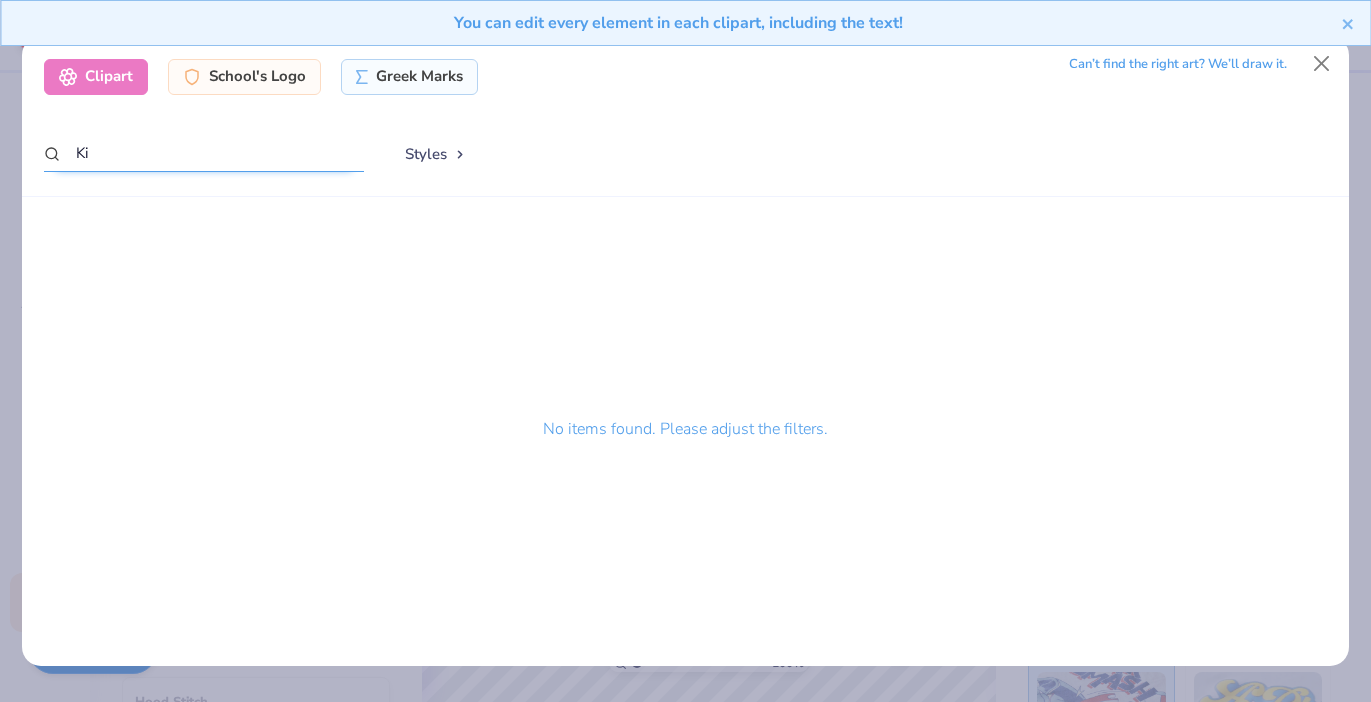 type on "K" 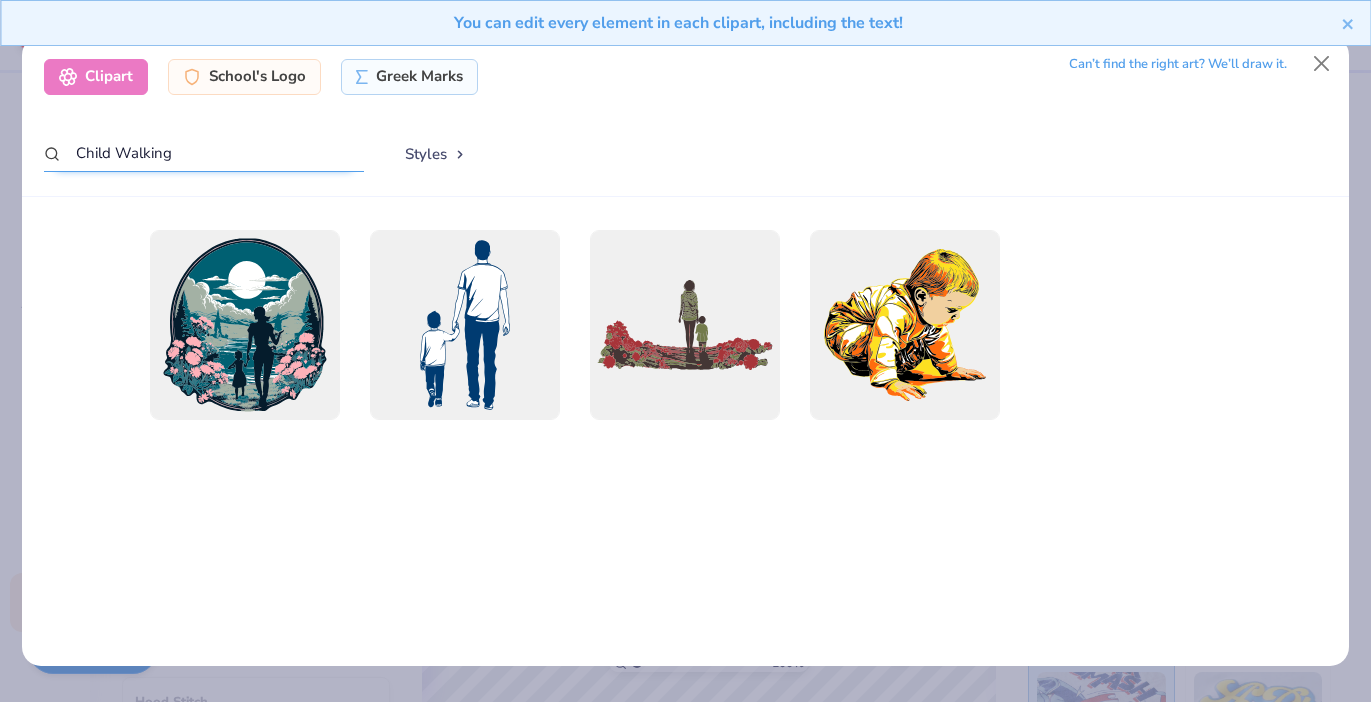 type on "Child Walking" 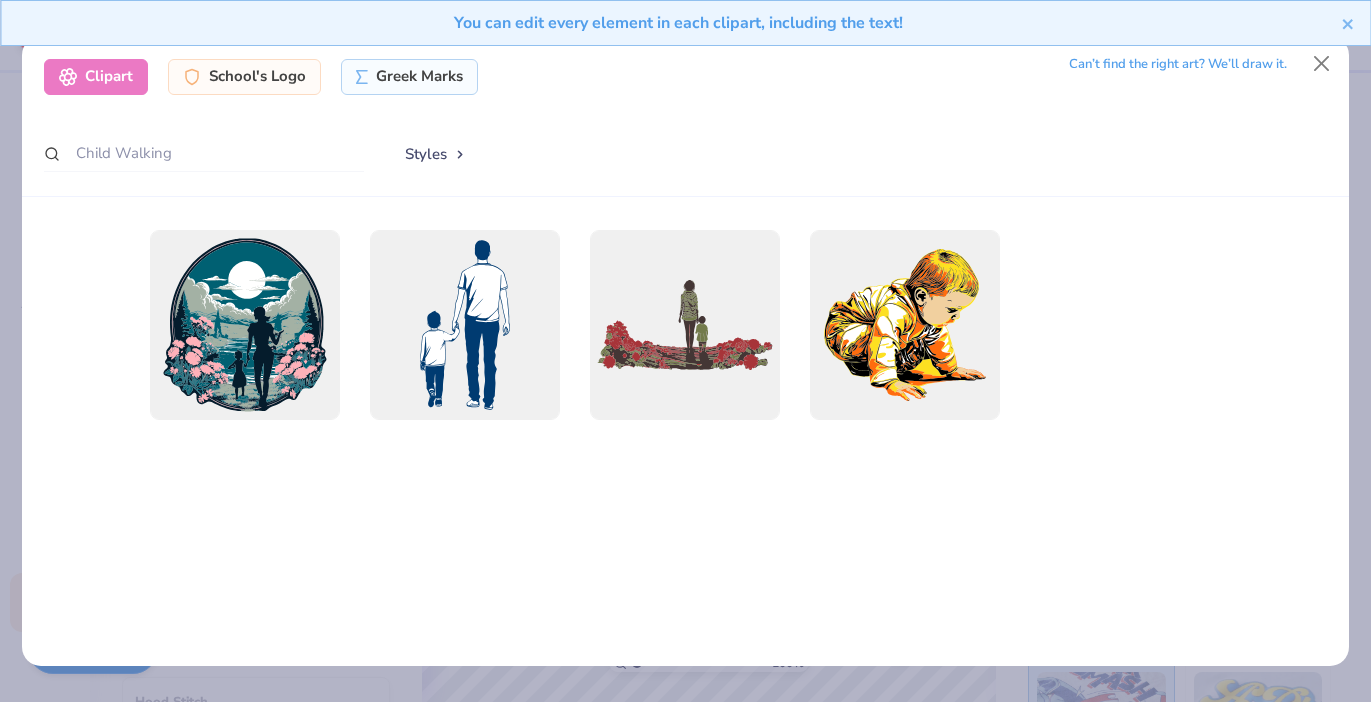 click on "Can’t find the right art? We’ll draw it." at bounding box center [1178, 64] 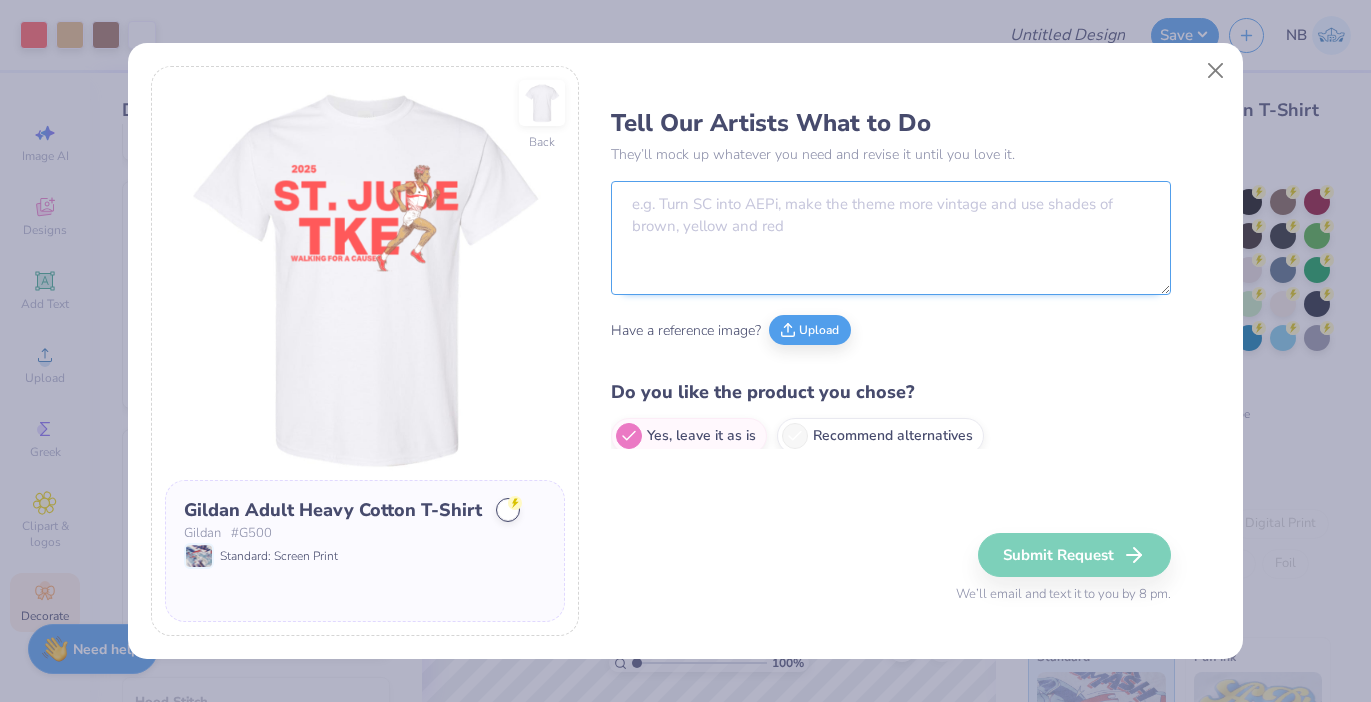 click at bounding box center (891, 238) 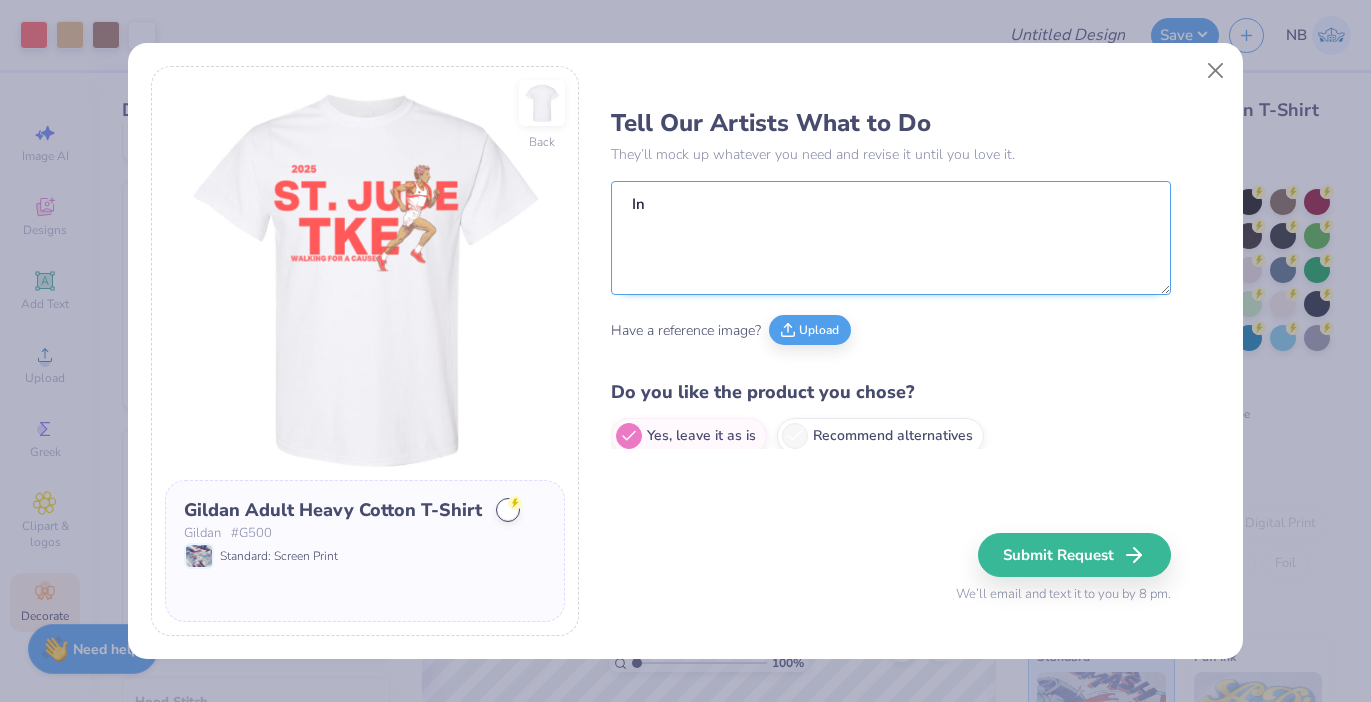 type on "I" 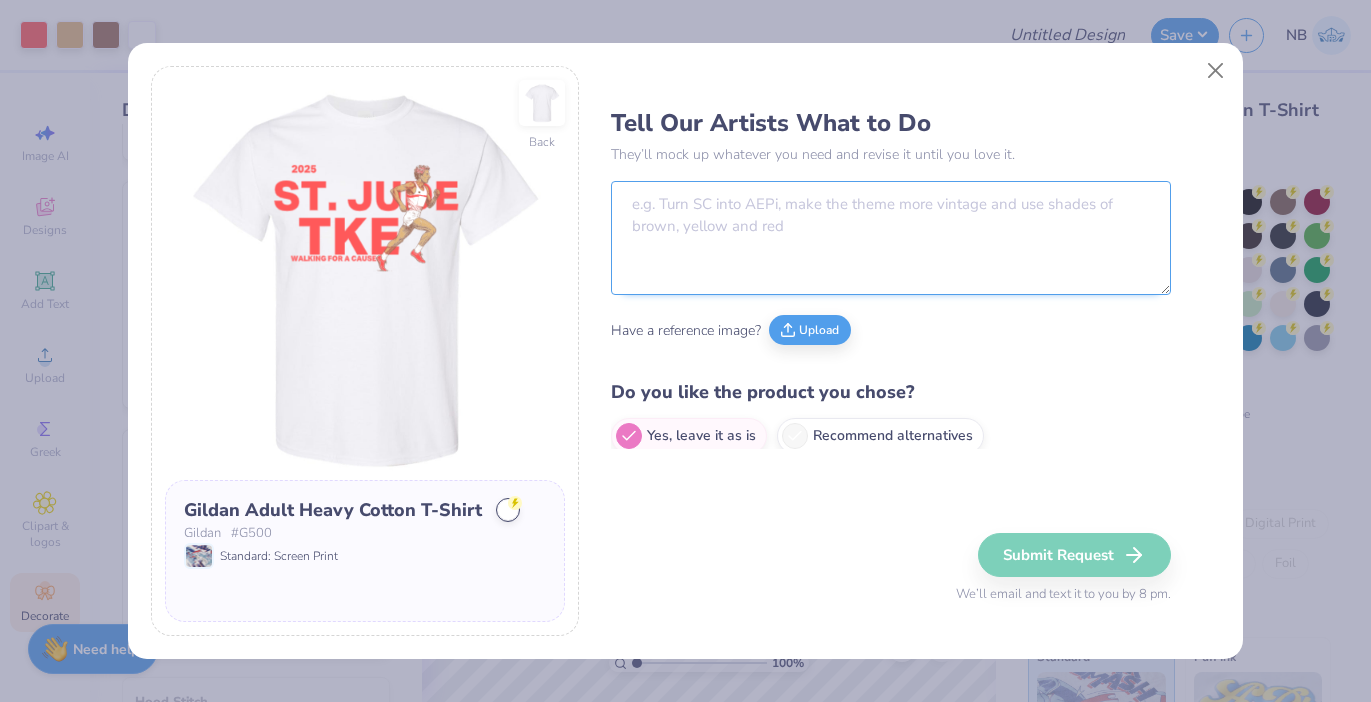 type on "I" 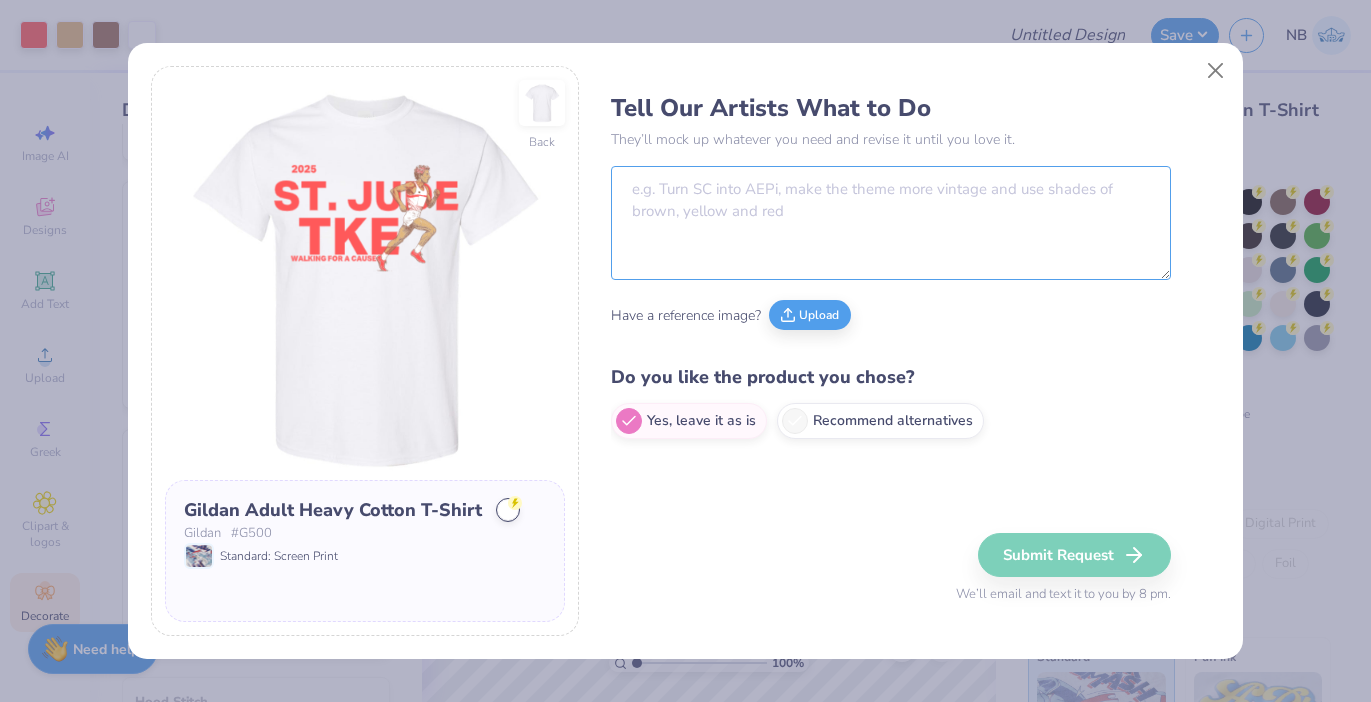 scroll, scrollTop: 0, scrollLeft: 0, axis: both 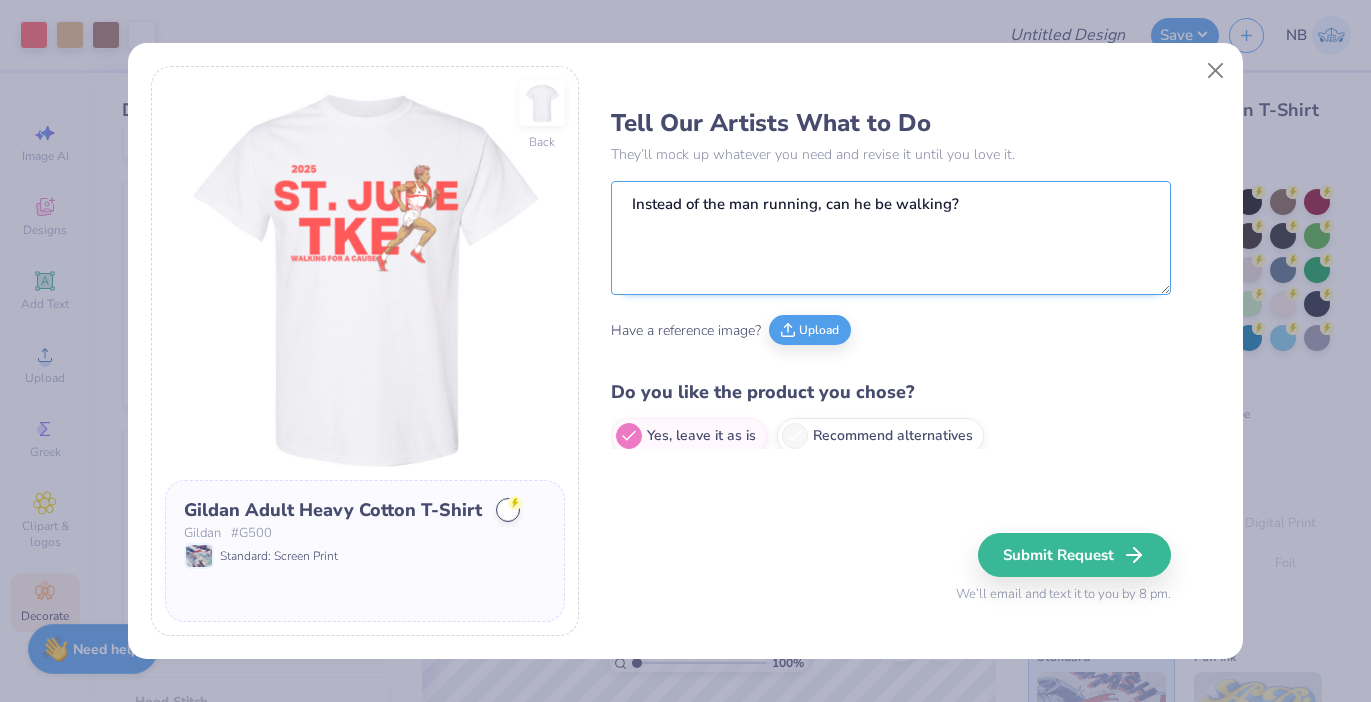 click on "Instead of the man running, can he be walking?" at bounding box center (891, 238) 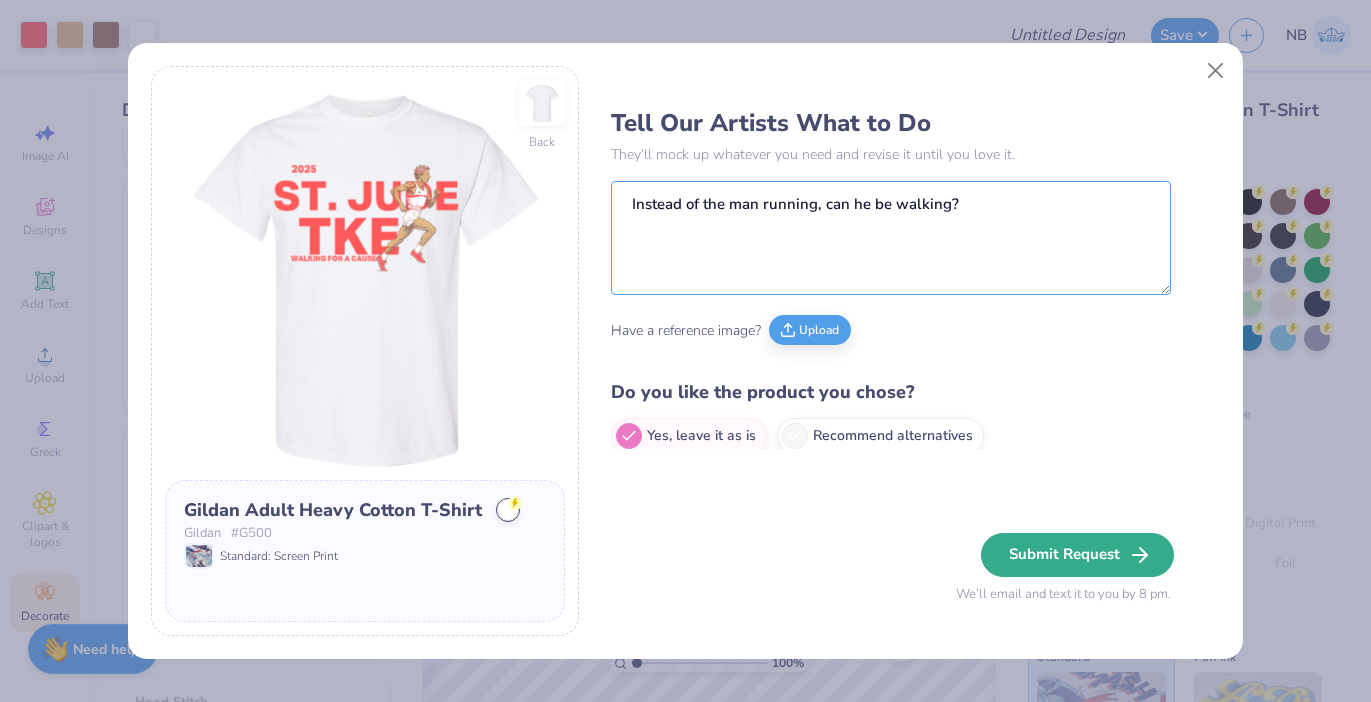 type on "Instead of the man running, can he be walking?" 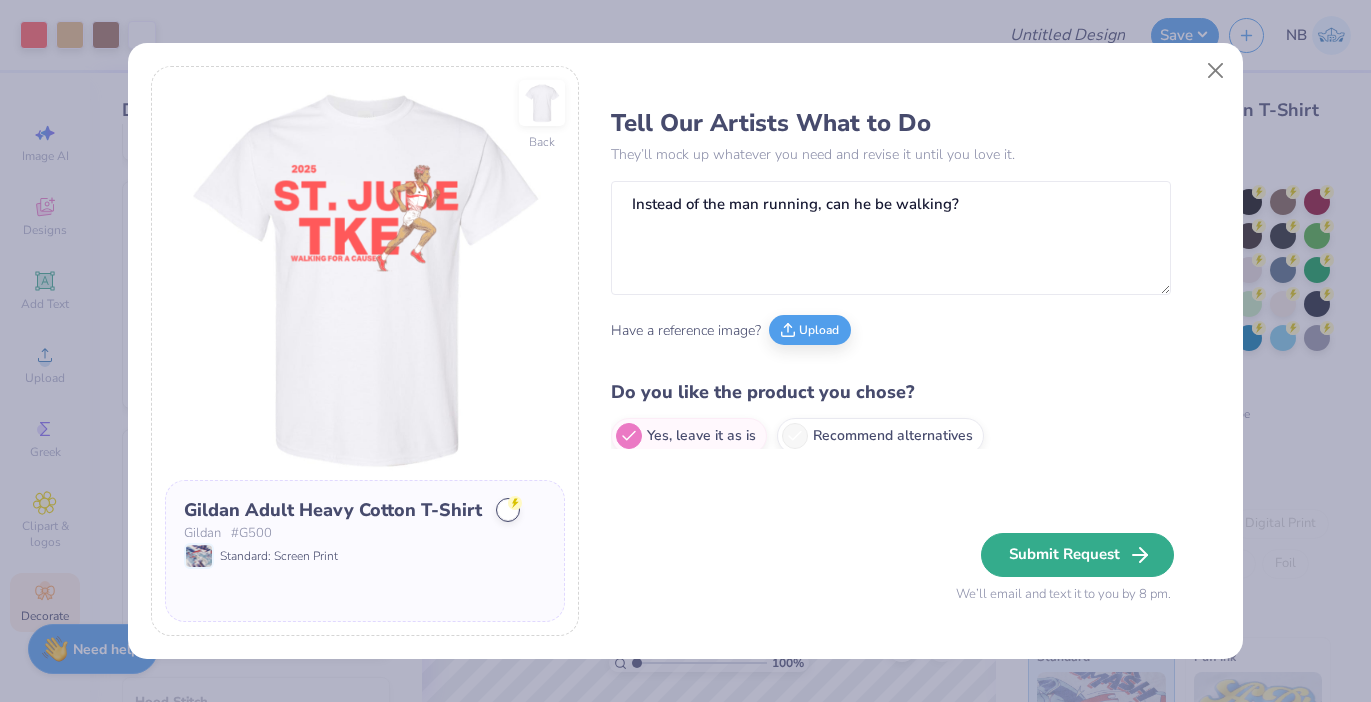 click on "Submit Request" at bounding box center [1077, 555] 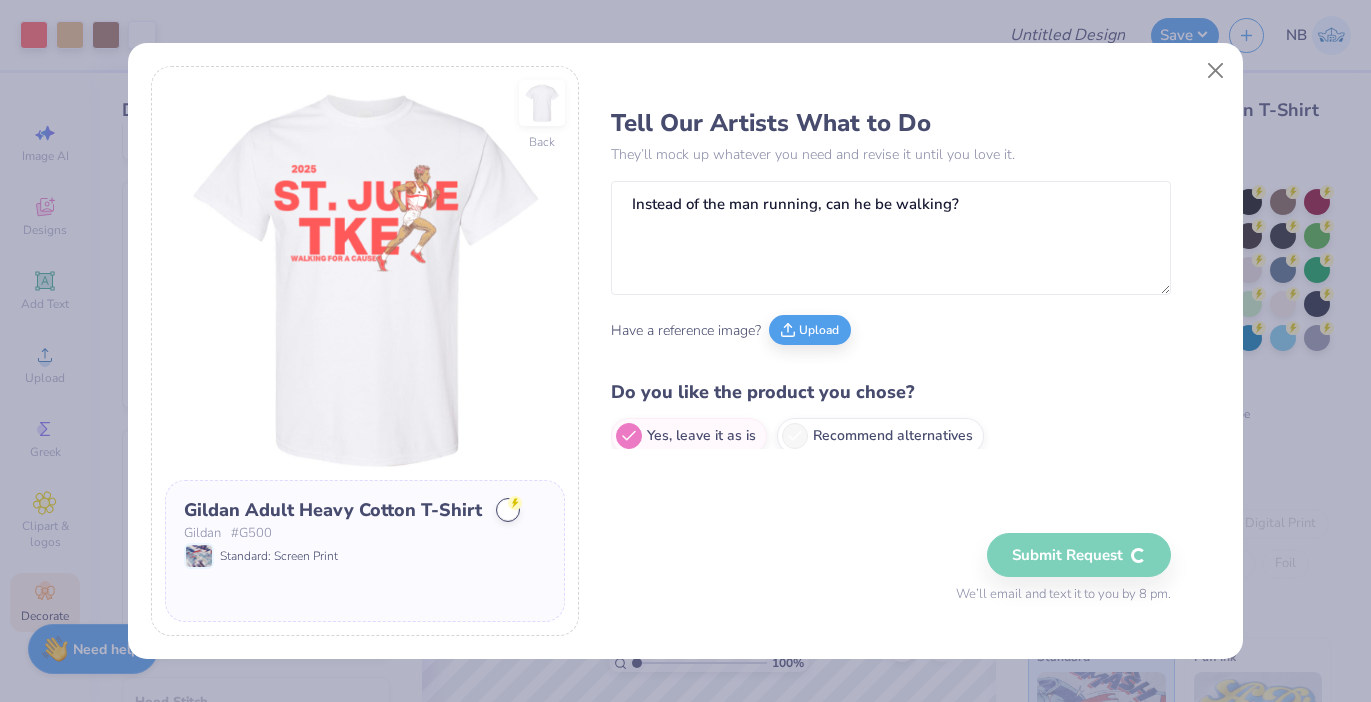 type 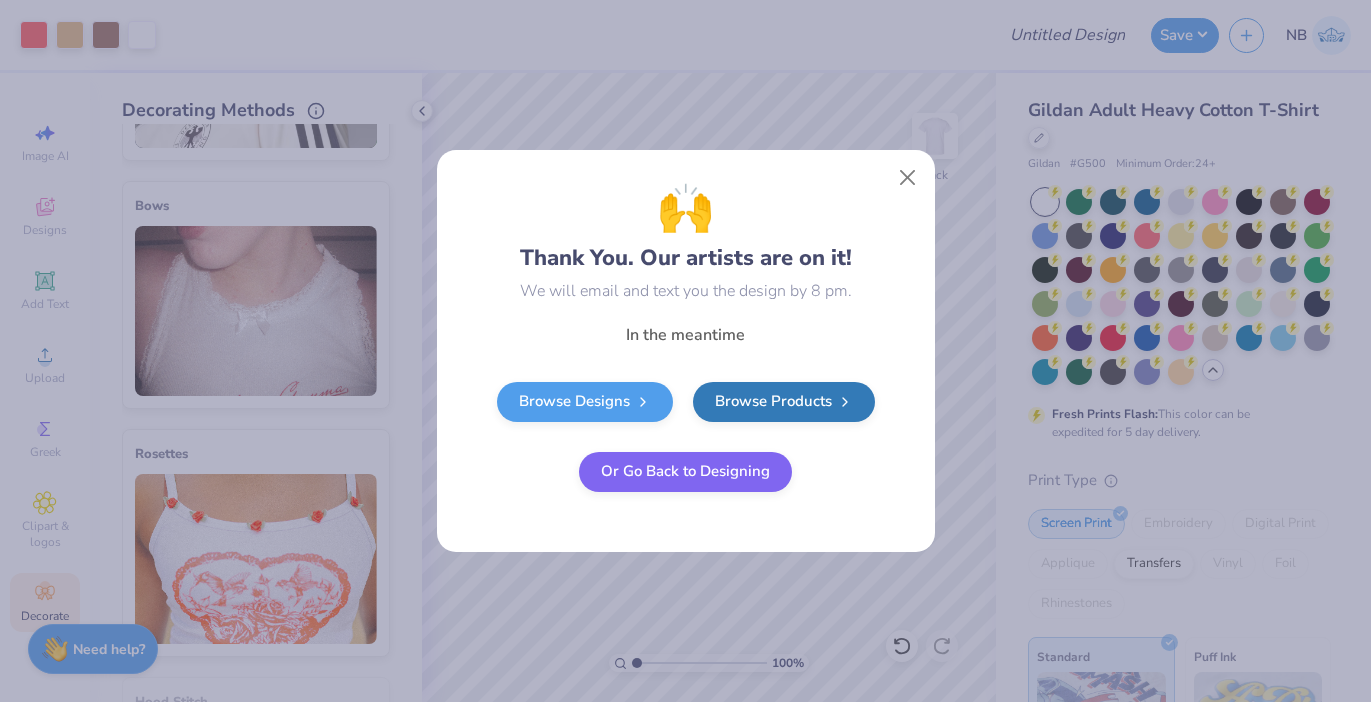 click on "Or Go Back to Designing" at bounding box center [685, 472] 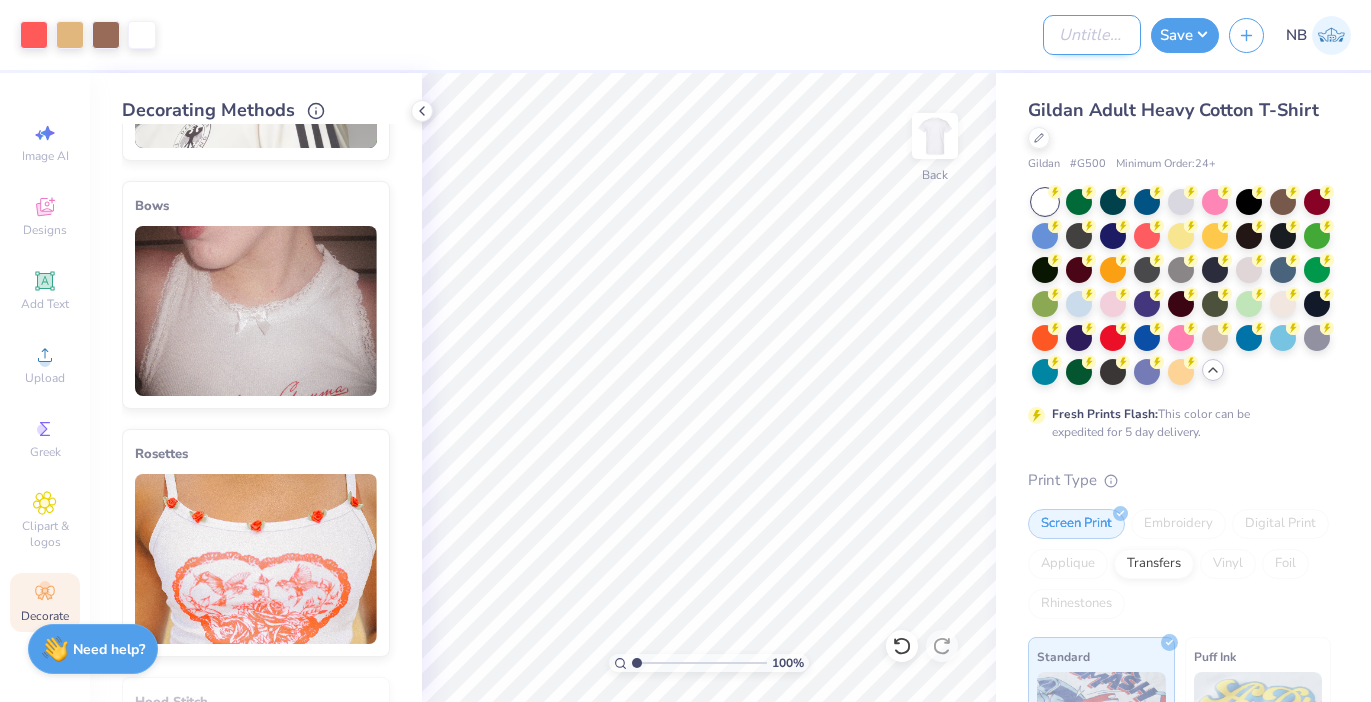 click on "Design Title" at bounding box center (1092, 35) 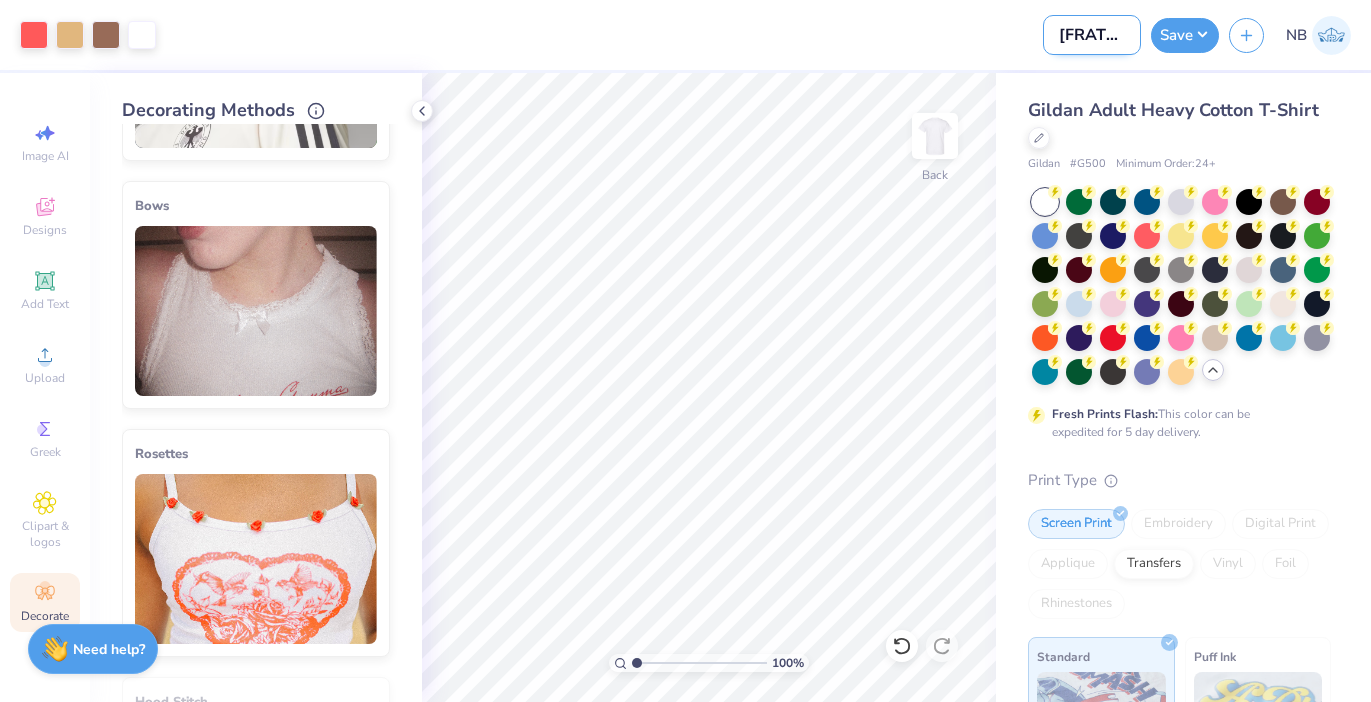 click on "TKE X St. Jude Design 1" at bounding box center [1092, 35] 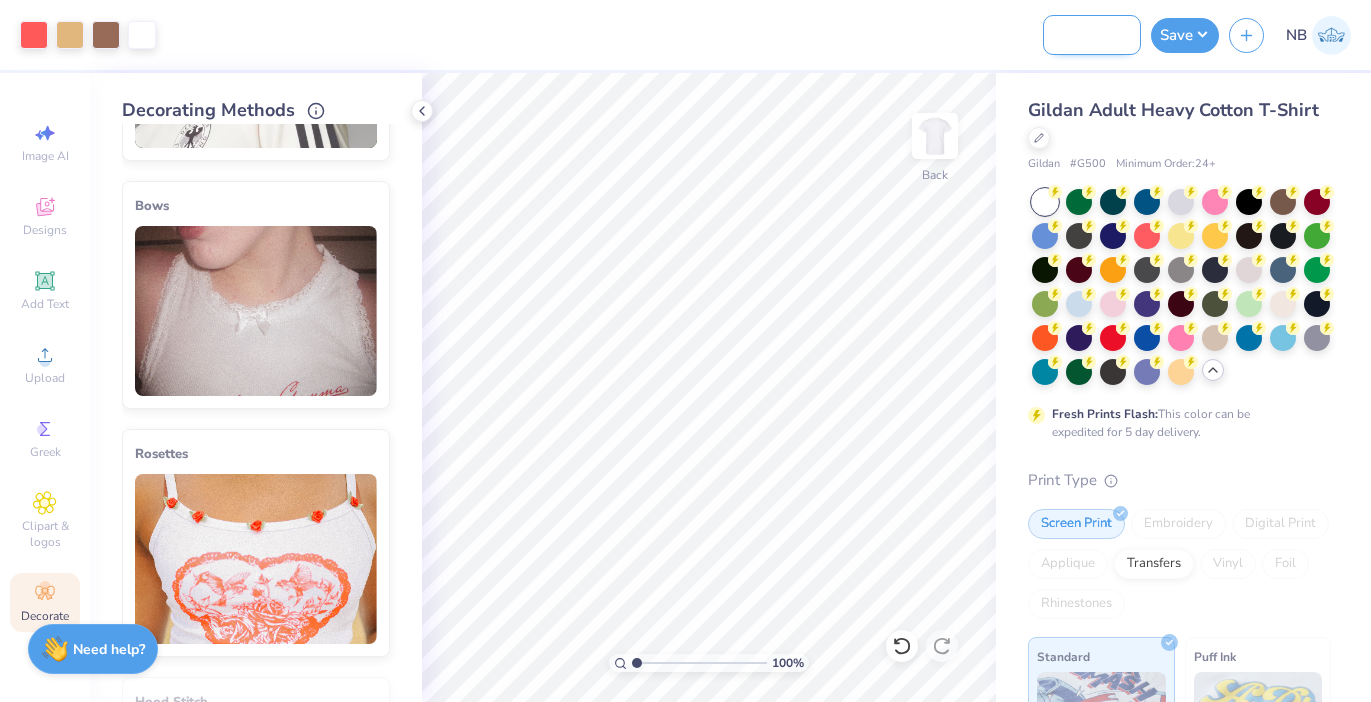 scroll, scrollTop: 0, scrollLeft: 111, axis: horizontal 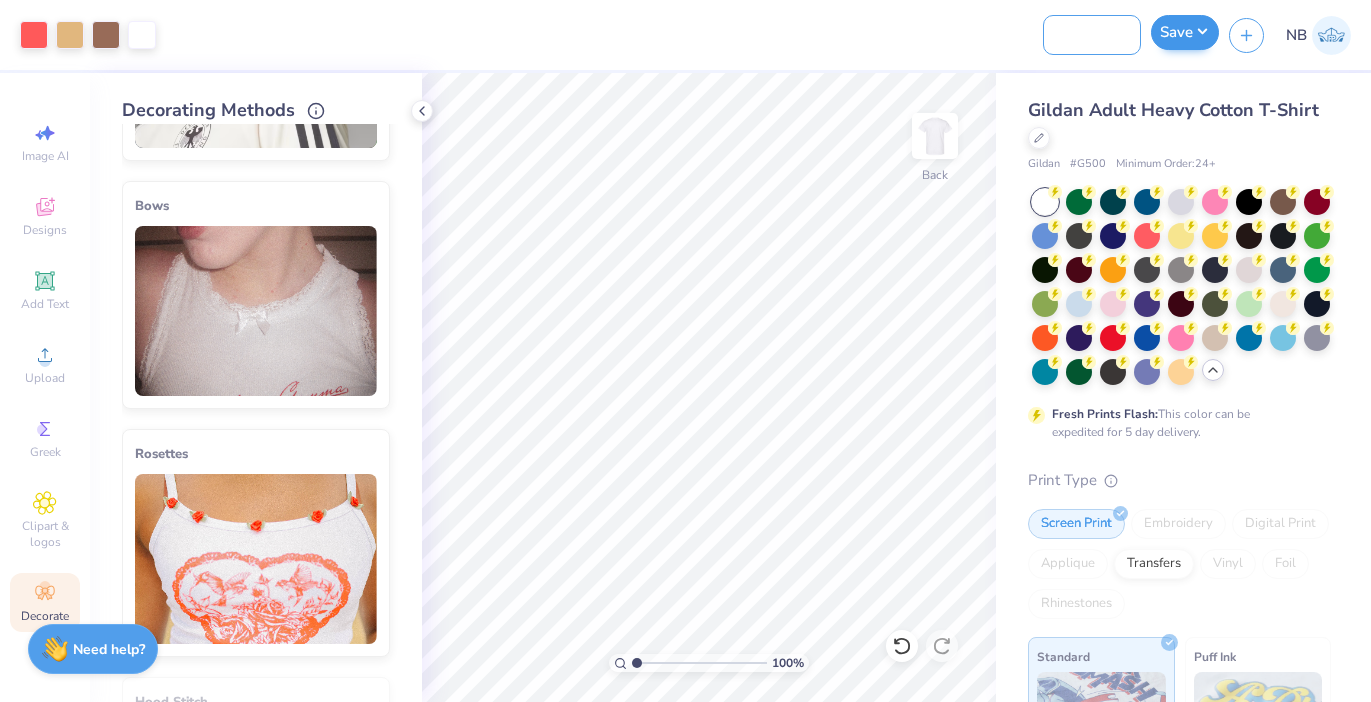 type on "TKE X St. Jude Design 2" 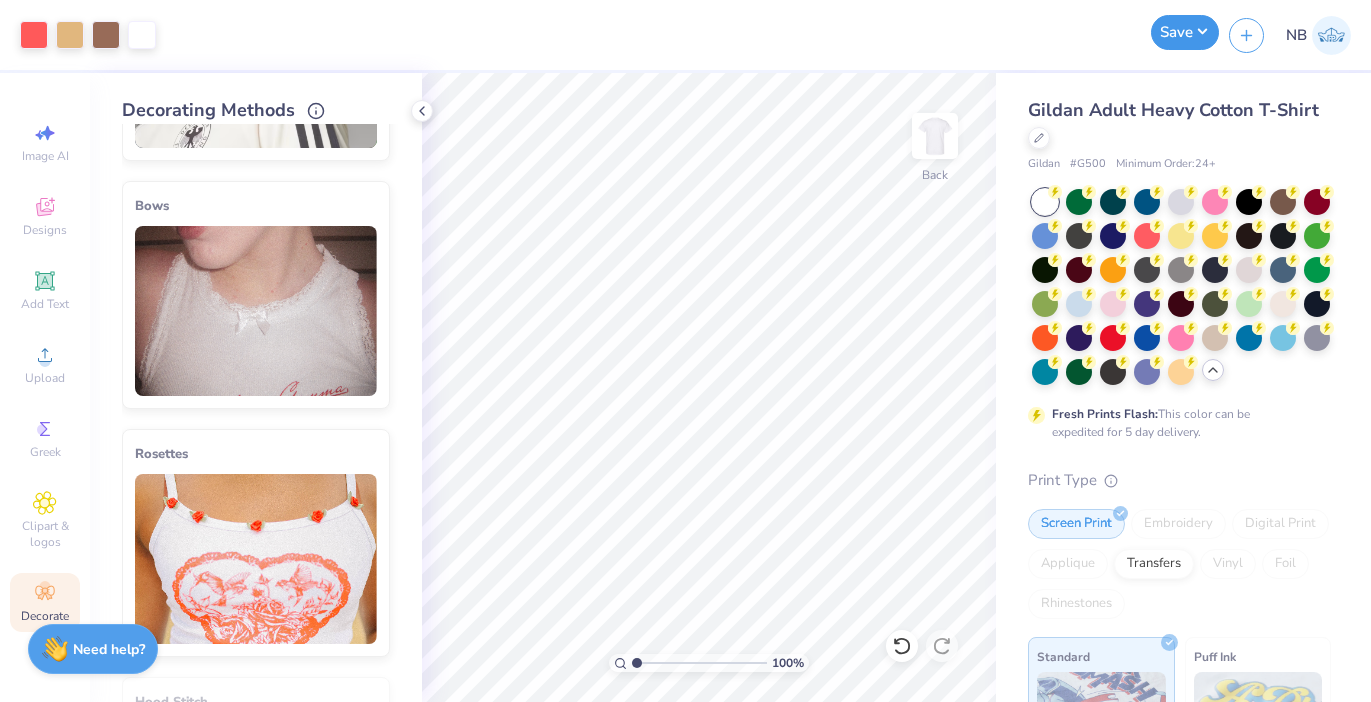 scroll, scrollTop: 0, scrollLeft: 0, axis: both 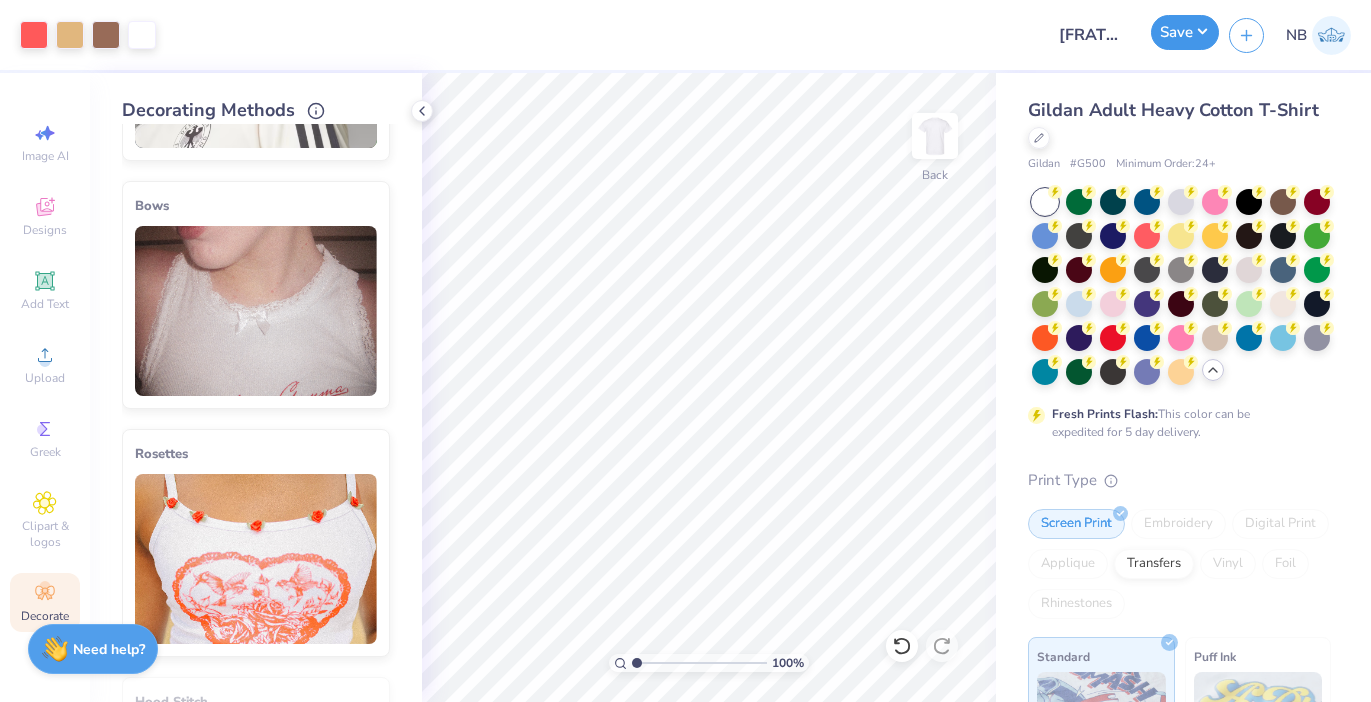 click on "Save" at bounding box center (1185, 32) 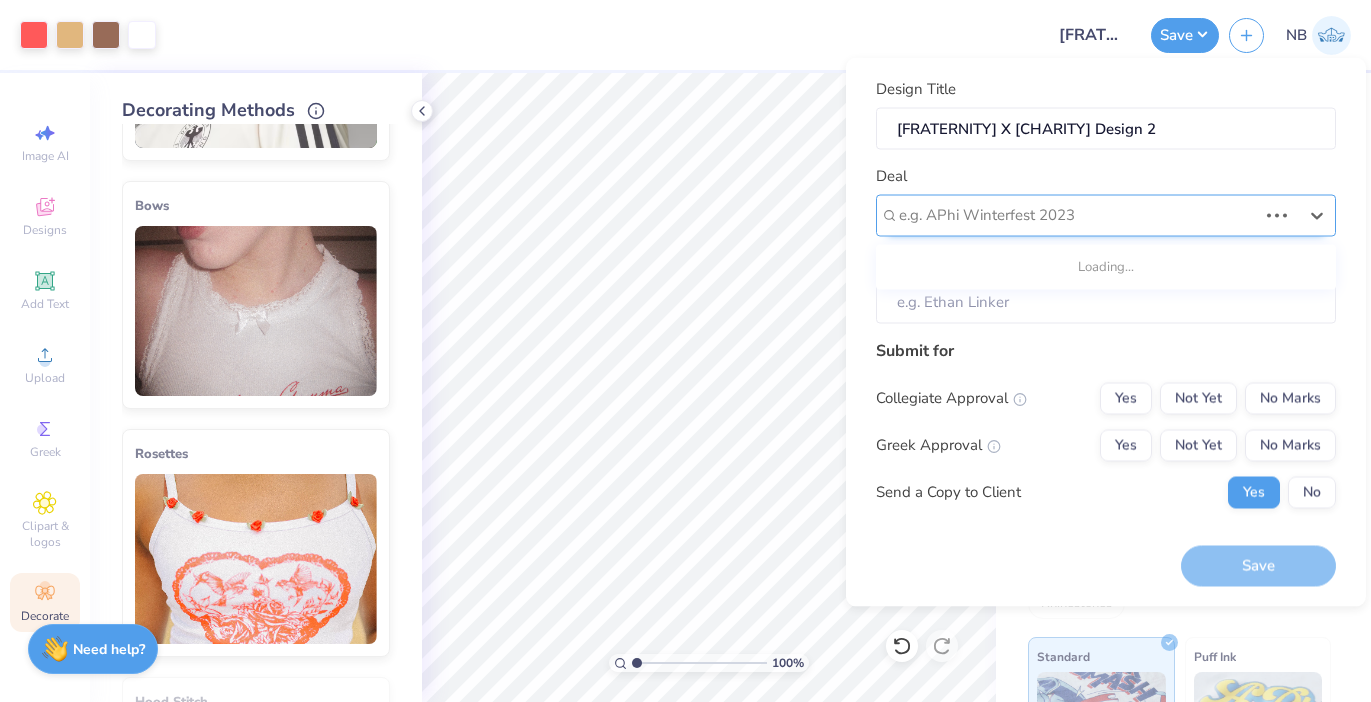 click at bounding box center (1078, 215) 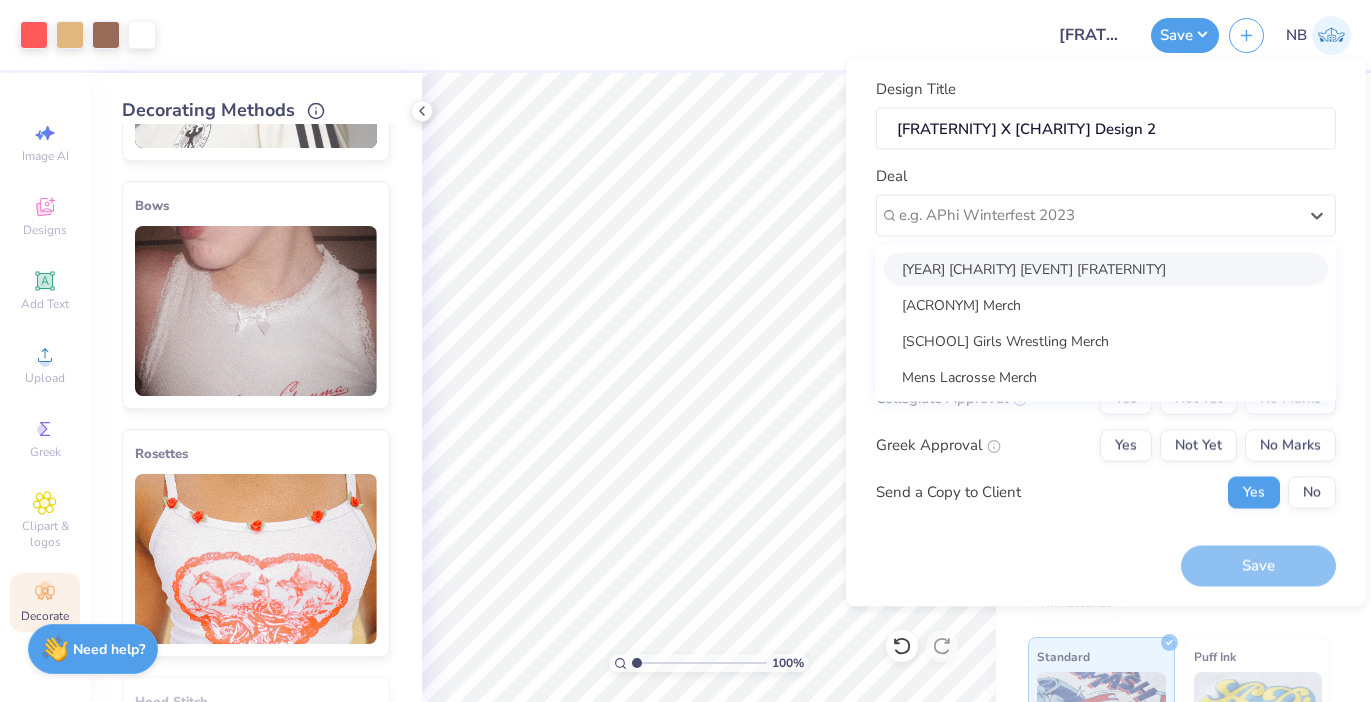 click on "2025 St. Jude Walk TKE" at bounding box center (1106, 268) 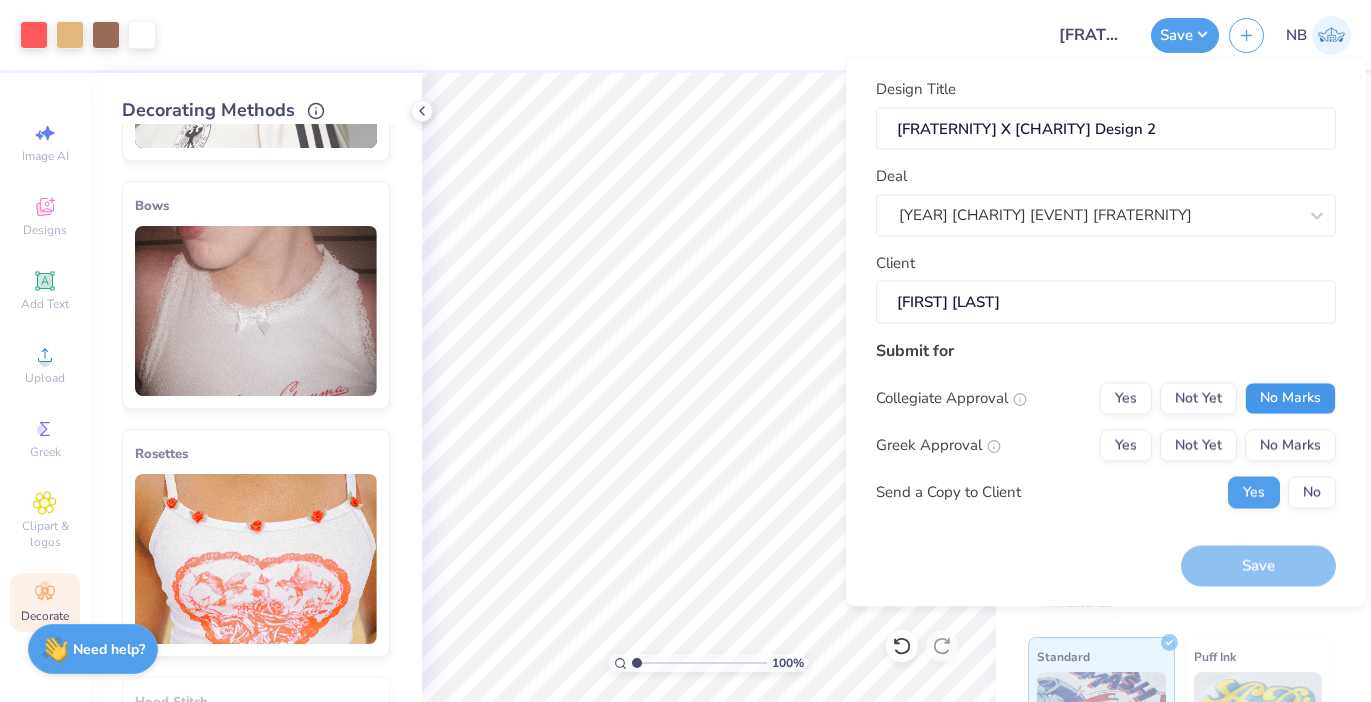 click on "No Marks" at bounding box center (1290, 398) 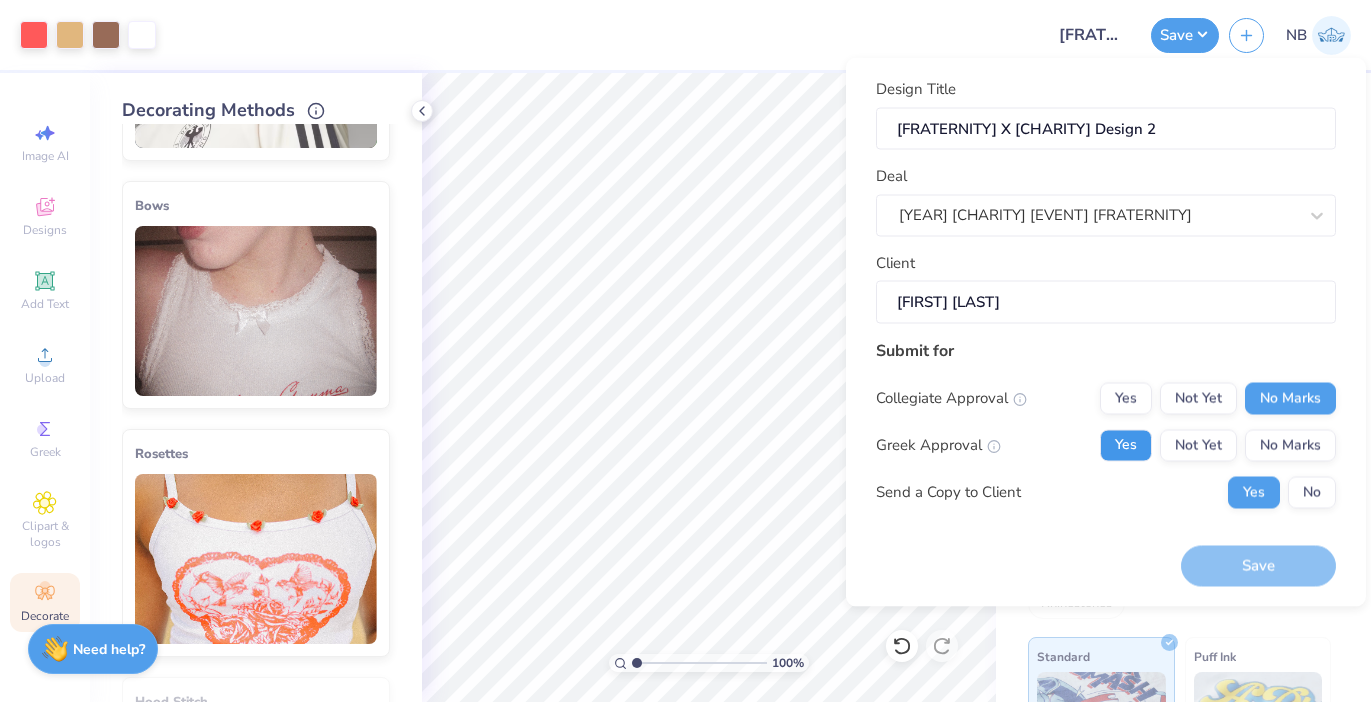 click on "Yes" at bounding box center [1126, 445] 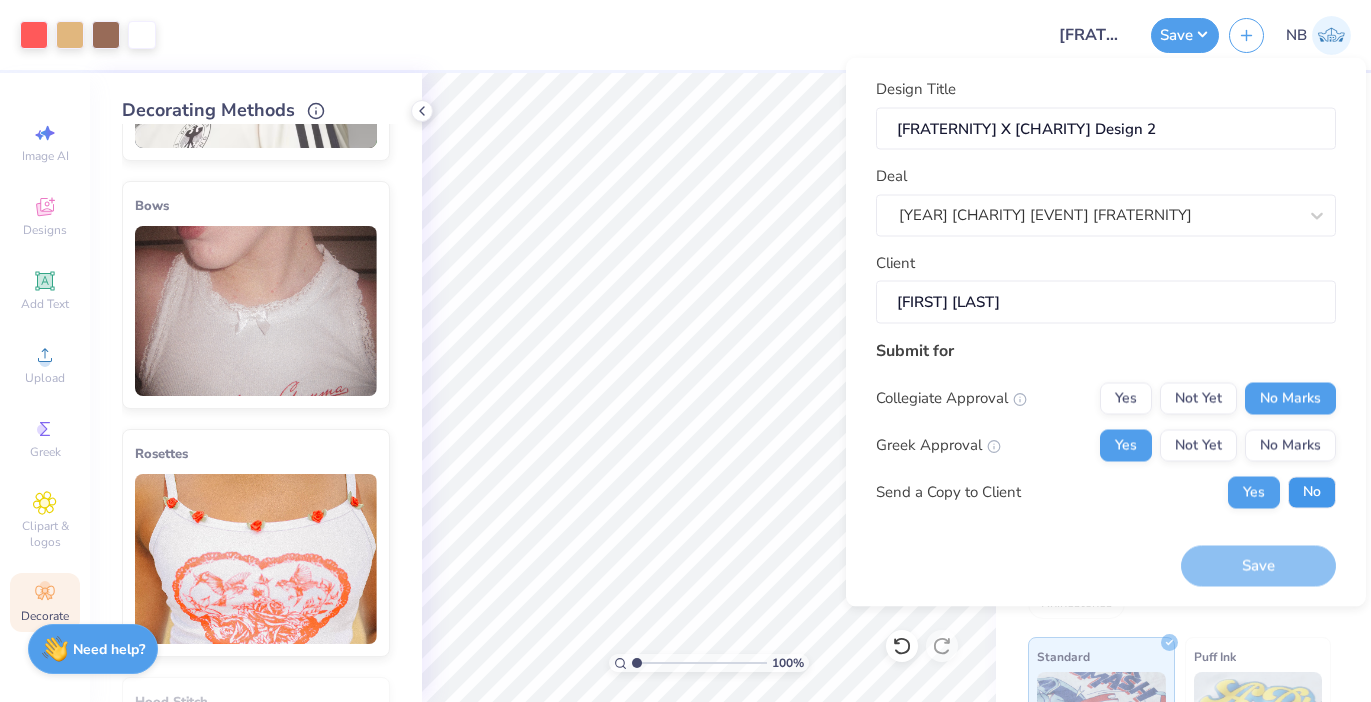 click on "No" at bounding box center [1312, 492] 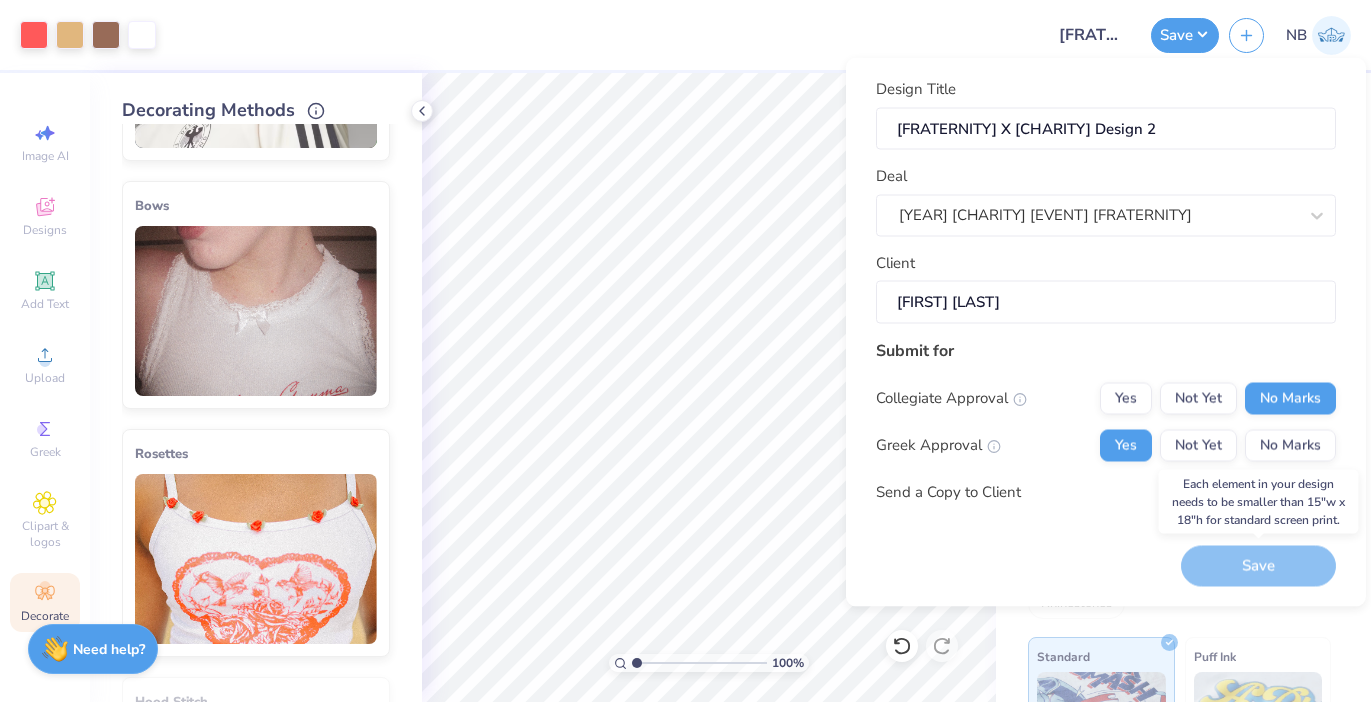 click on "Save" at bounding box center [1258, 566] 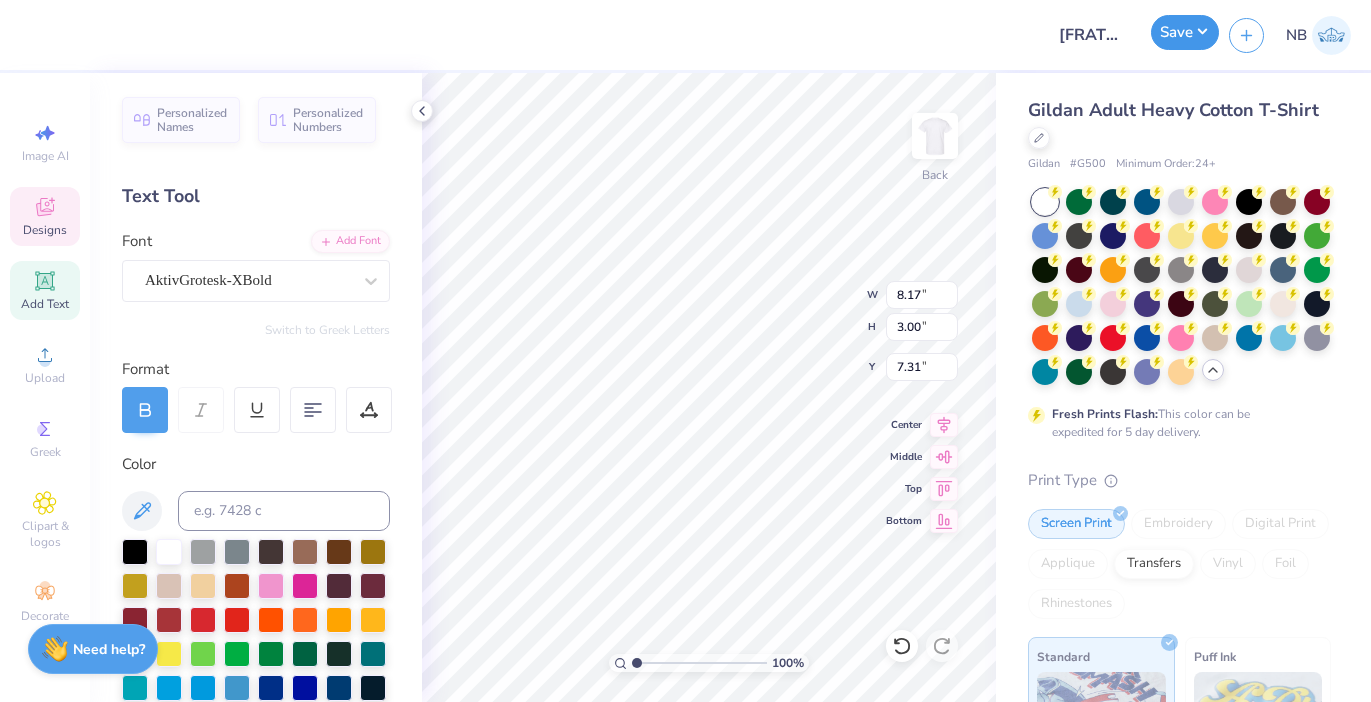 click on "Save" at bounding box center (1185, 32) 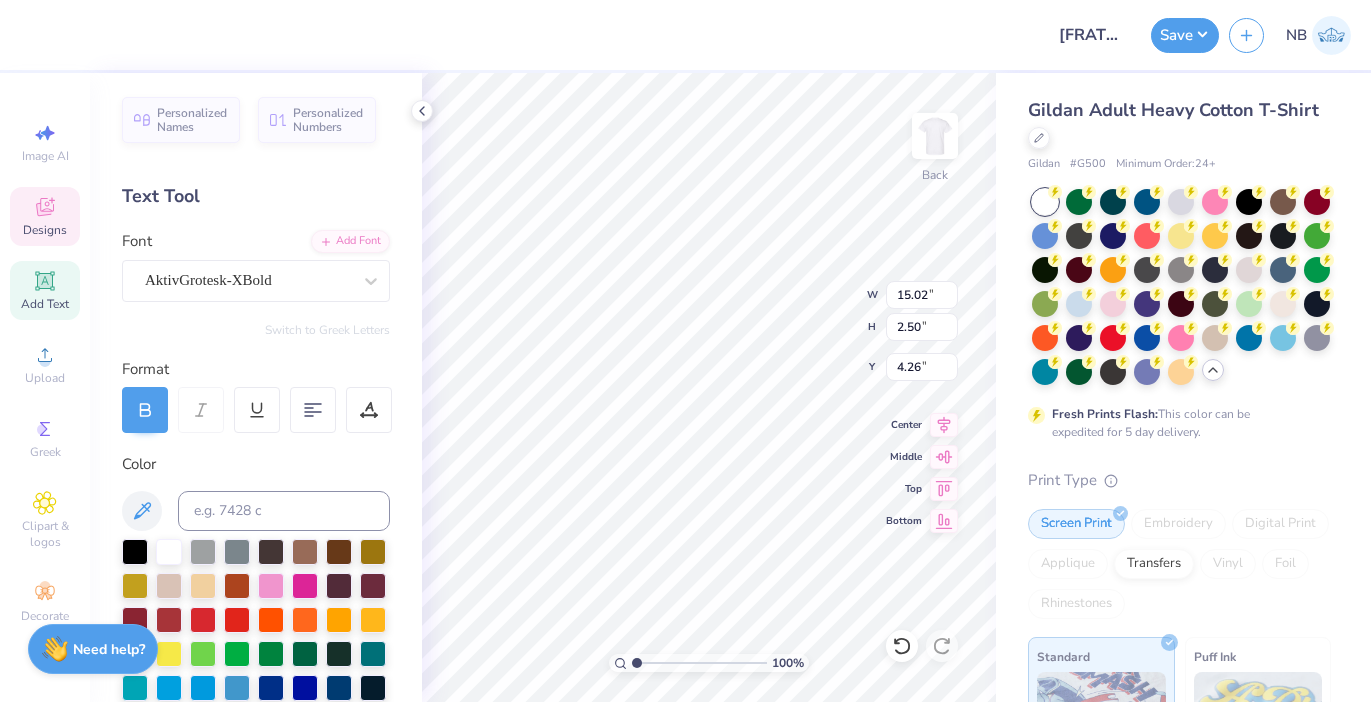 type on "15.02" 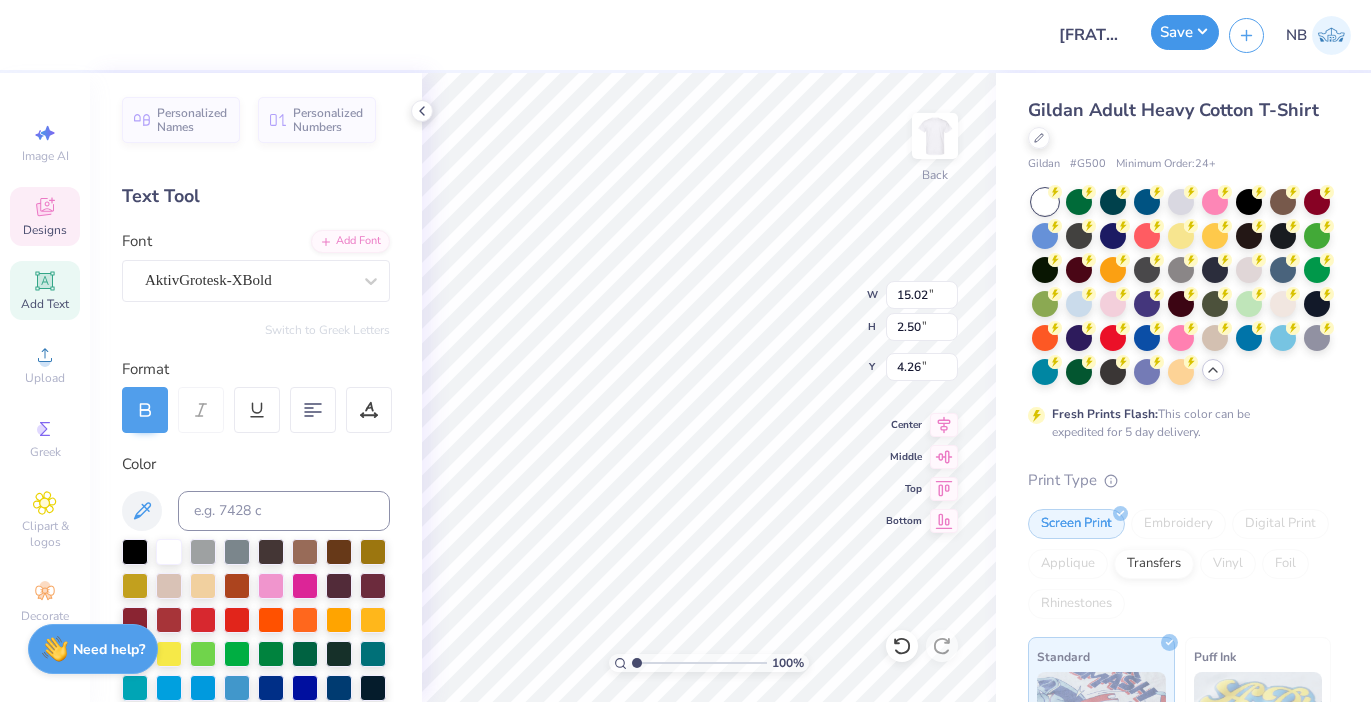 click on "Save" at bounding box center [1185, 32] 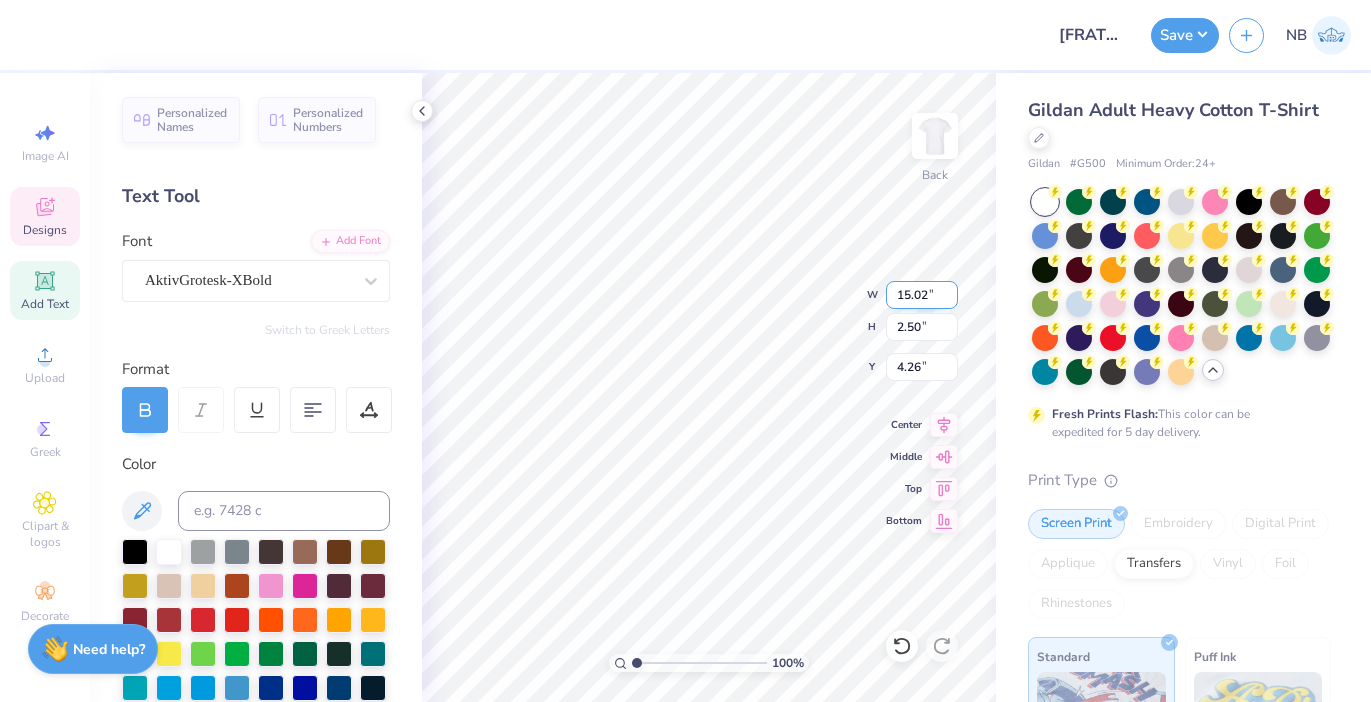 click on "15.02" at bounding box center (922, 295) 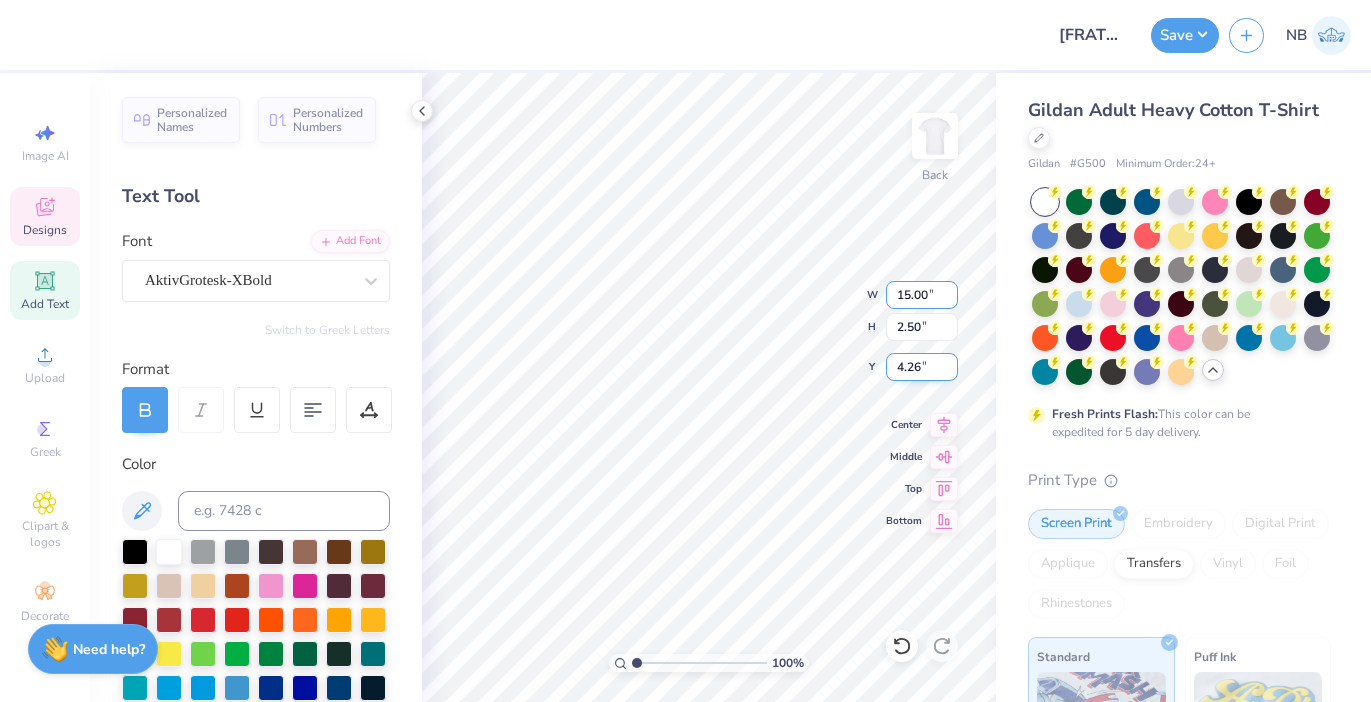 type on "15.00" 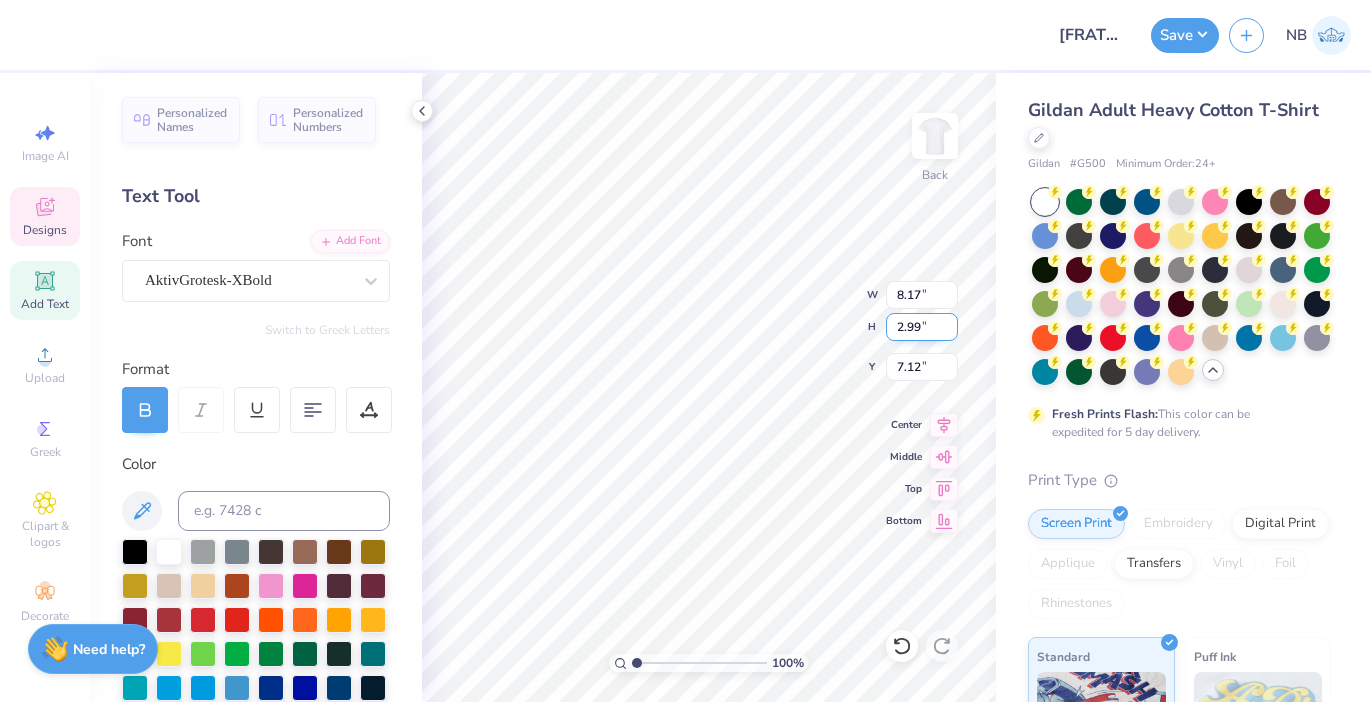 click on "2.99" at bounding box center [922, 327] 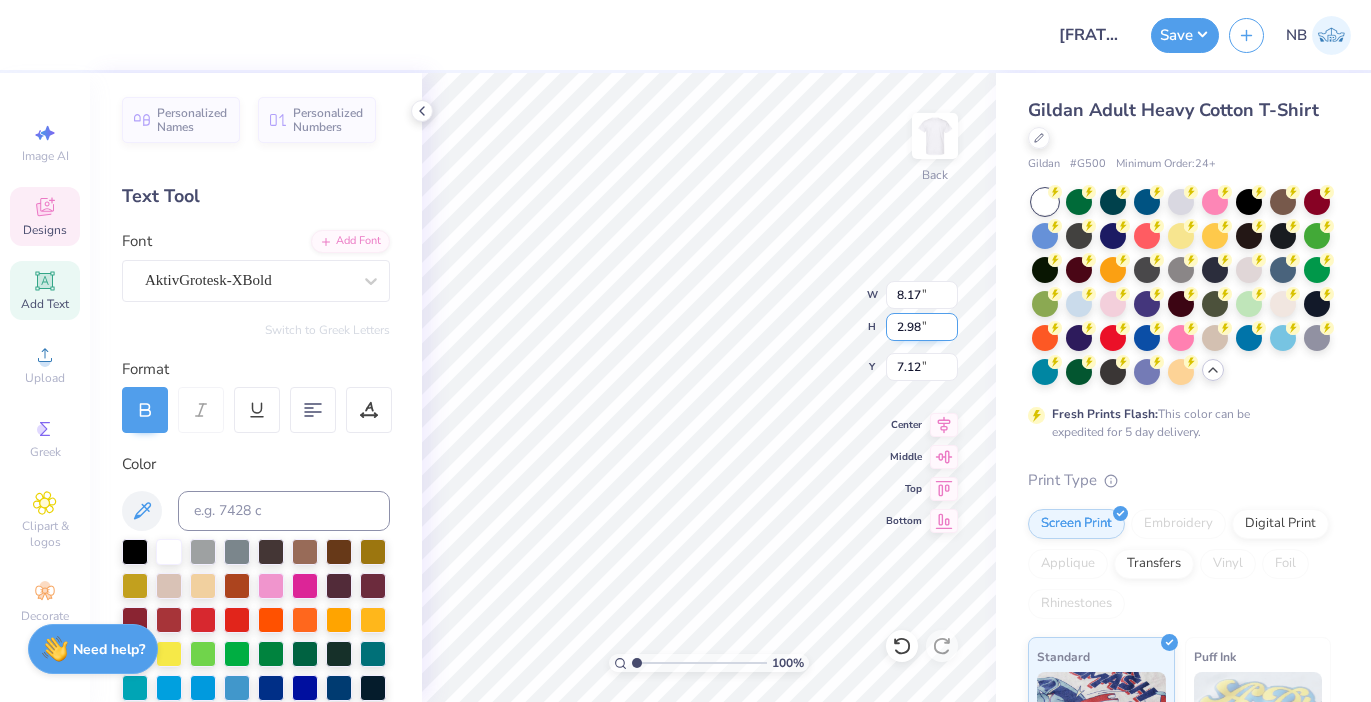 type on "2.98" 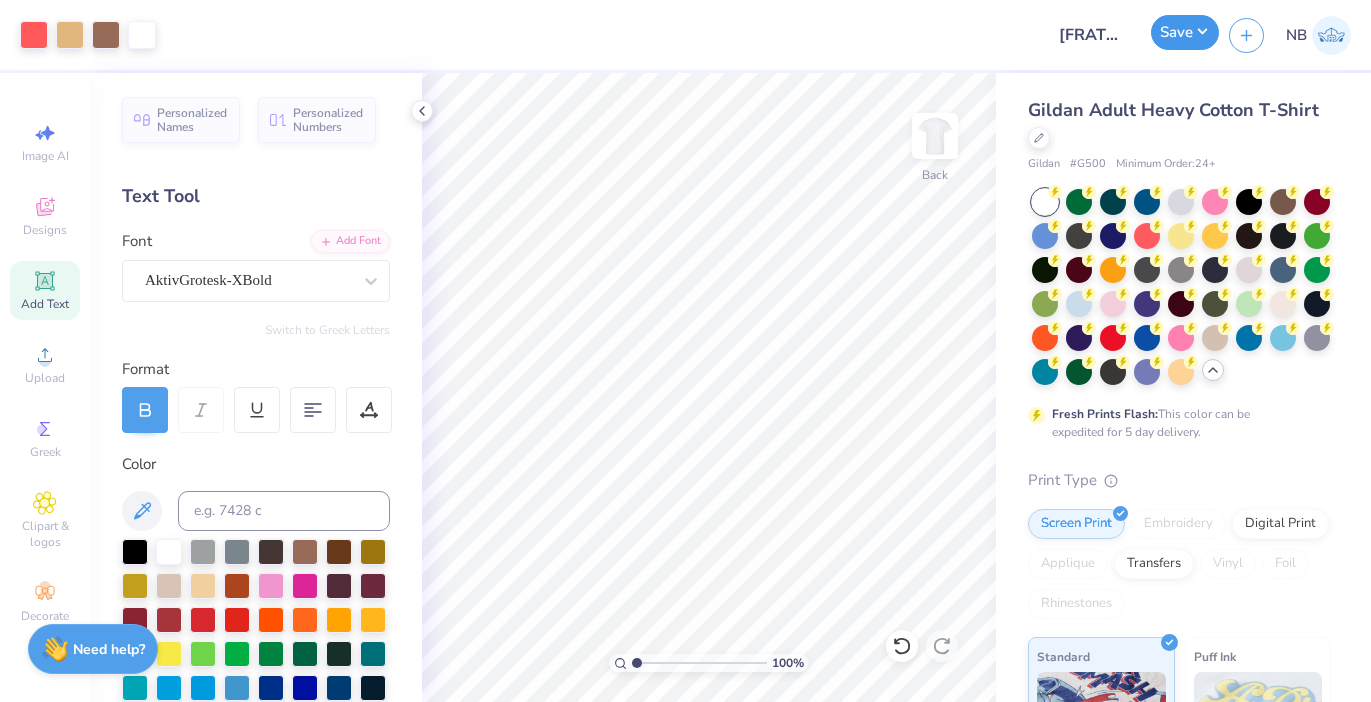 click on "Save" at bounding box center [1185, 32] 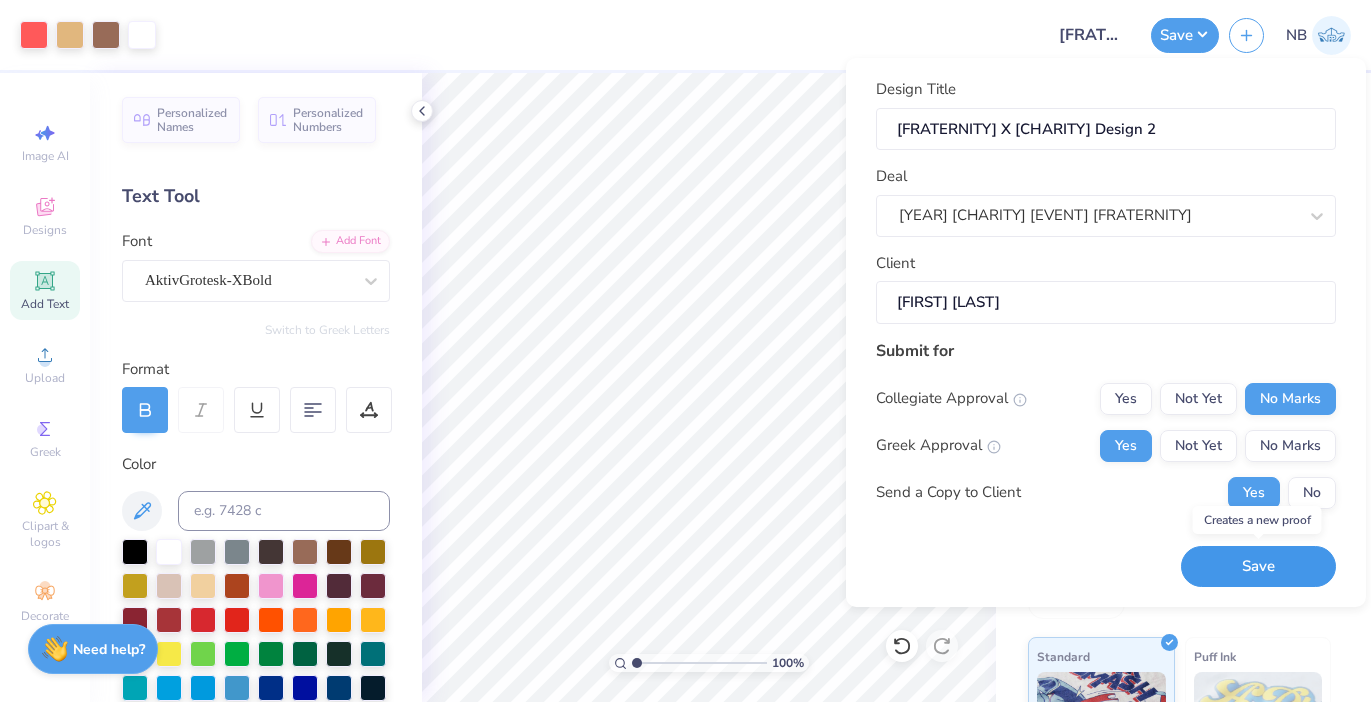 click on "Save" at bounding box center (1258, 566) 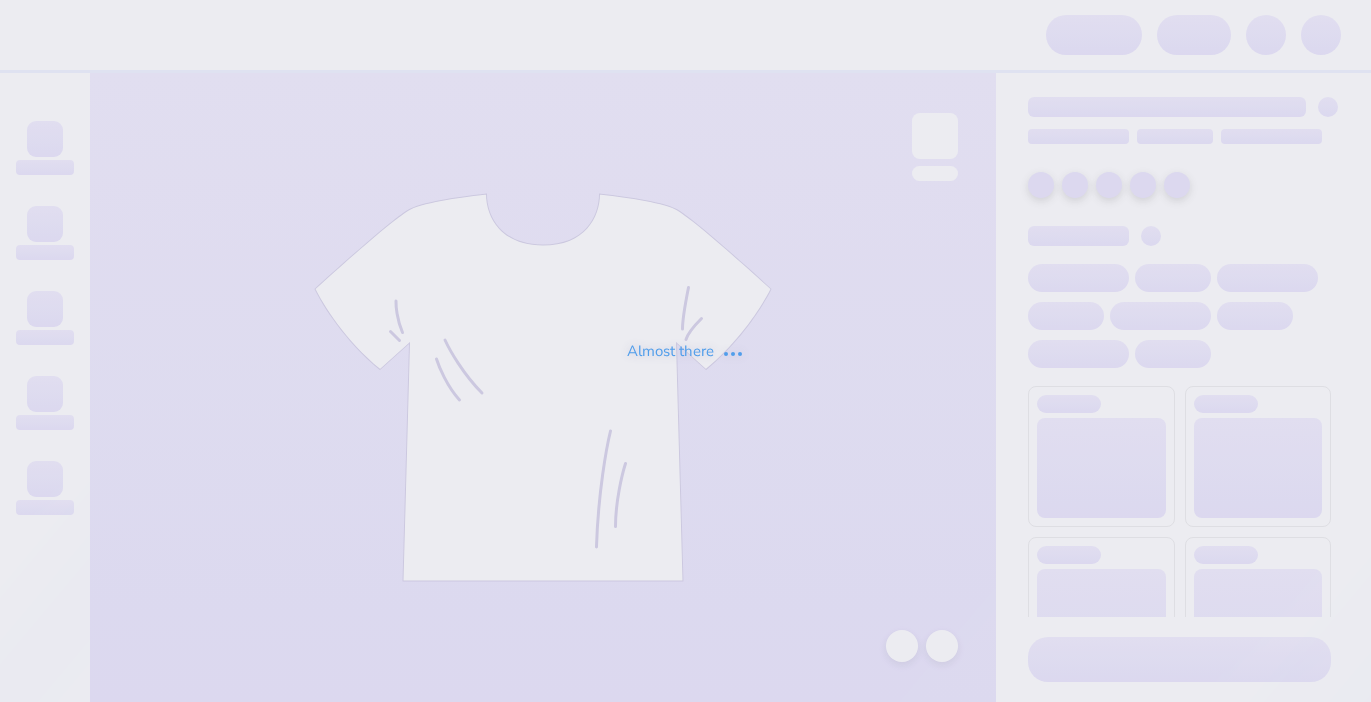scroll, scrollTop: 0, scrollLeft: 0, axis: both 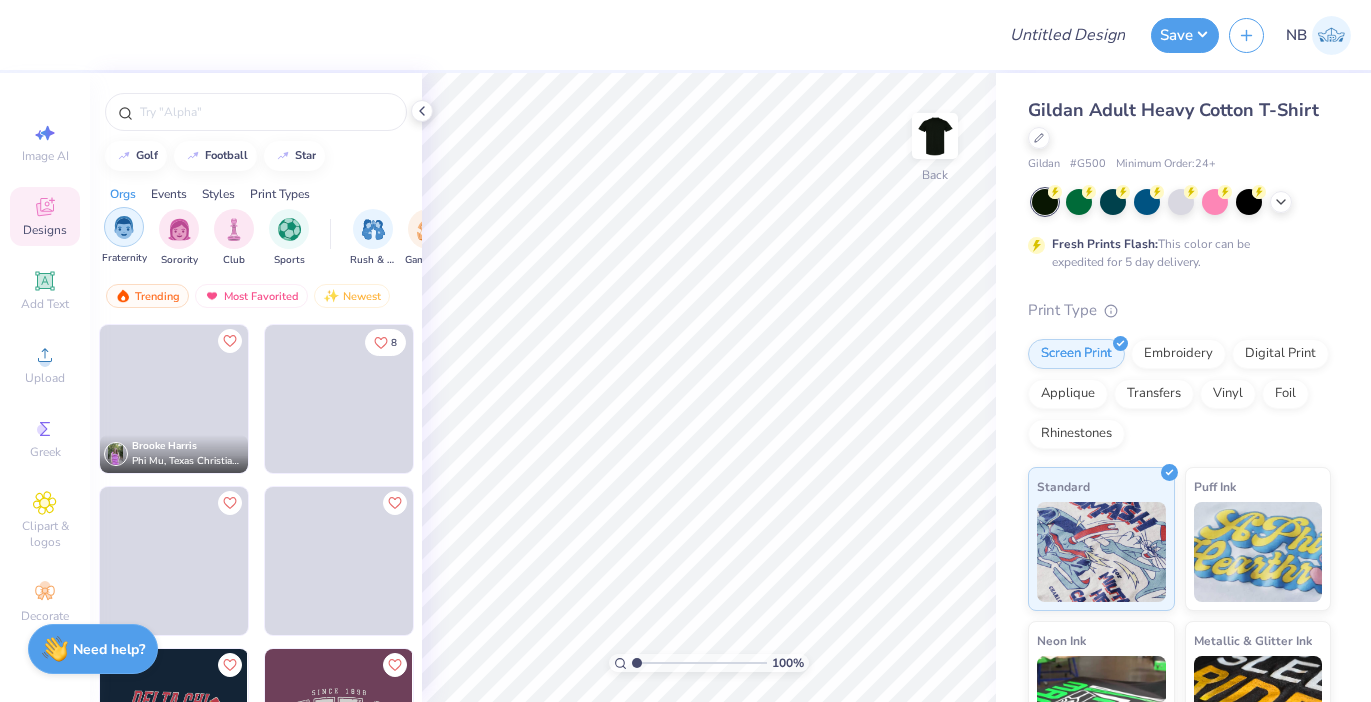 click at bounding box center [124, 227] 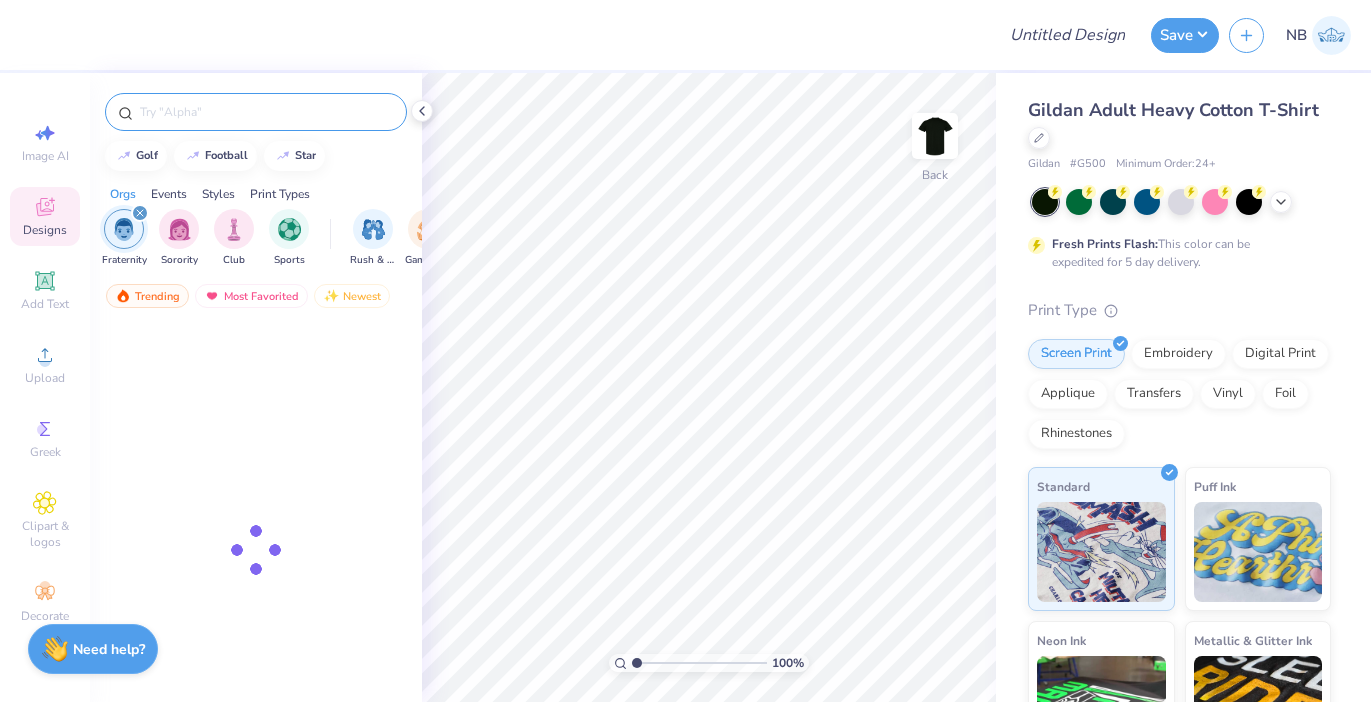 click at bounding box center (266, 112) 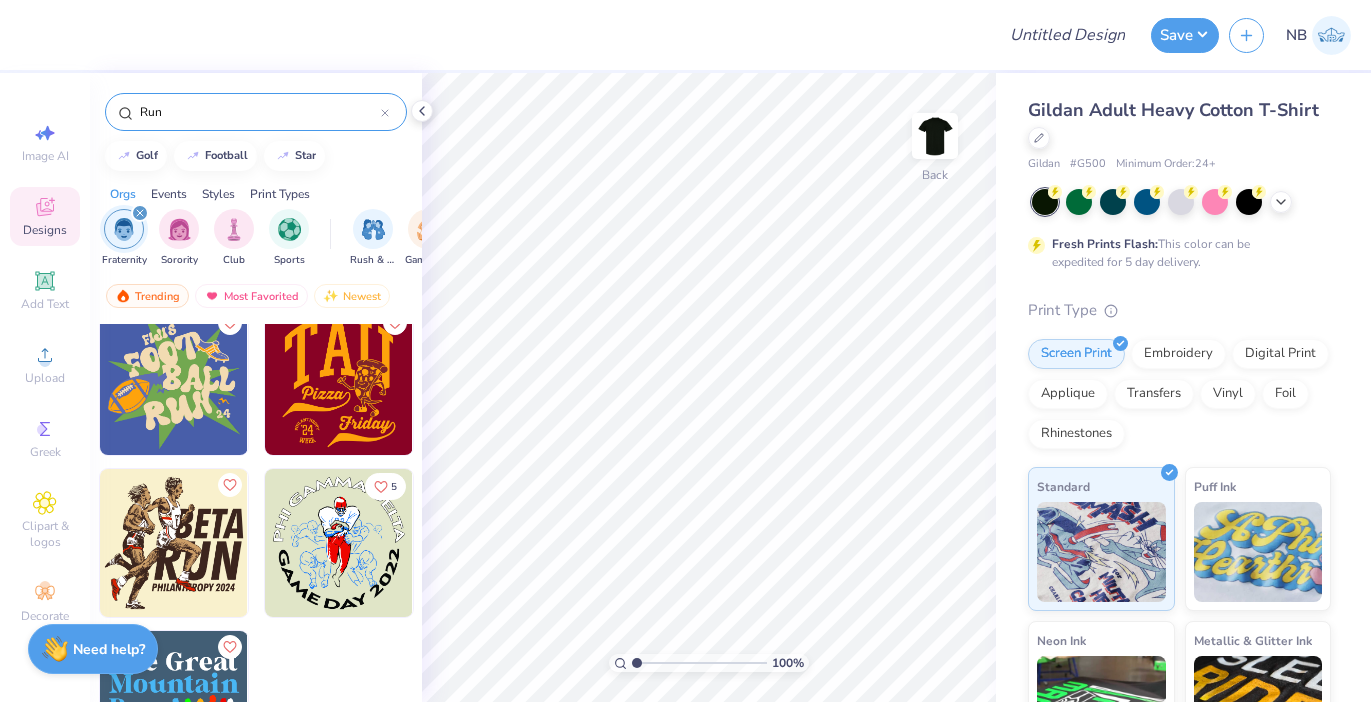 scroll, scrollTop: 681, scrollLeft: 0, axis: vertical 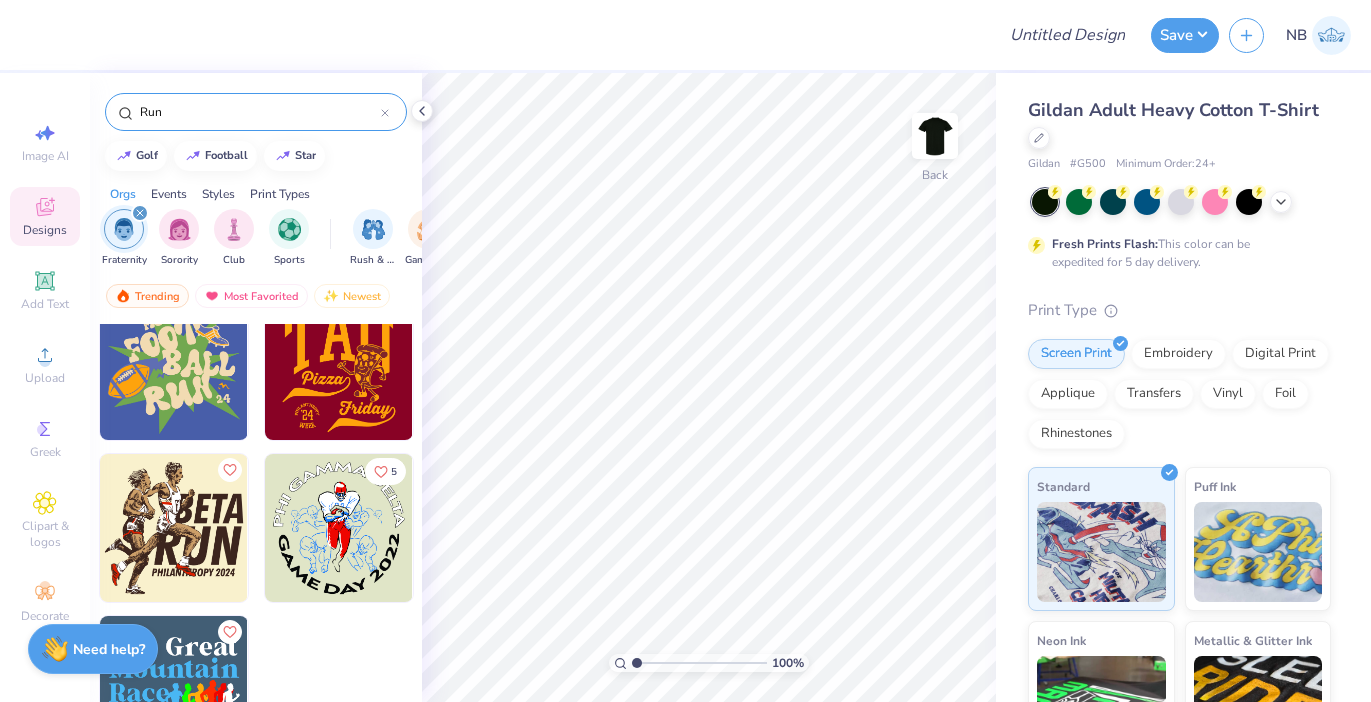 click on "Run" at bounding box center (259, 112) 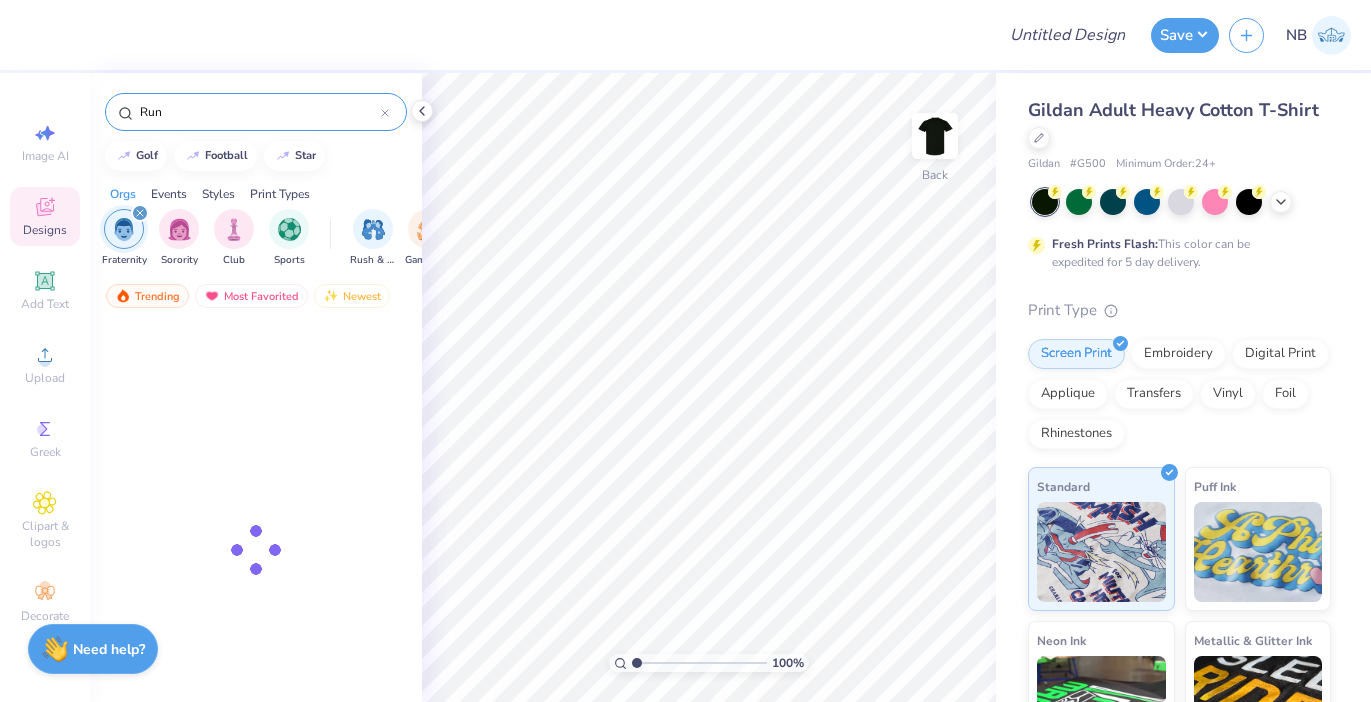 click on "Run" at bounding box center (259, 112) 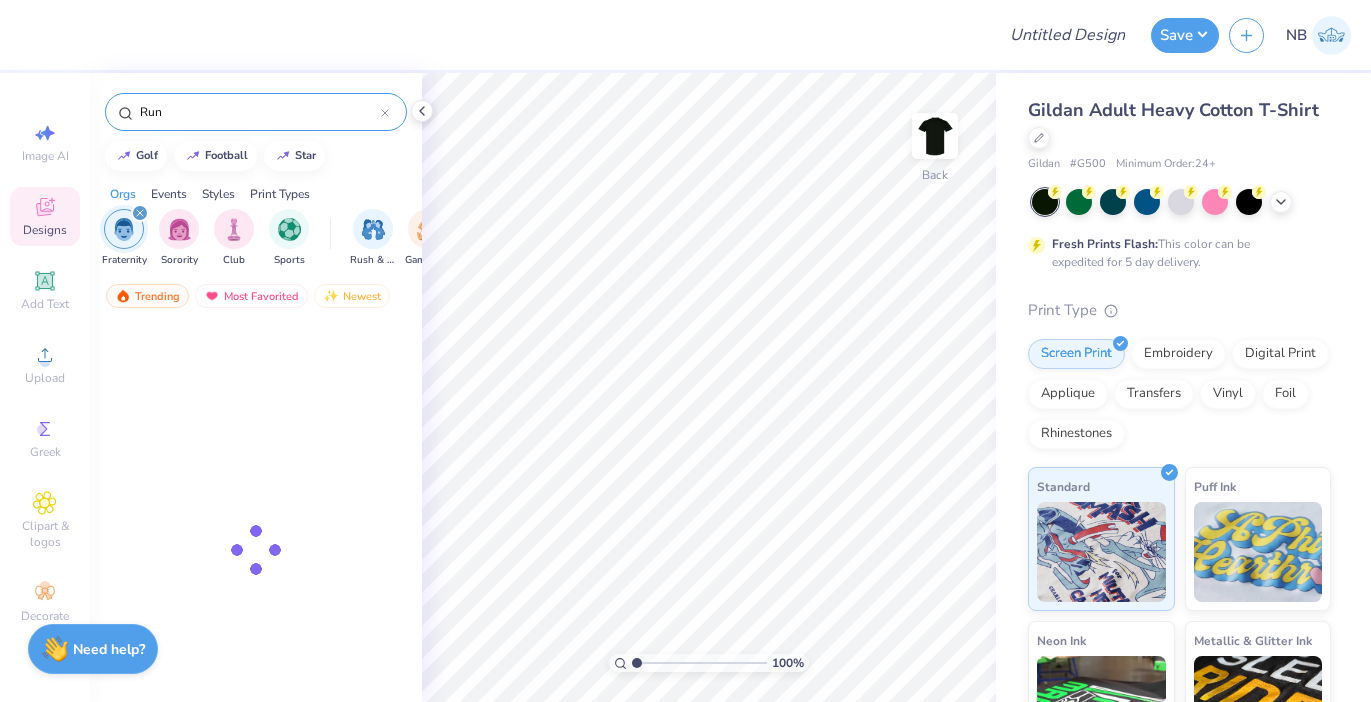 click on "Run" at bounding box center [259, 112] 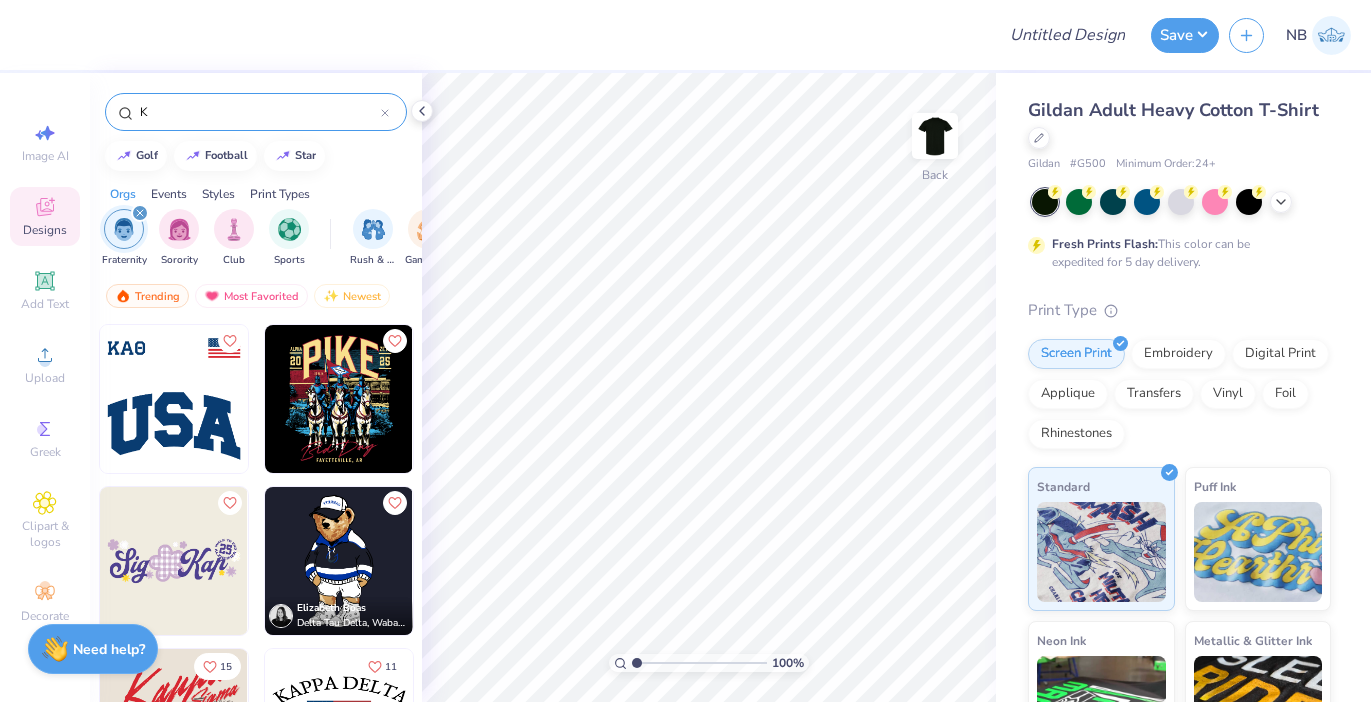 click at bounding box center [140, 213] 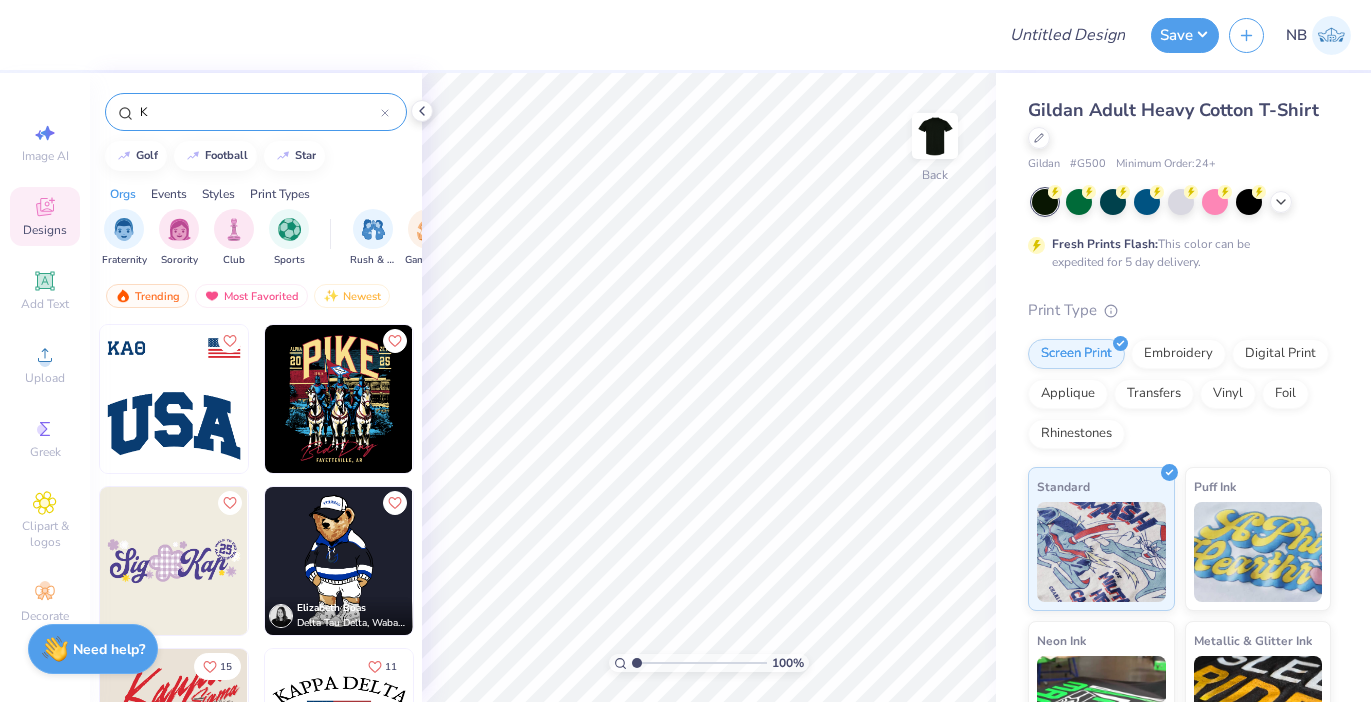 click on "K" at bounding box center [259, 112] 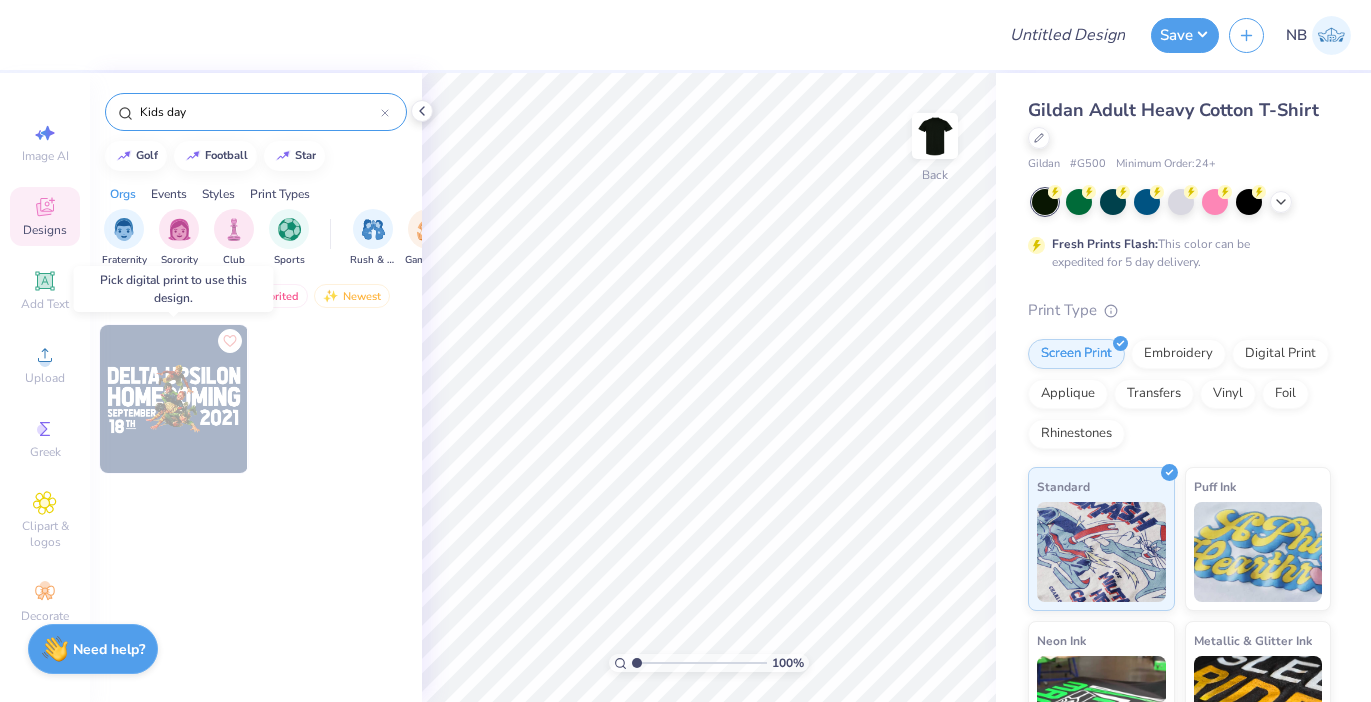 type on "Kids day" 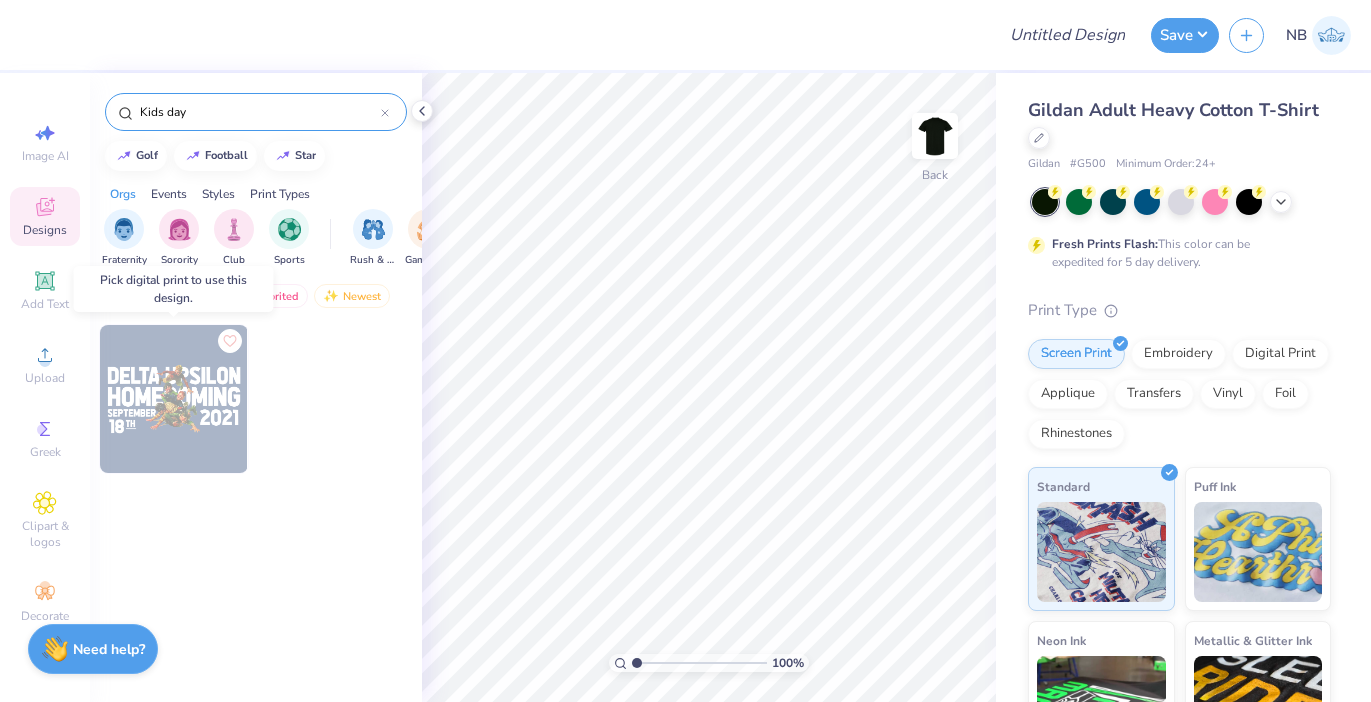 click at bounding box center [174, 399] 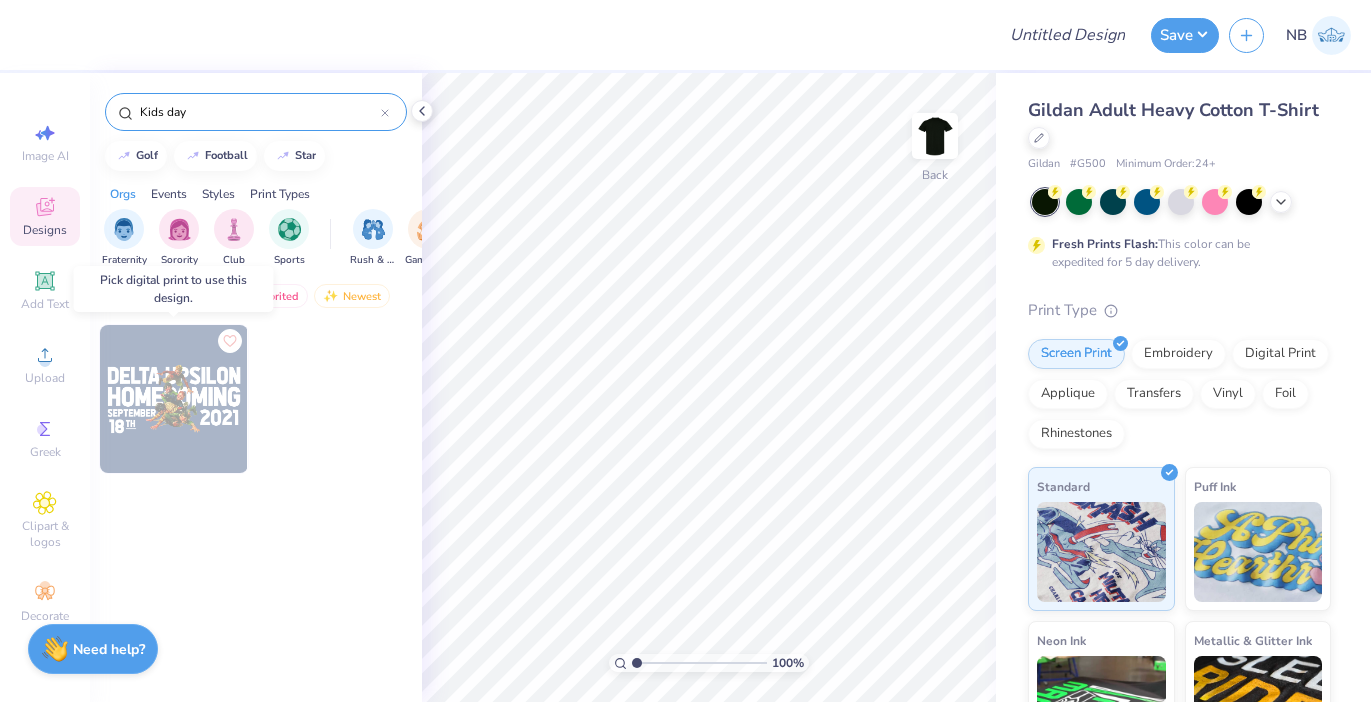 click at bounding box center (174, 399) 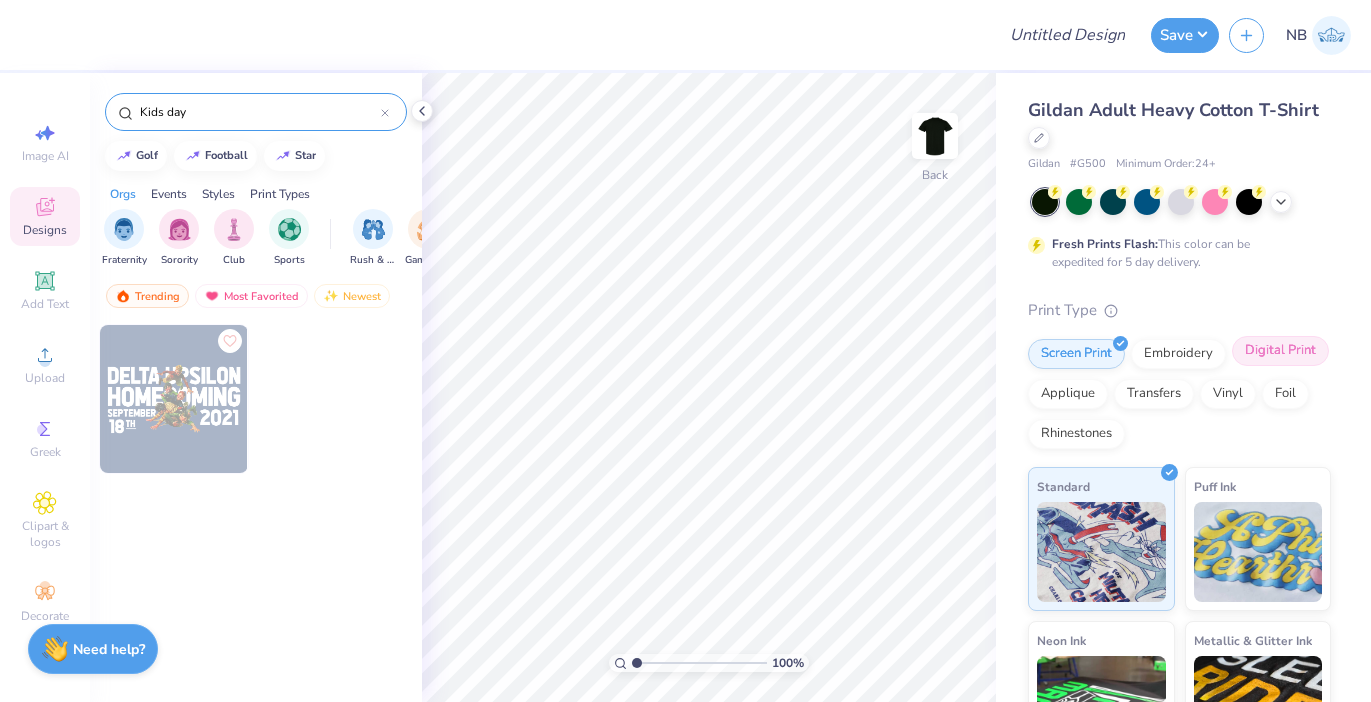 click on "Digital Print" at bounding box center [1280, 351] 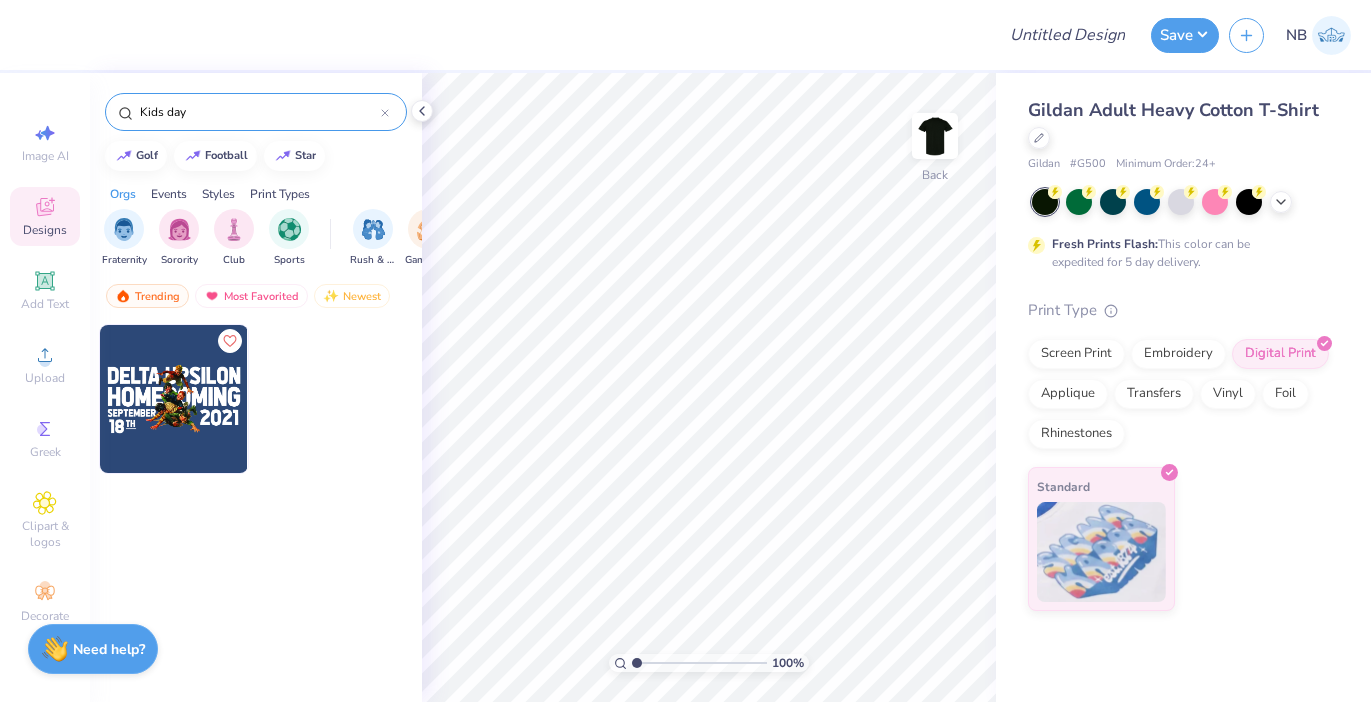 click at bounding box center [174, 399] 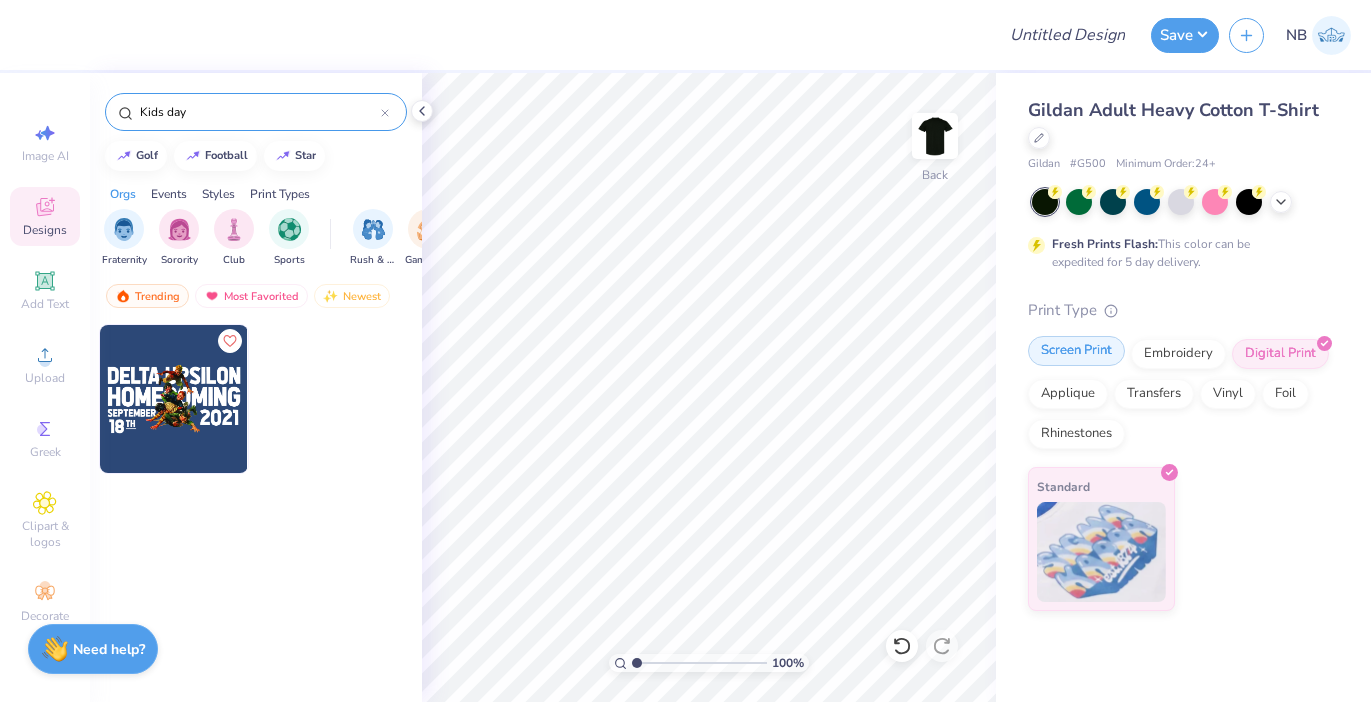 click on "Screen Print" at bounding box center (1076, 351) 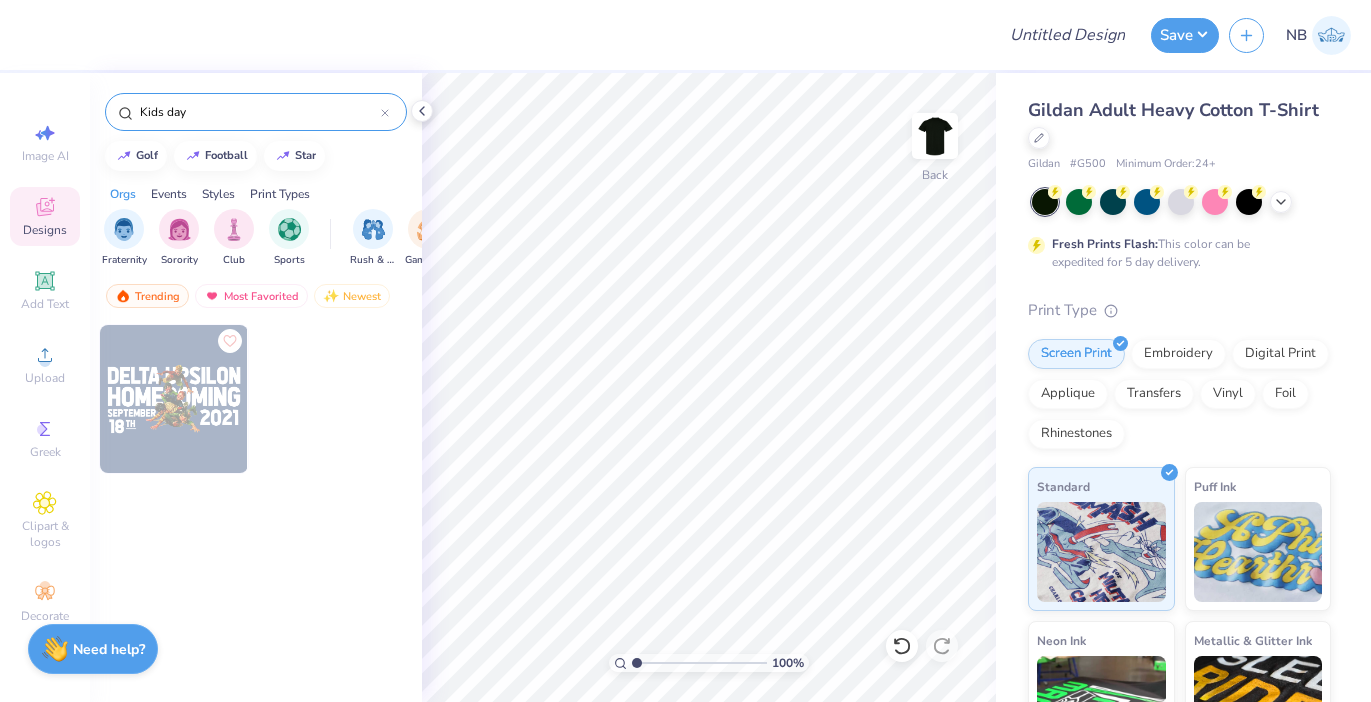 click 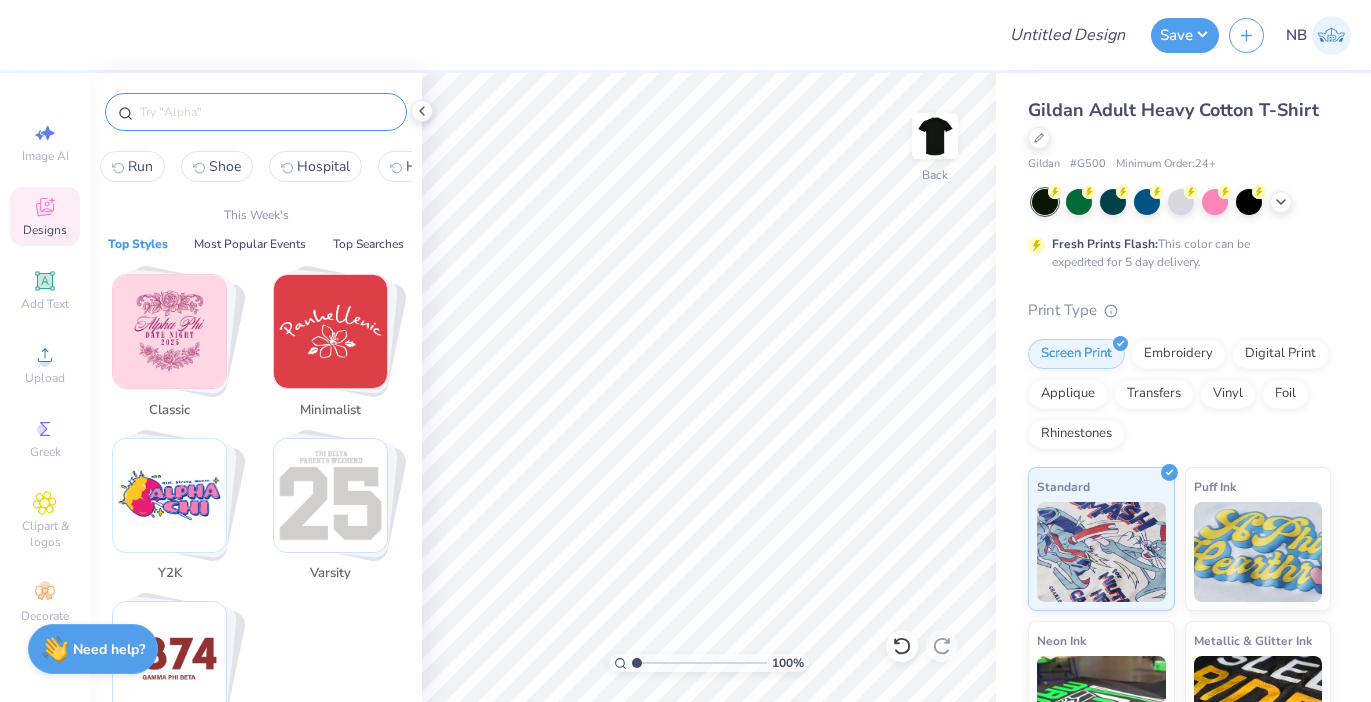 click at bounding box center (266, 112) 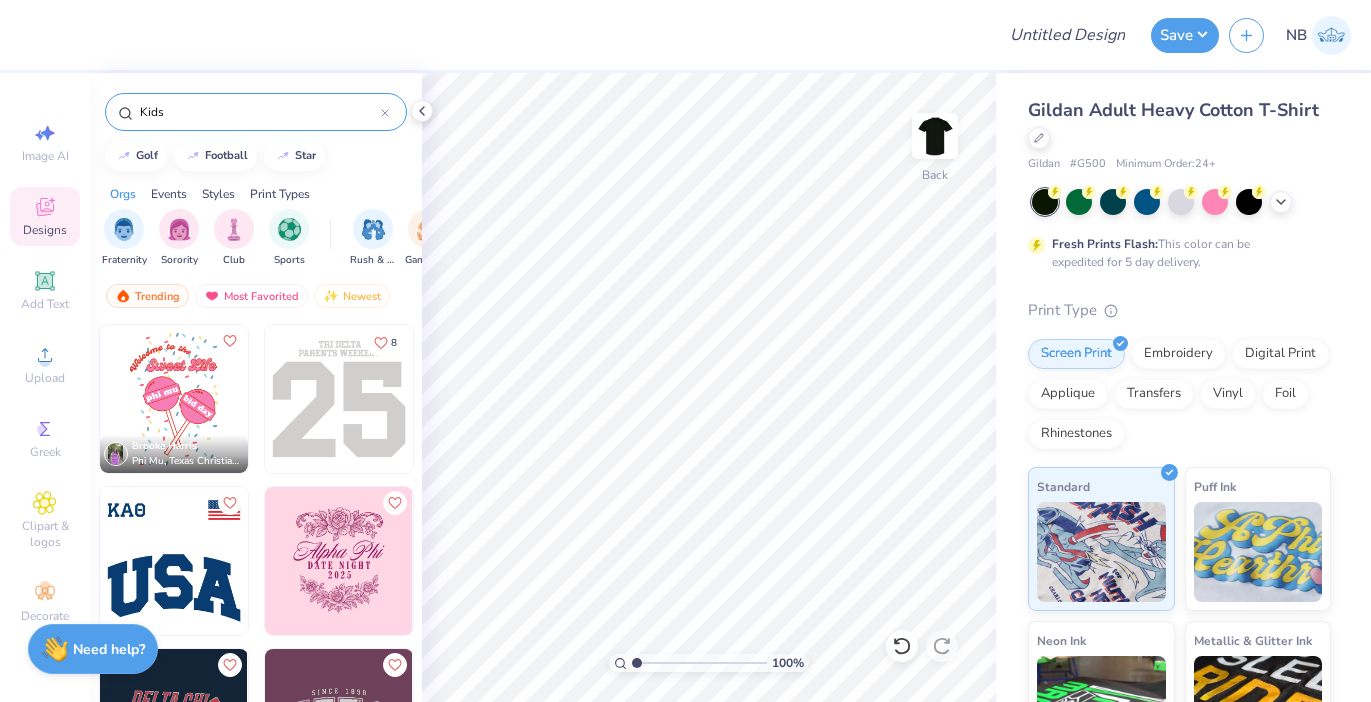 type on "Kids" 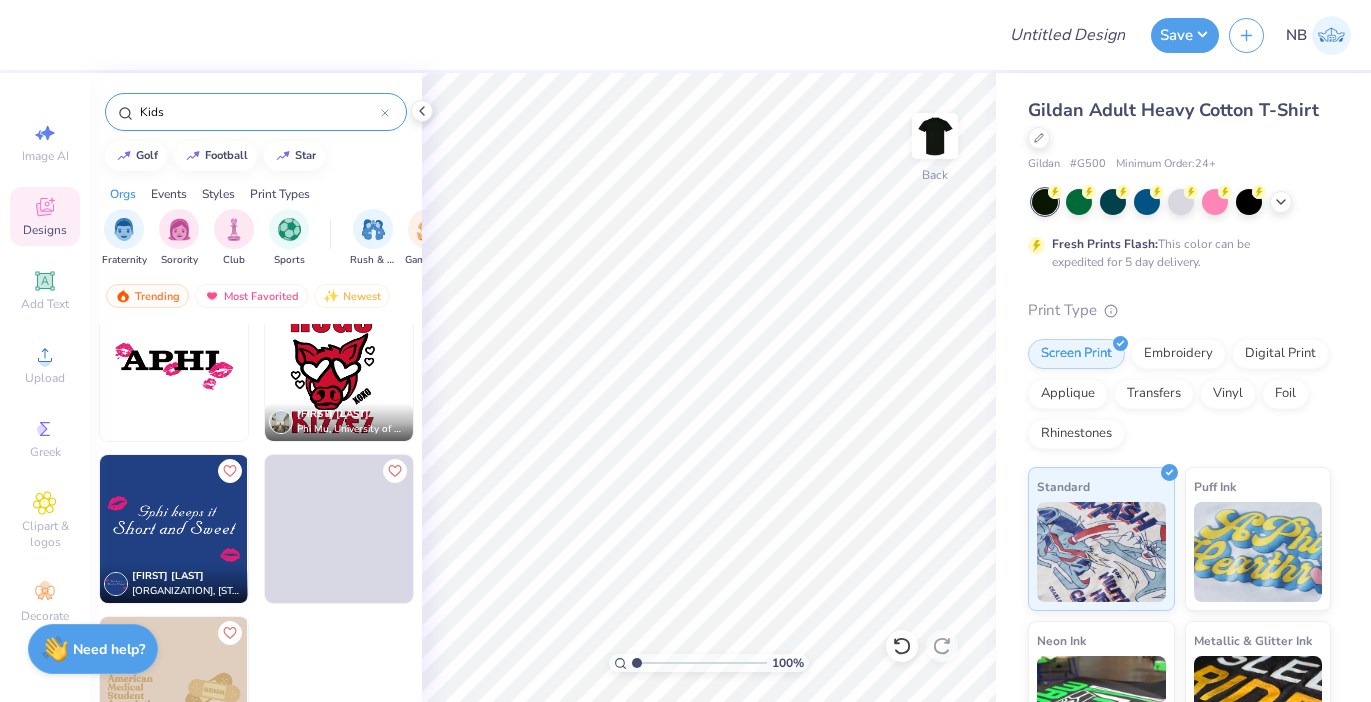 scroll, scrollTop: 843, scrollLeft: 0, axis: vertical 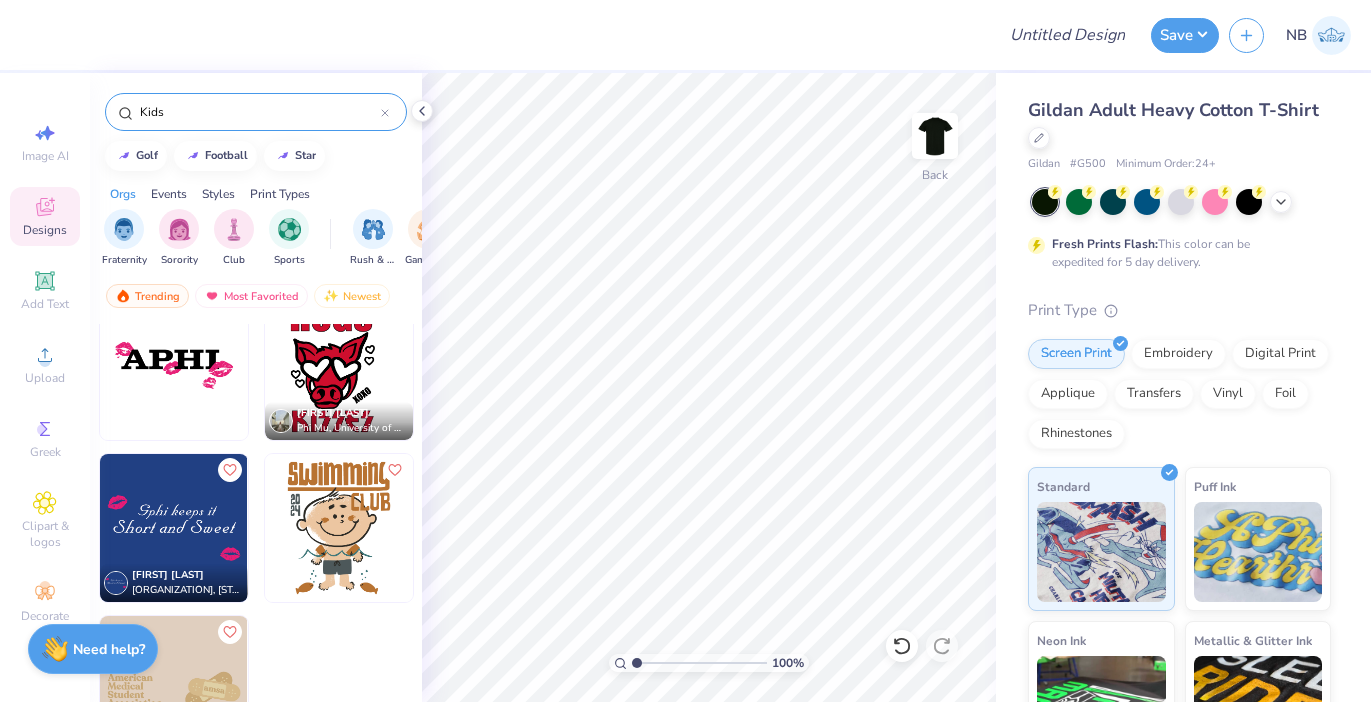 click 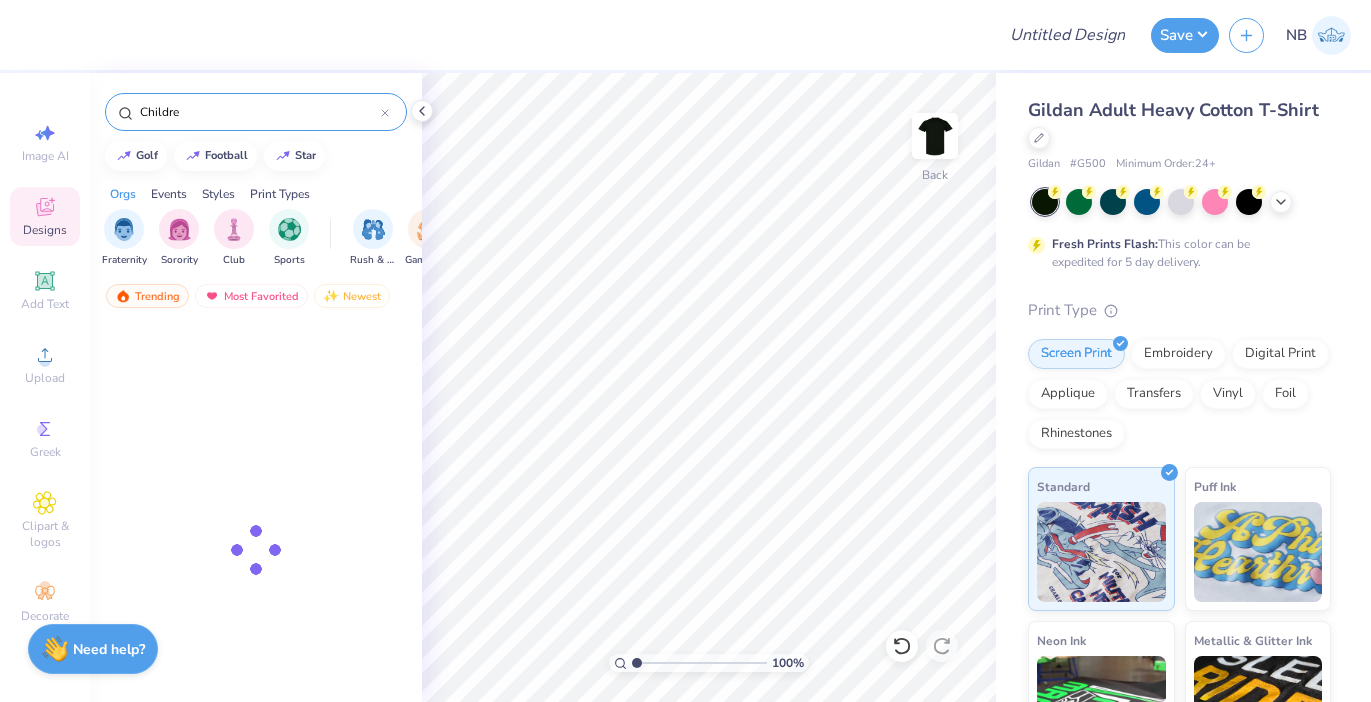 type on "Children" 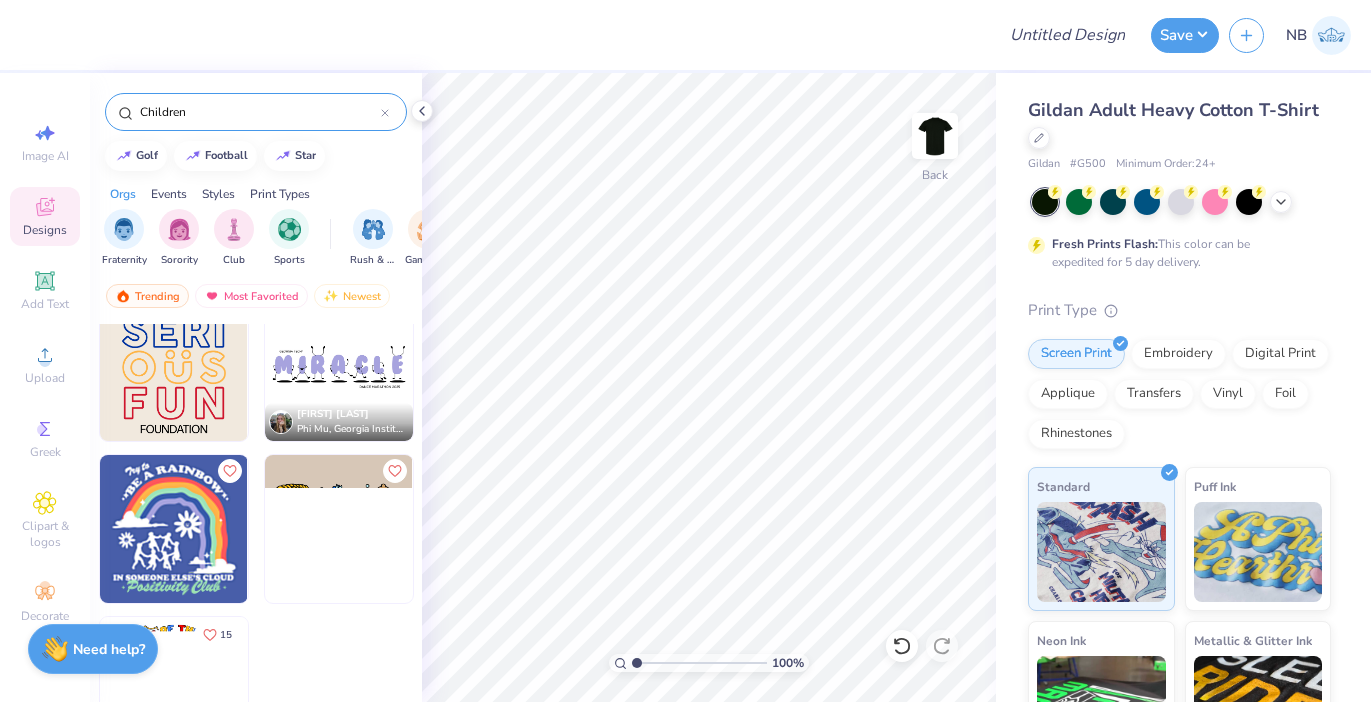 scroll, scrollTop: 195, scrollLeft: 0, axis: vertical 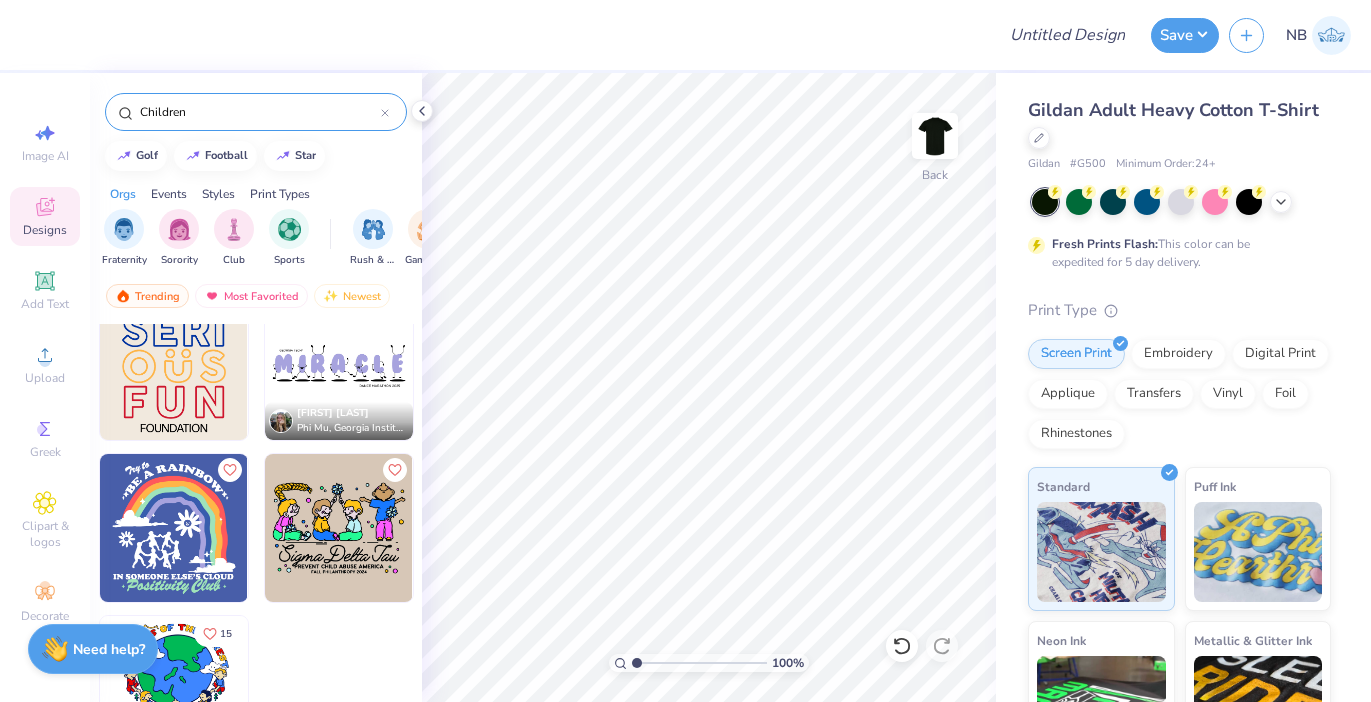 click 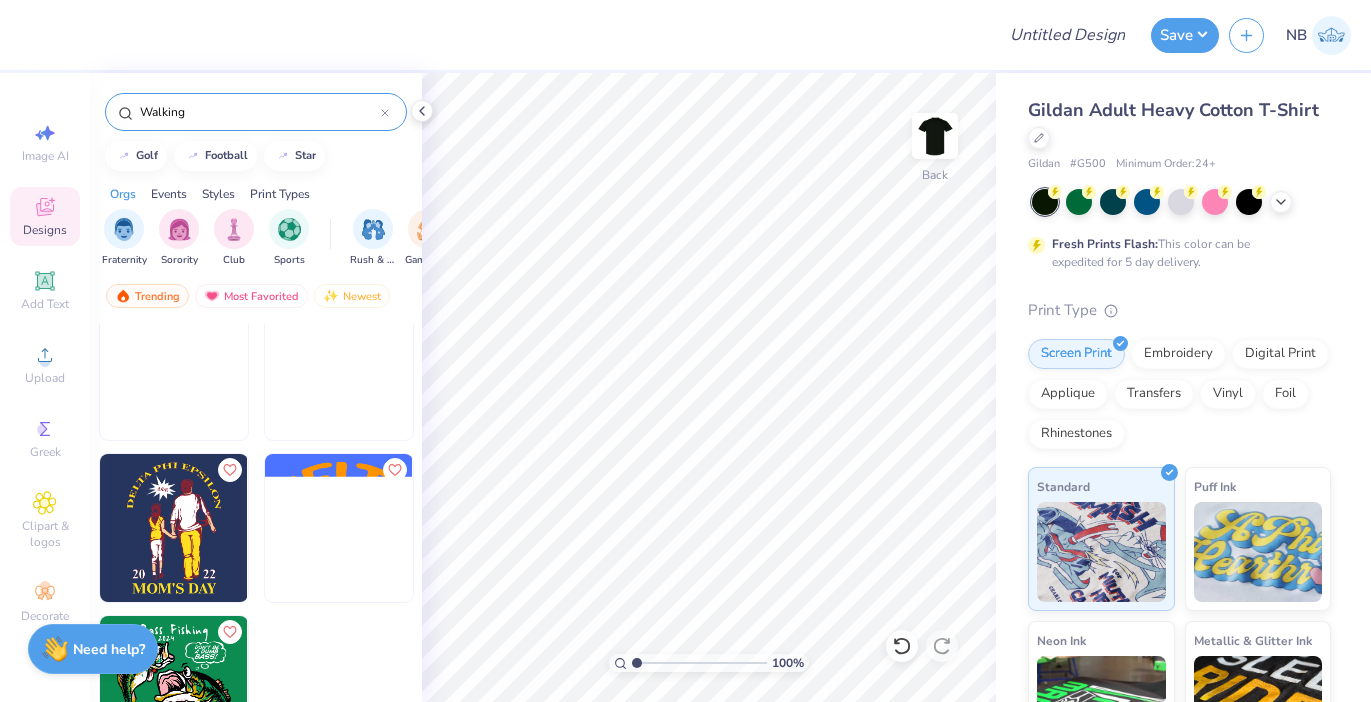 scroll, scrollTop: 842, scrollLeft: 0, axis: vertical 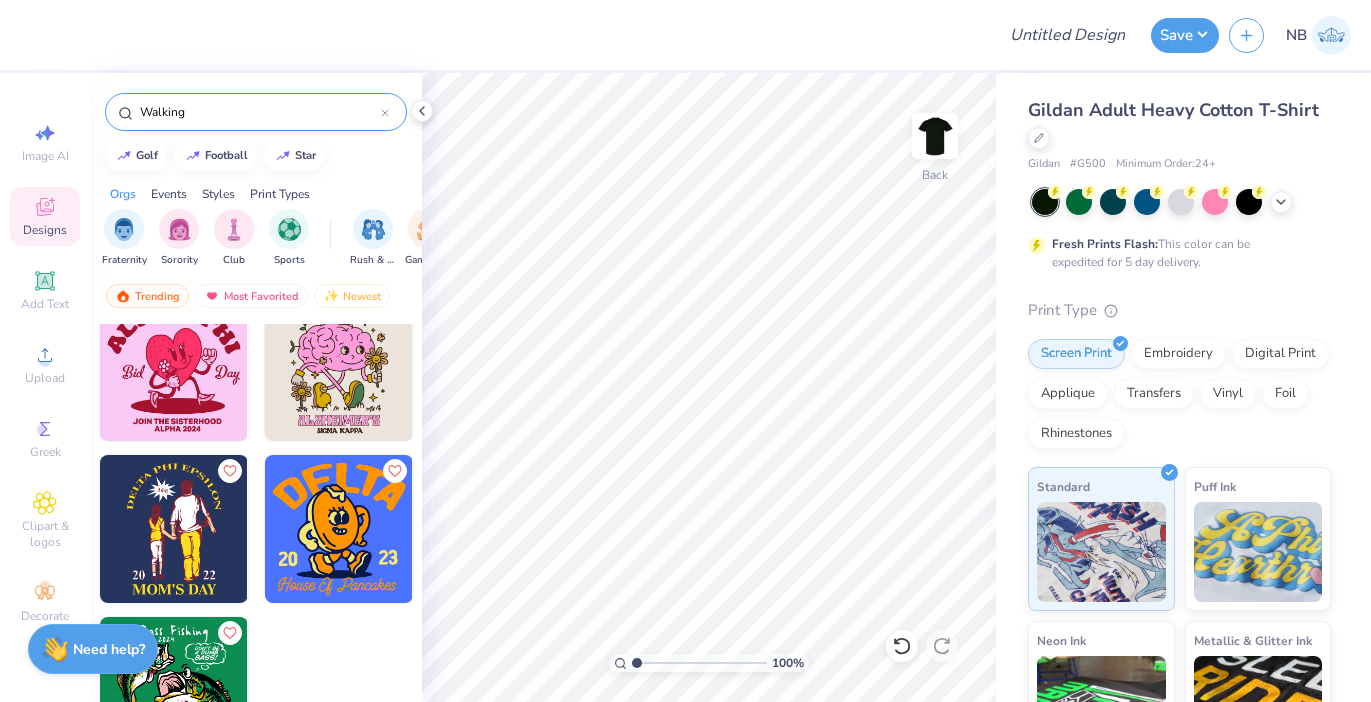 click on "Walking" at bounding box center (259, 112) 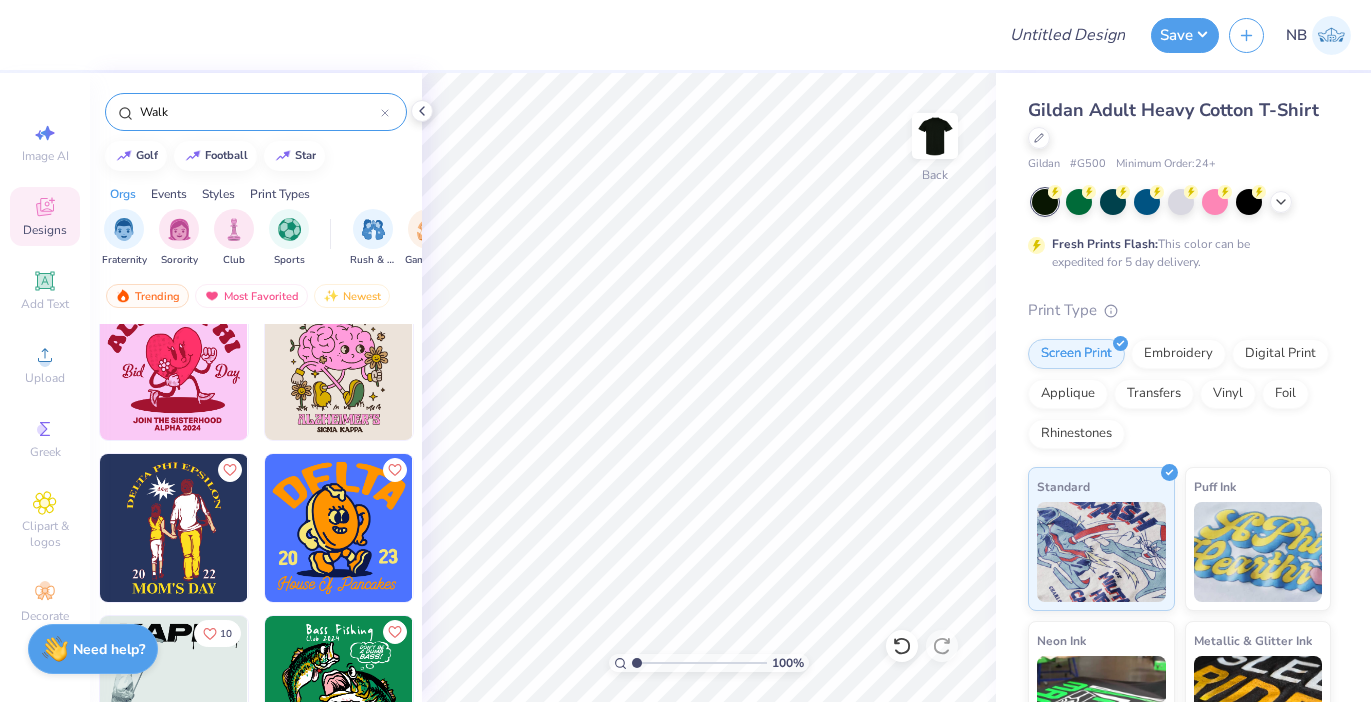 scroll, scrollTop: 0, scrollLeft: 0, axis: both 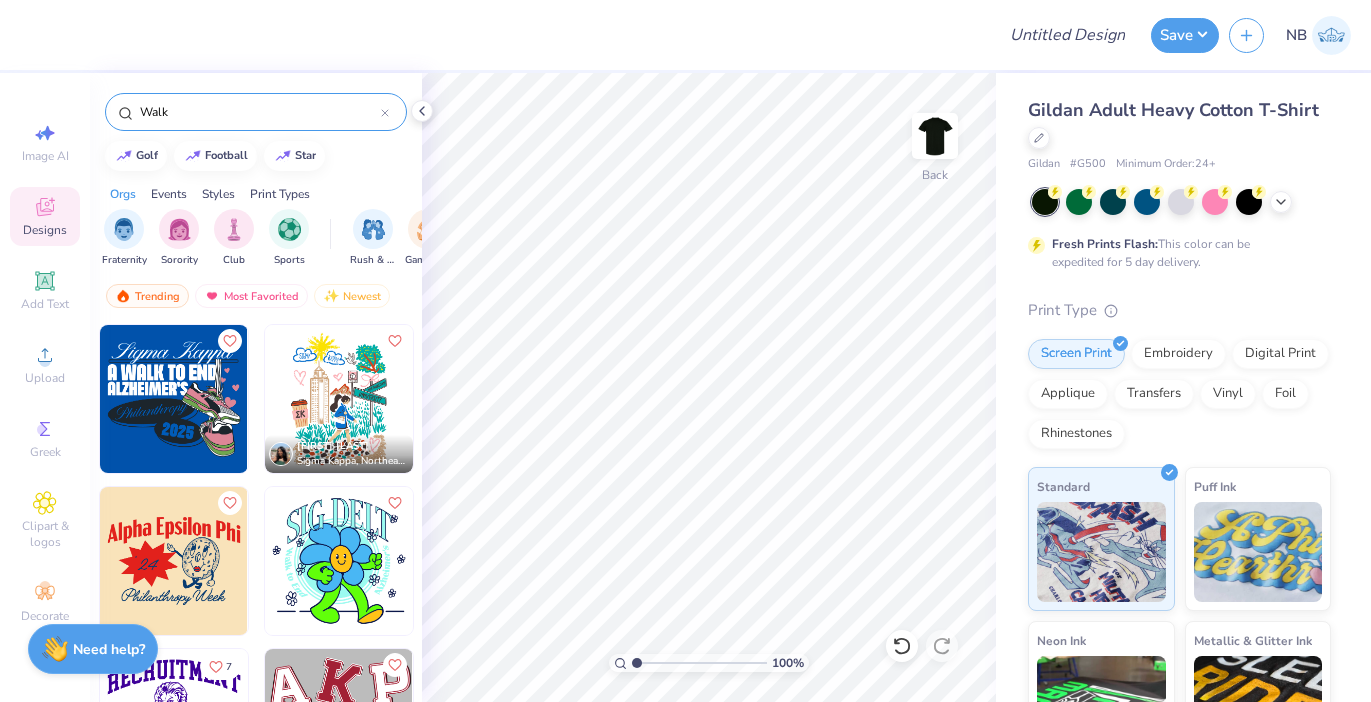type on "Walk" 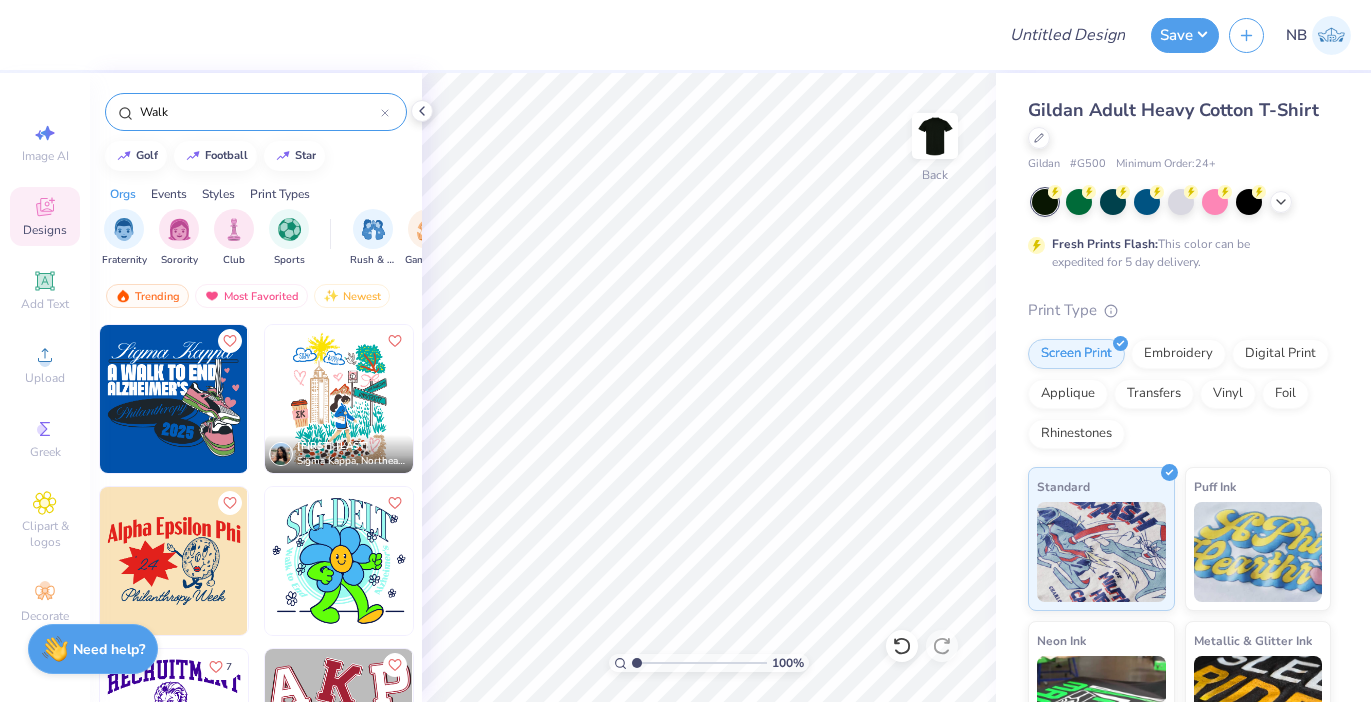 click at bounding box center (174, 399) 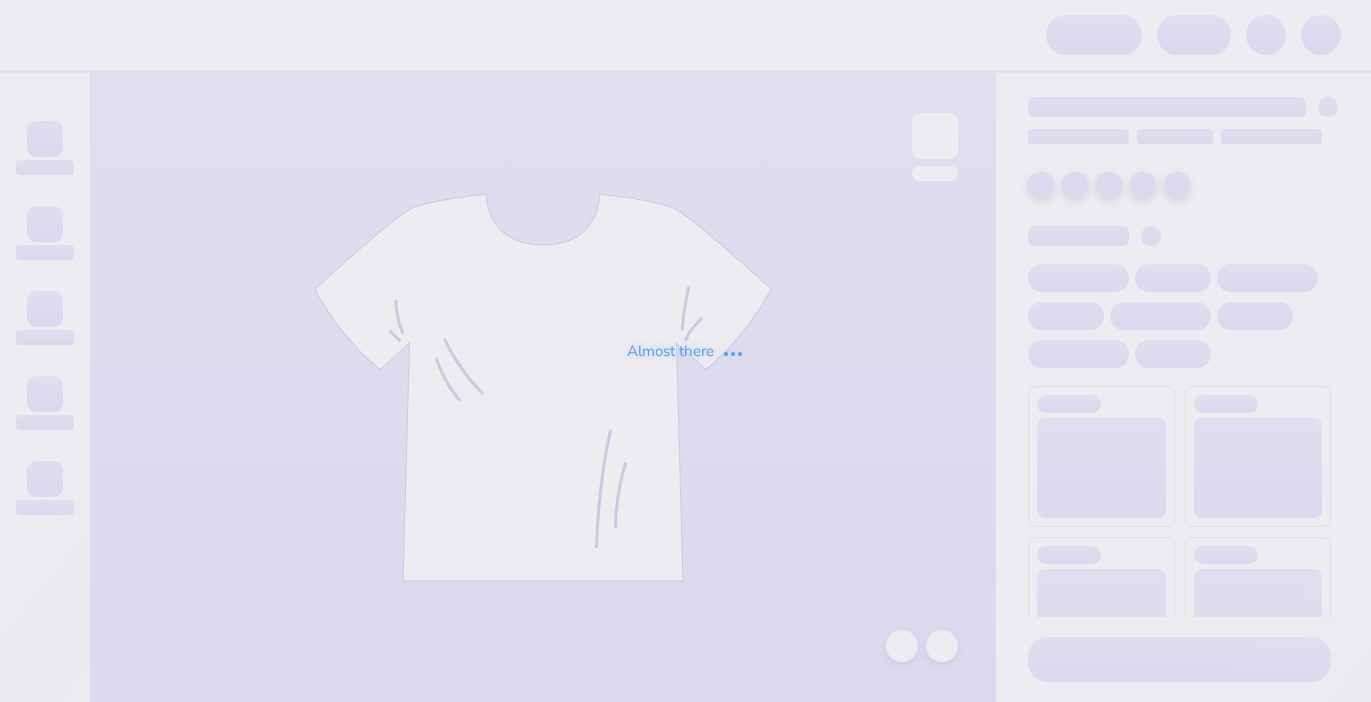 scroll, scrollTop: 0, scrollLeft: 0, axis: both 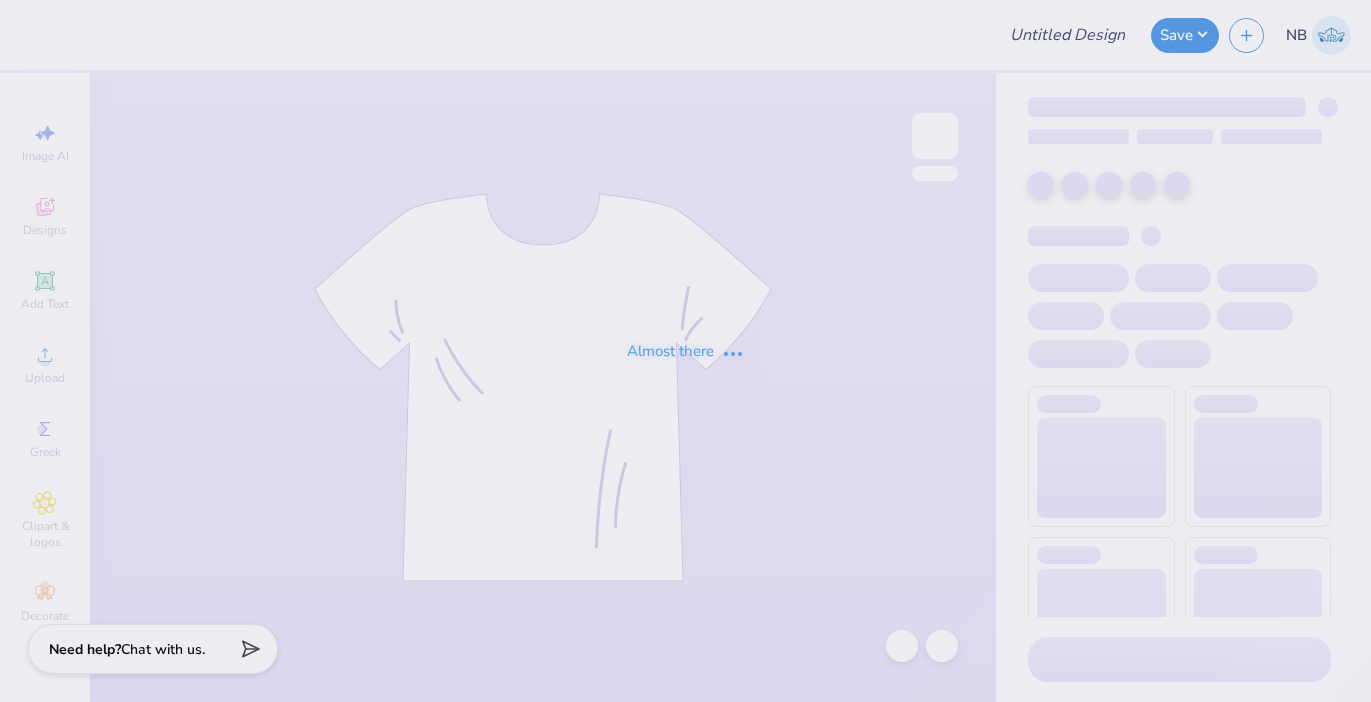 type on "TKE X St. Jude Design 2" 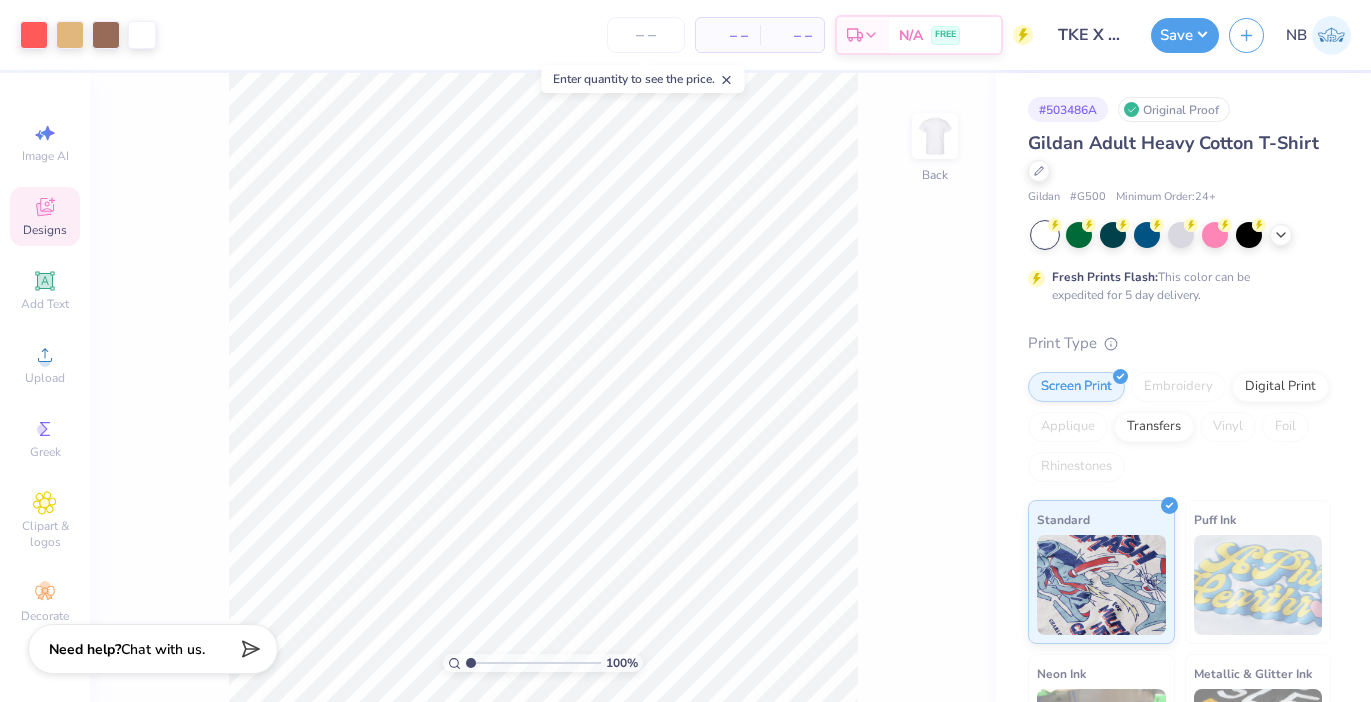 click 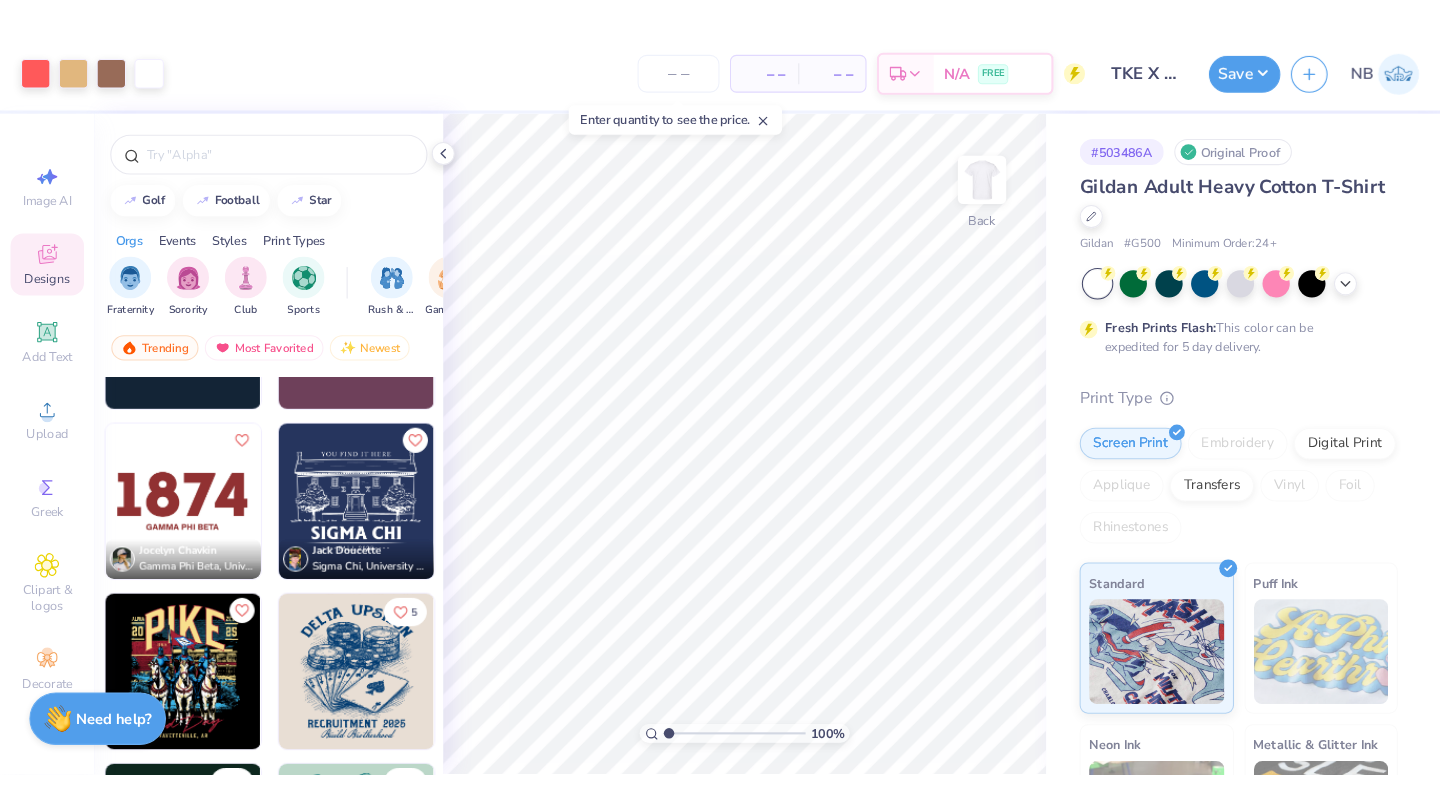 scroll, scrollTop: 439, scrollLeft: 0, axis: vertical 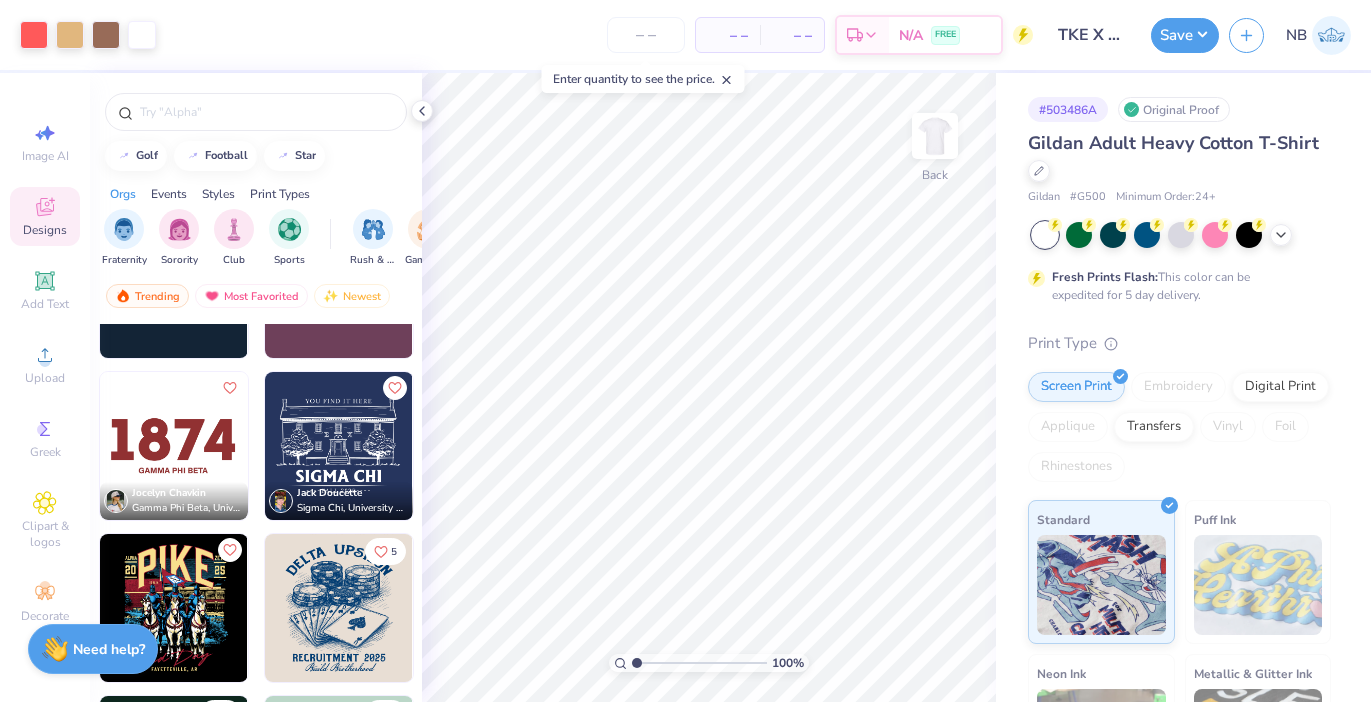 click on "Designs" at bounding box center (45, 230) 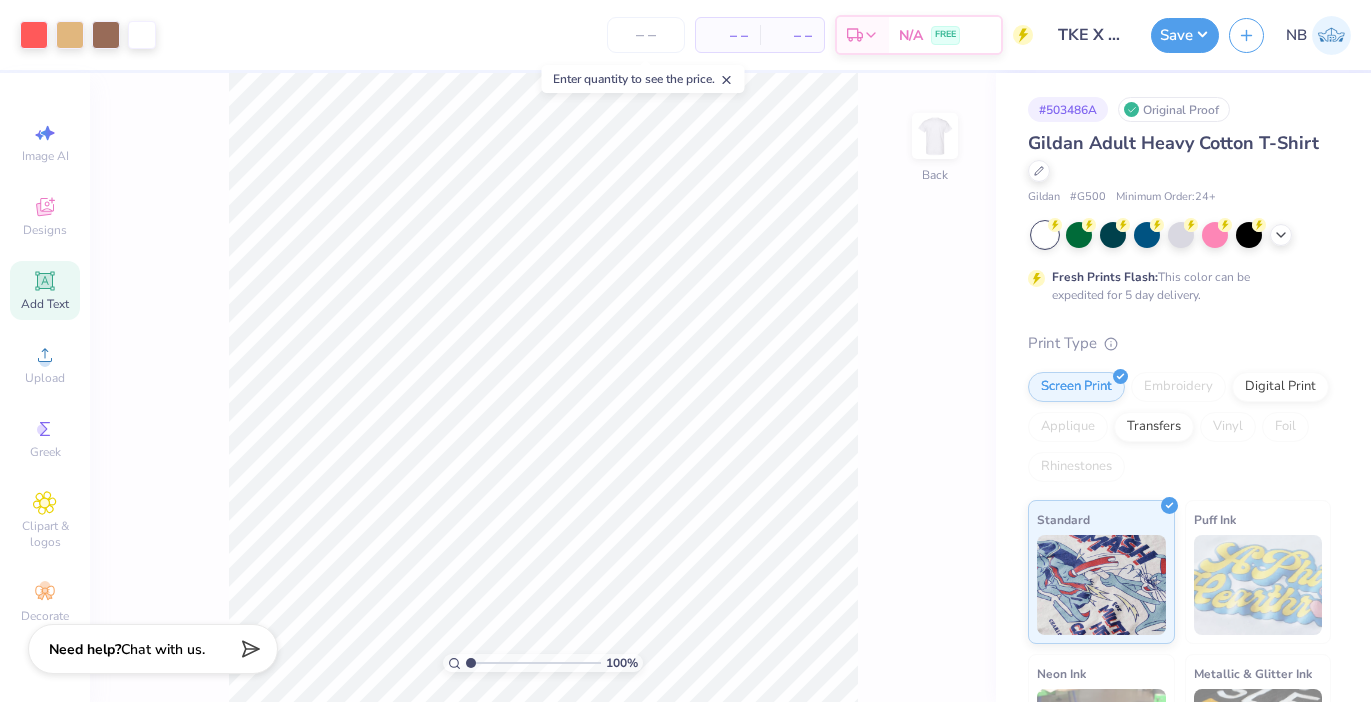 click on "Add Text" at bounding box center (45, 304) 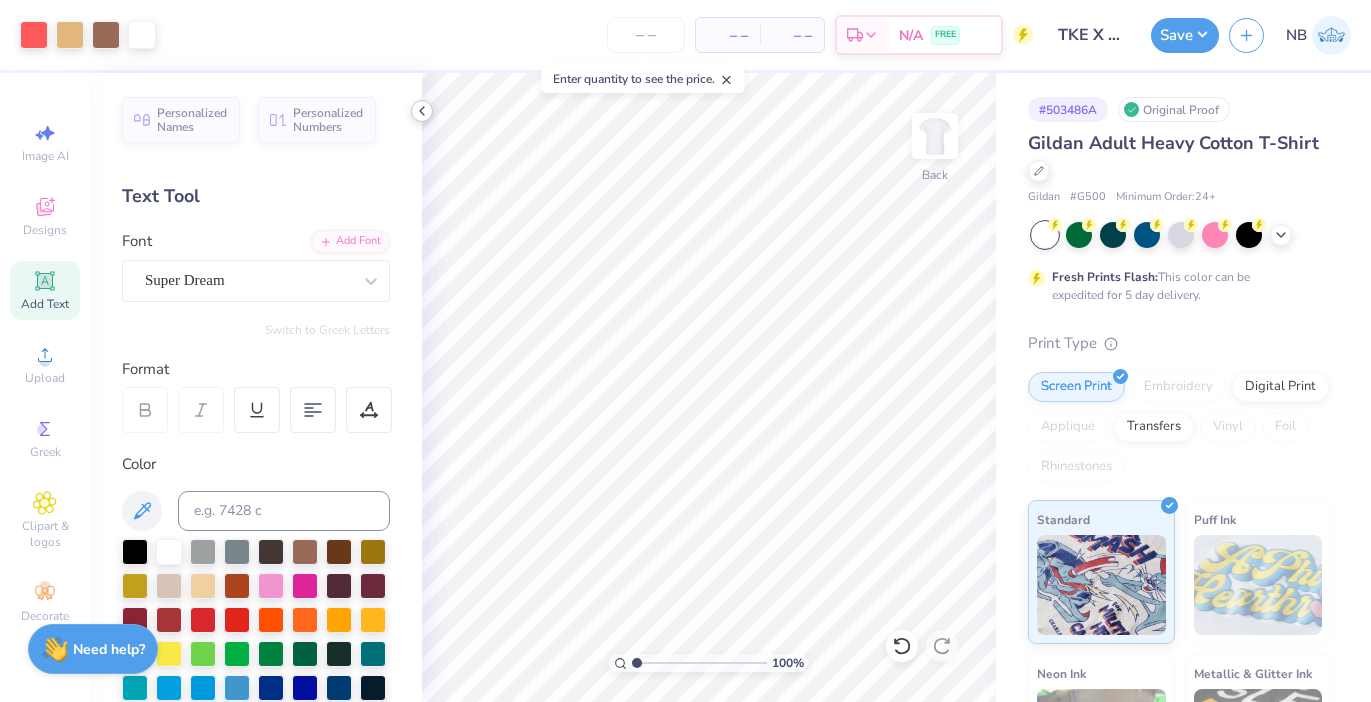 click 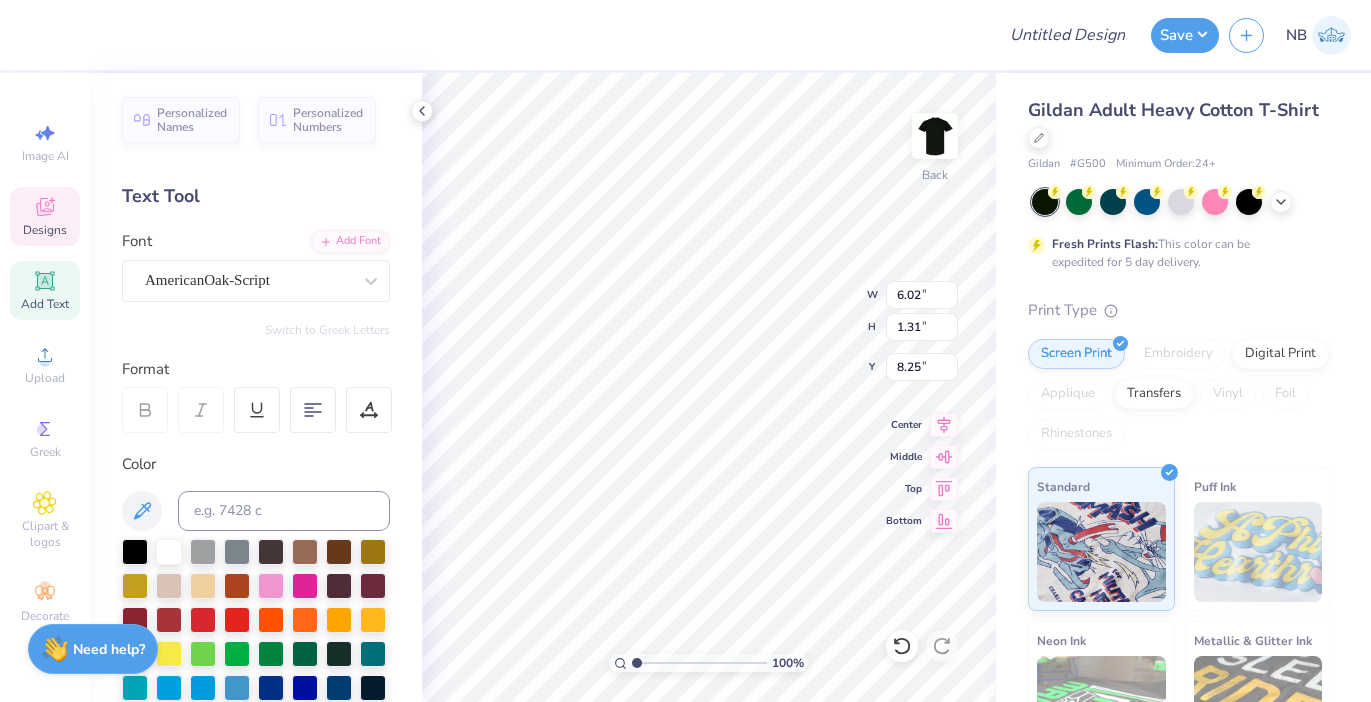 scroll, scrollTop: 0, scrollLeft: 0, axis: both 